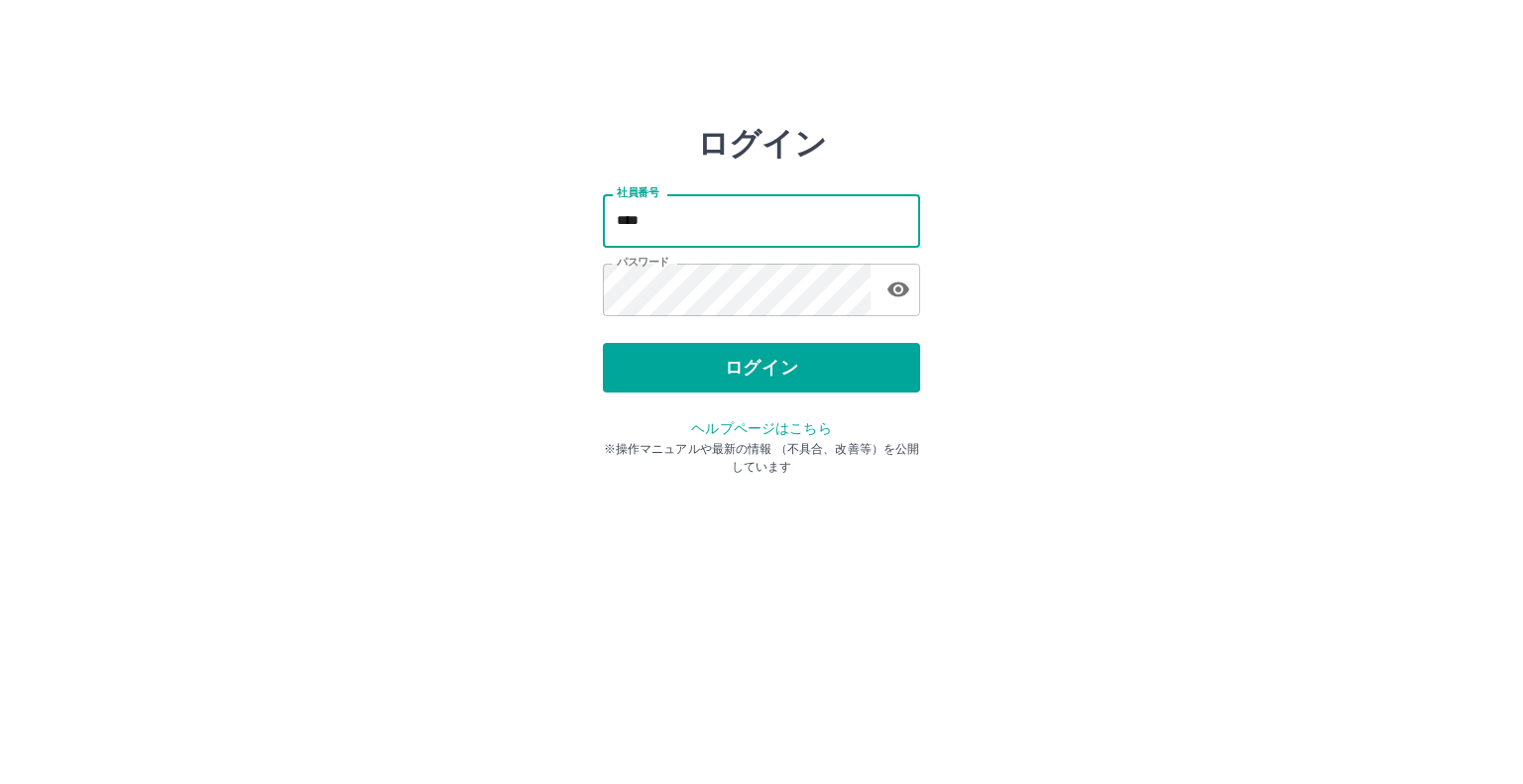 scroll, scrollTop: 0, scrollLeft: 0, axis: both 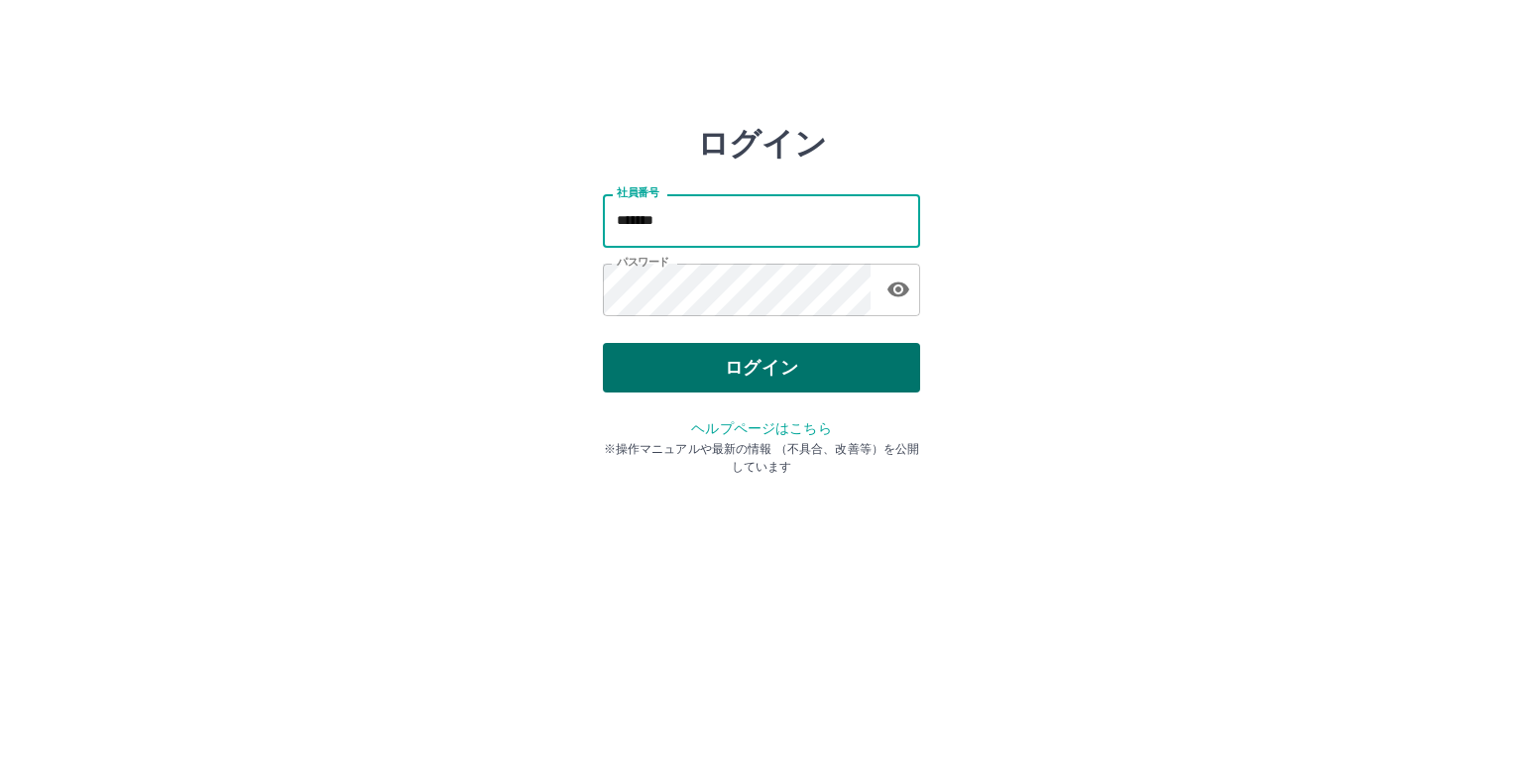 click on "ログイン" at bounding box center [762, 368] 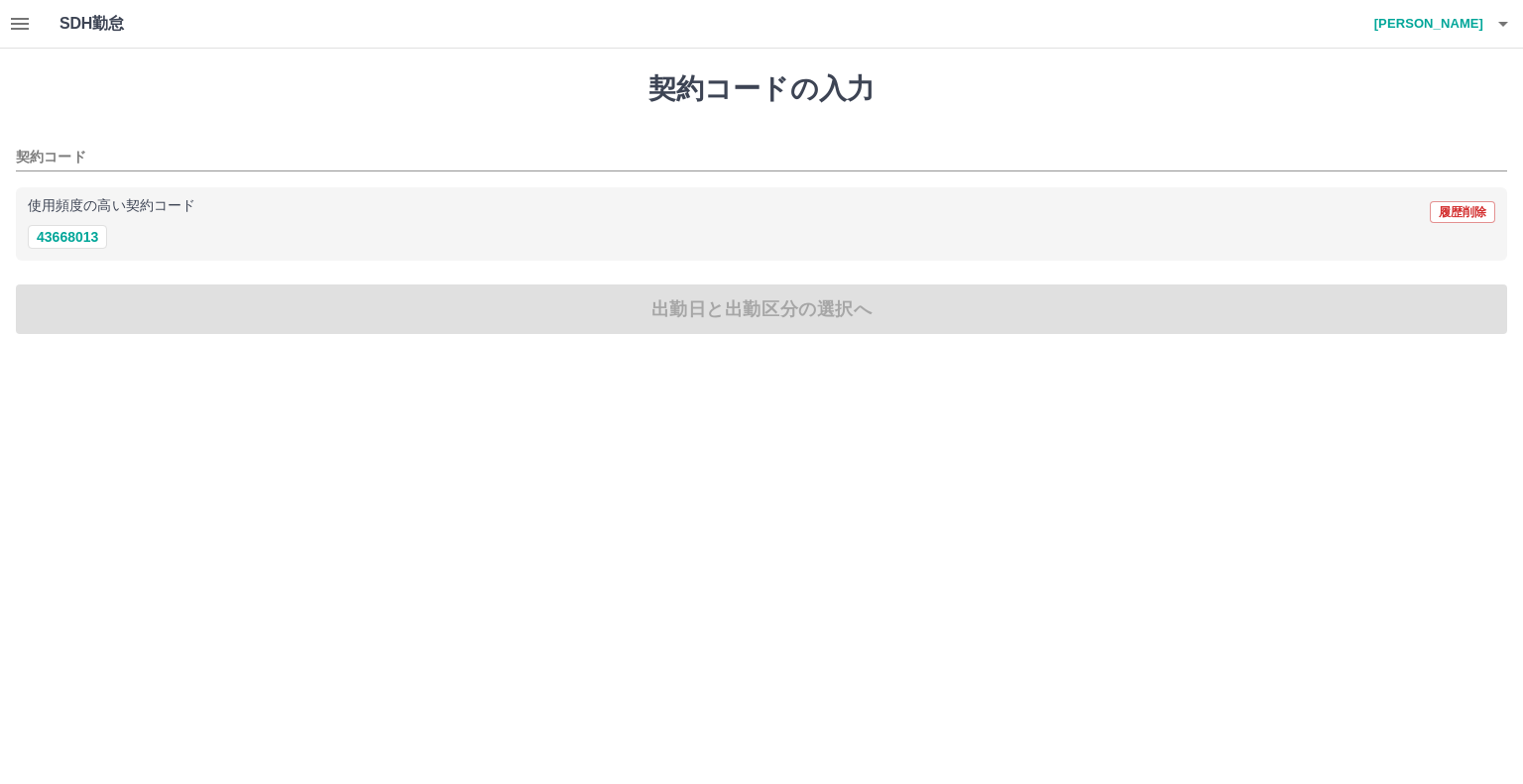 scroll, scrollTop: 0, scrollLeft: 0, axis: both 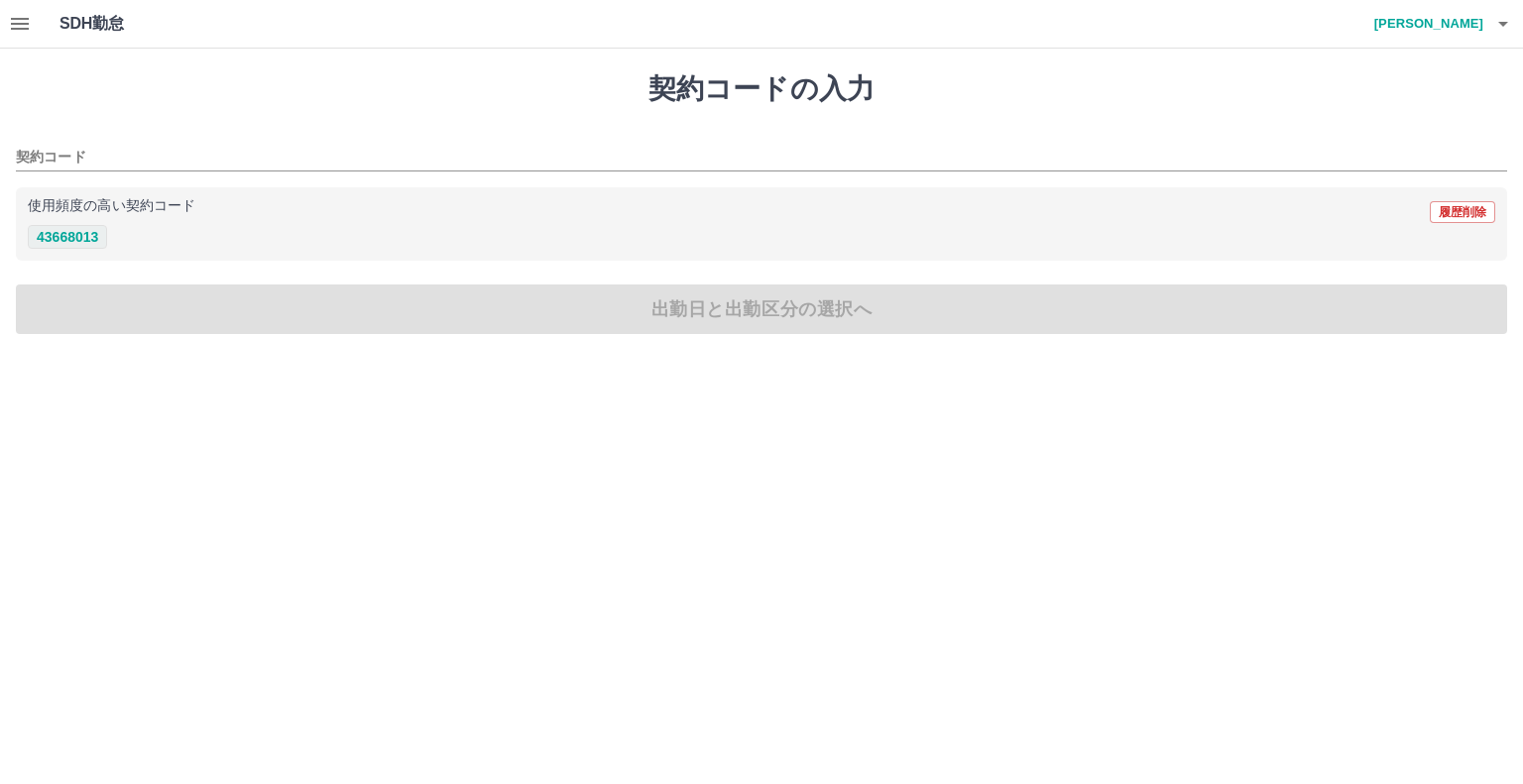 click on "43668013" at bounding box center [67, 237] 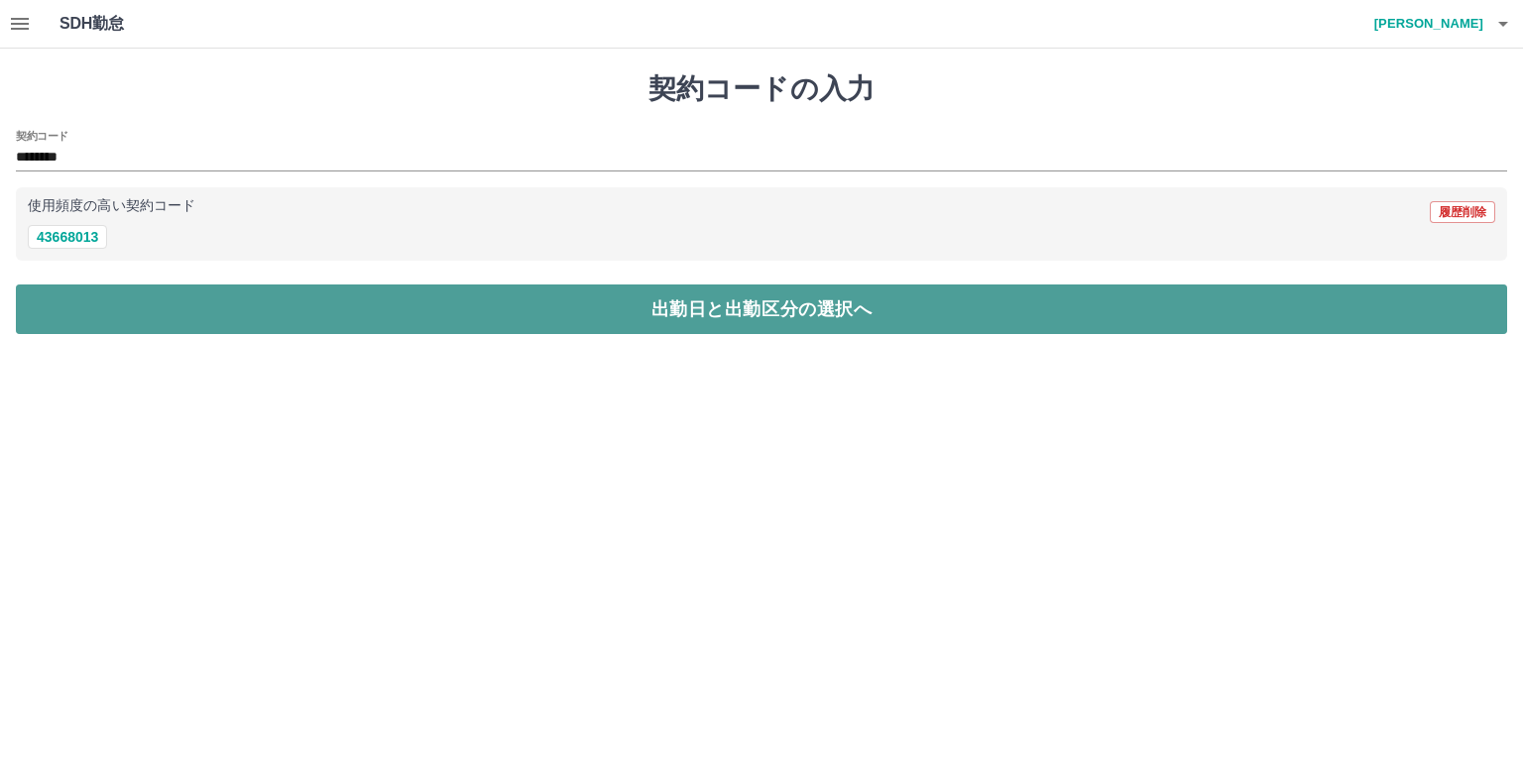click on "出勤日と出勤区分の選択へ" at bounding box center [762, 309] 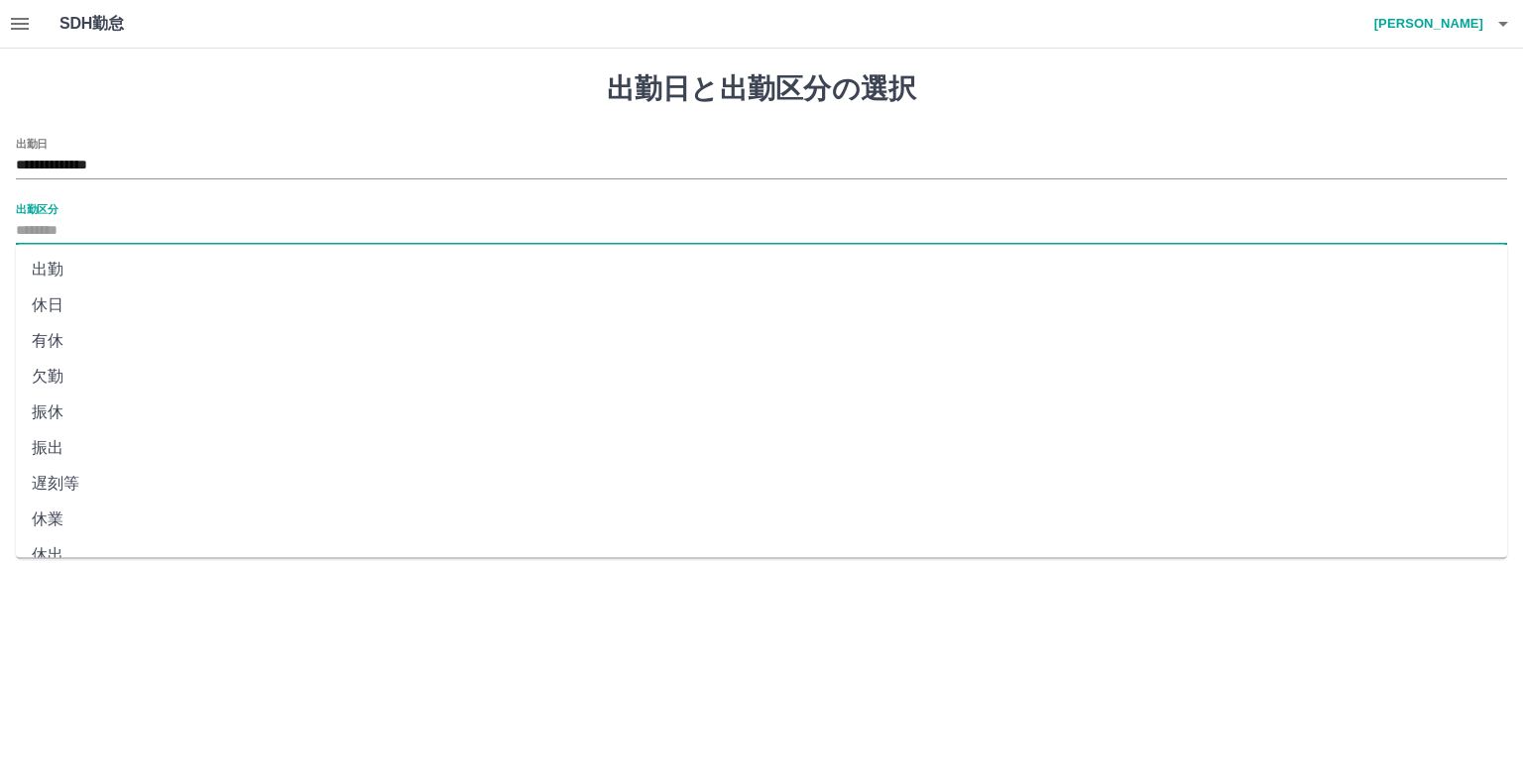 click on "出勤区分" at bounding box center (762, 231) 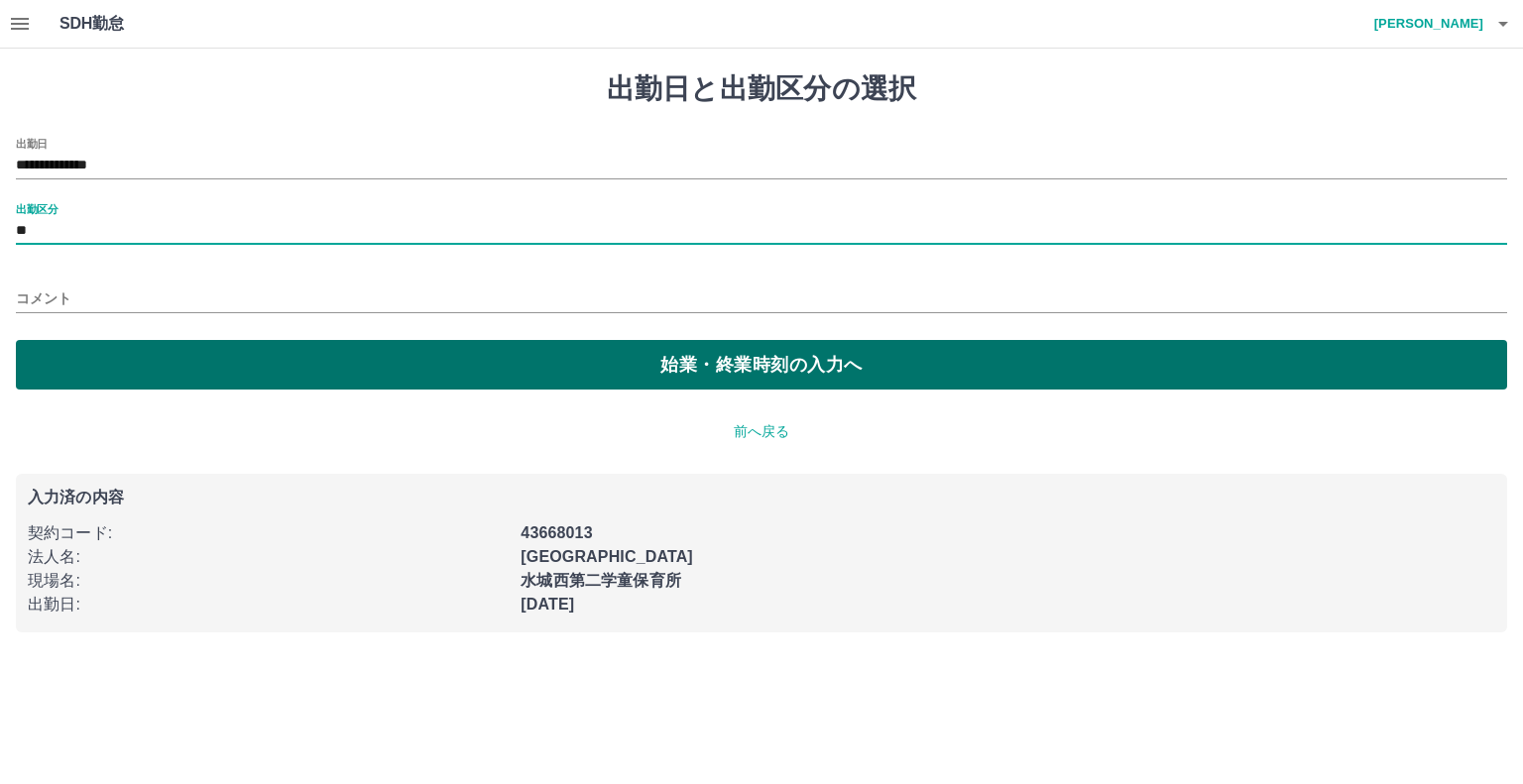 click on "始業・終業時刻の入力へ" at bounding box center [762, 365] 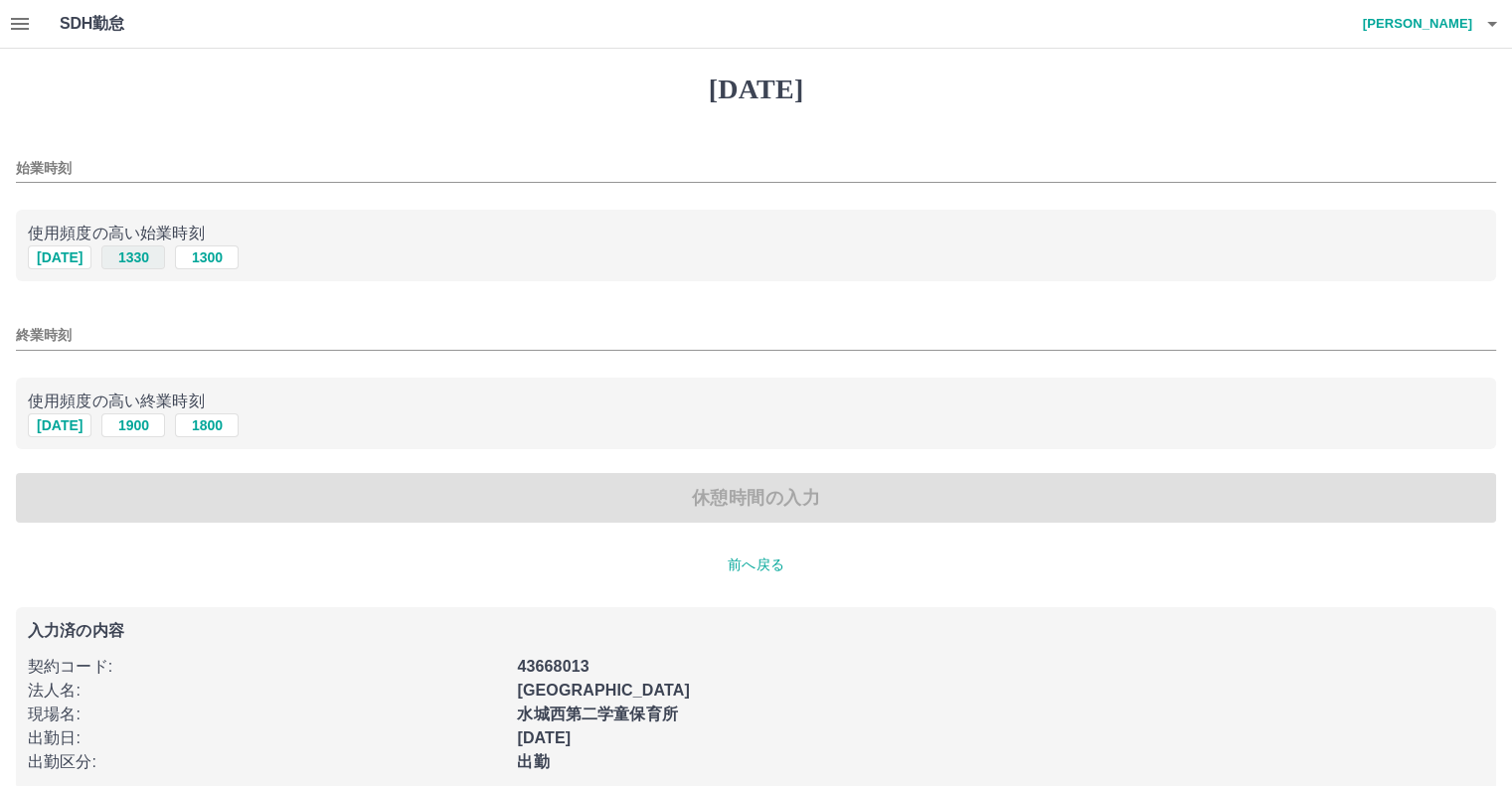 click on "1330" at bounding box center [133, 257] 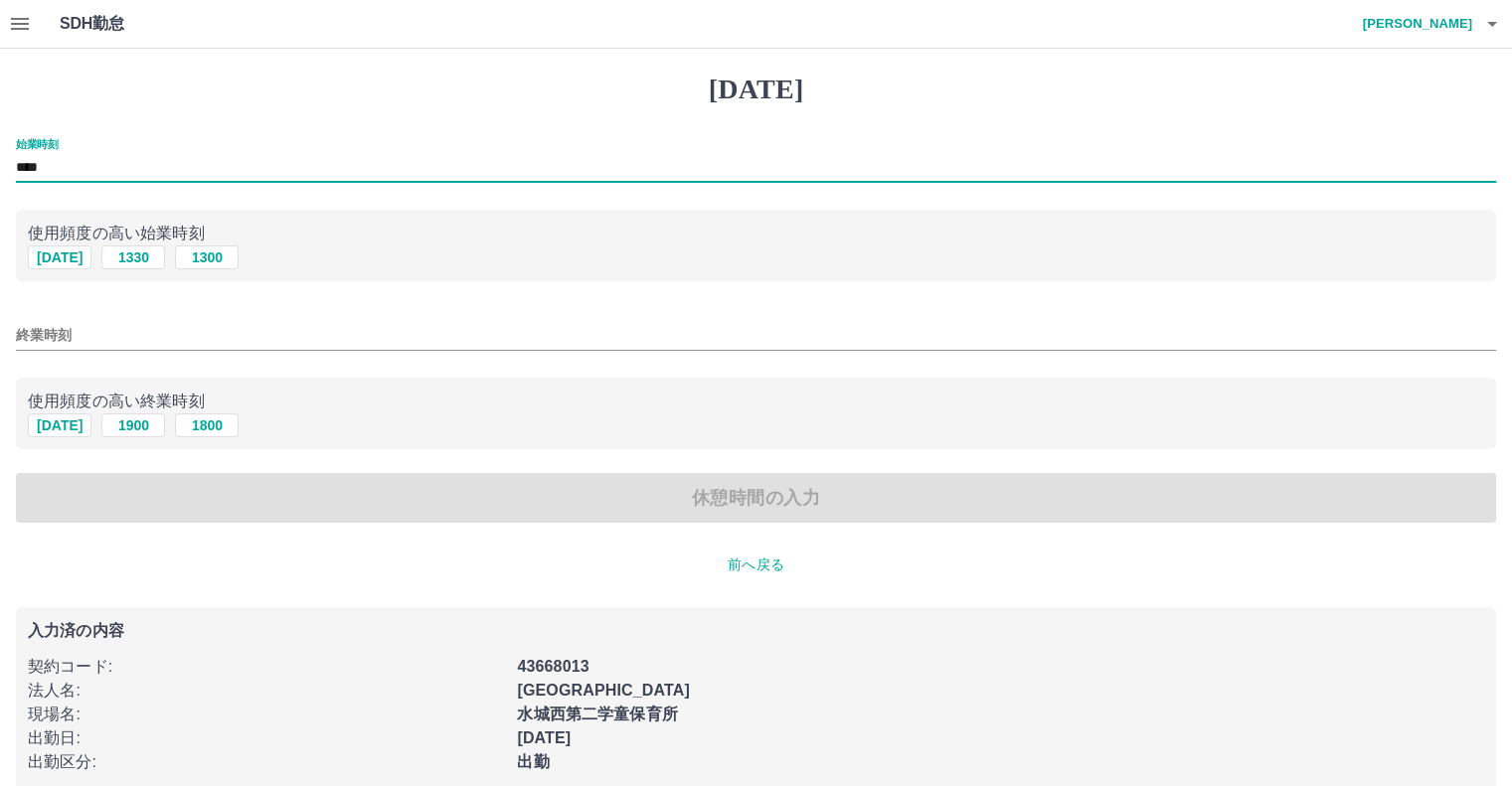 click on "****" at bounding box center [756, 168] 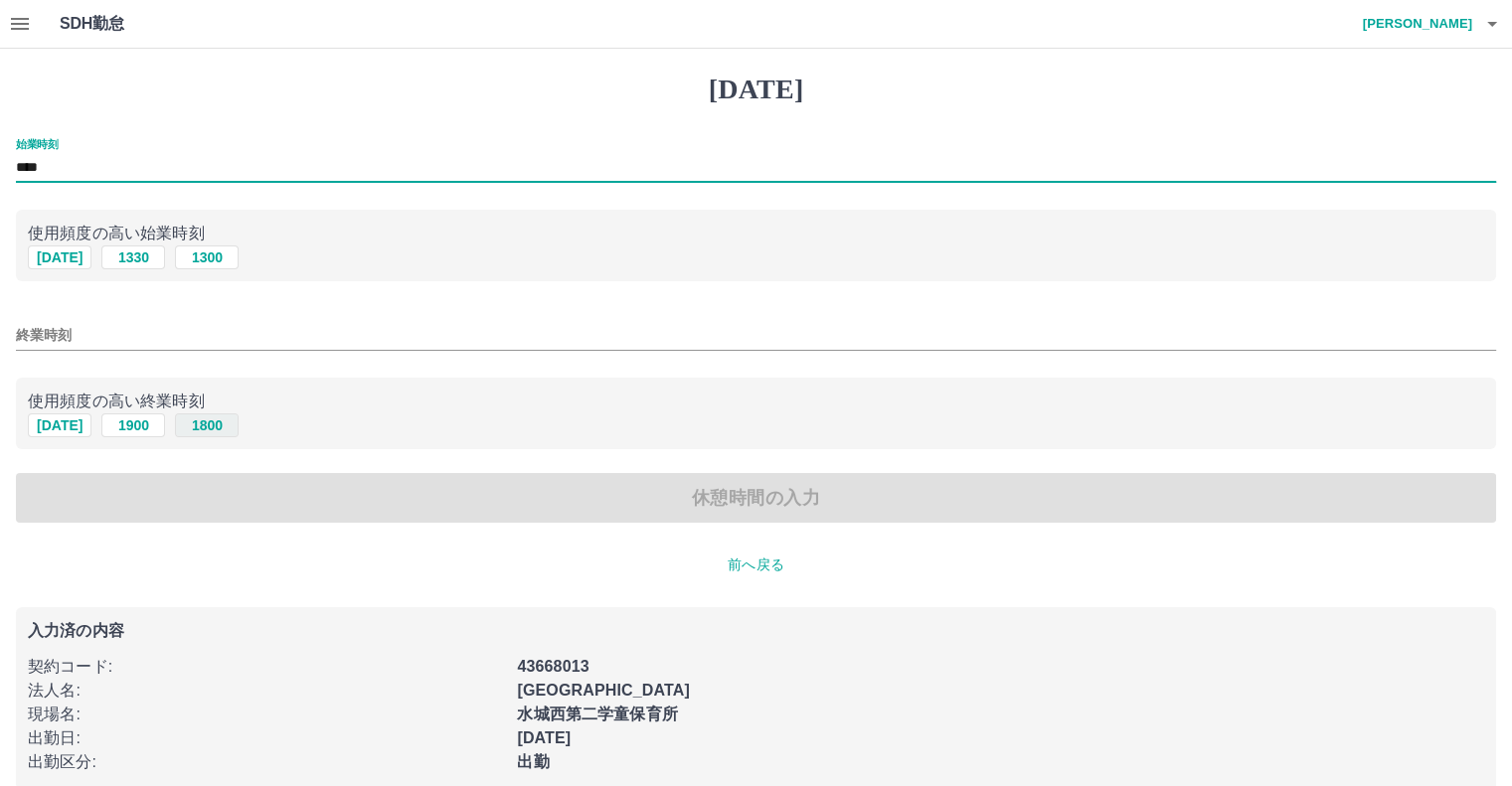 type on "****" 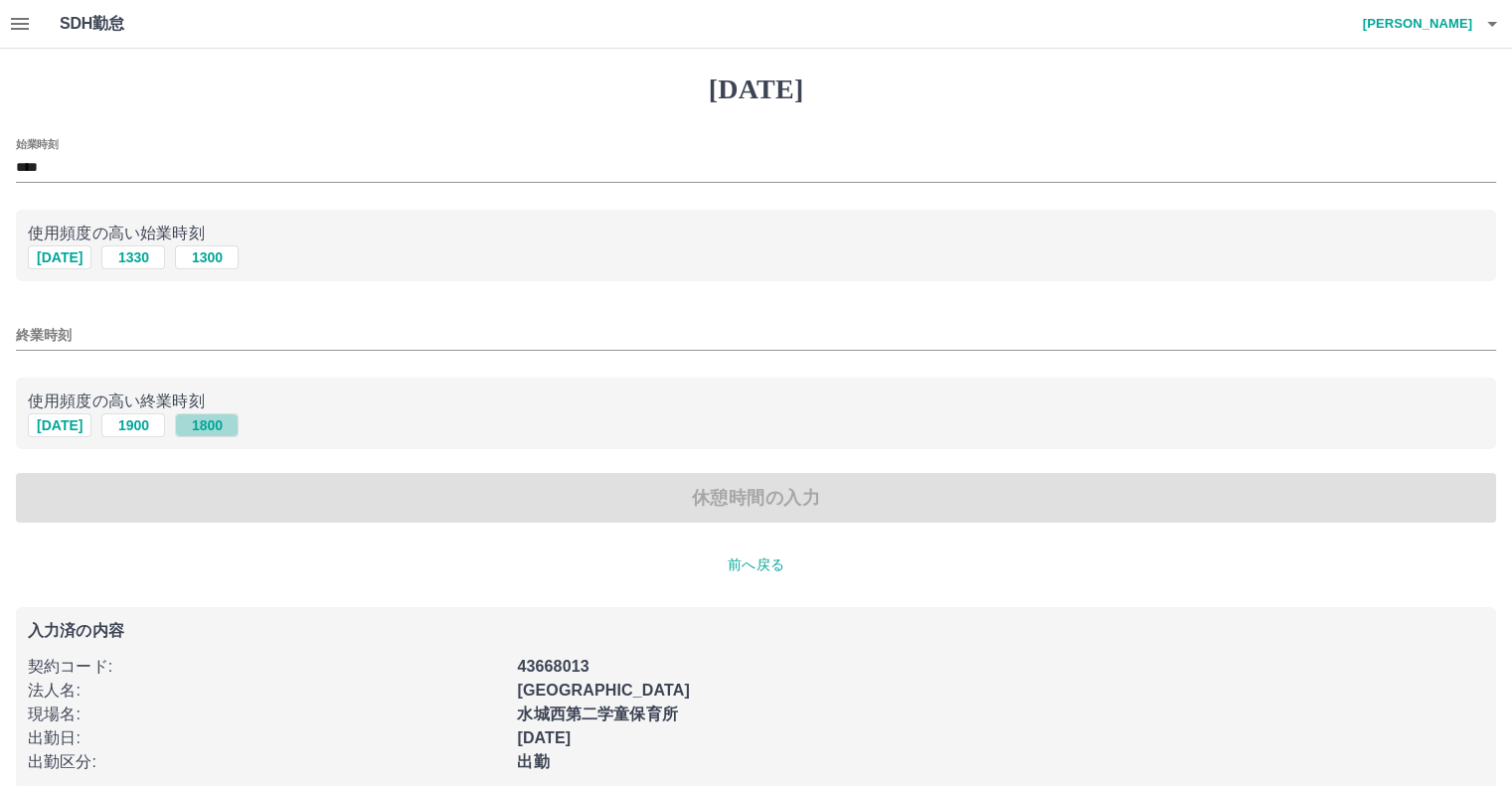 click on "1800" at bounding box center [207, 425] 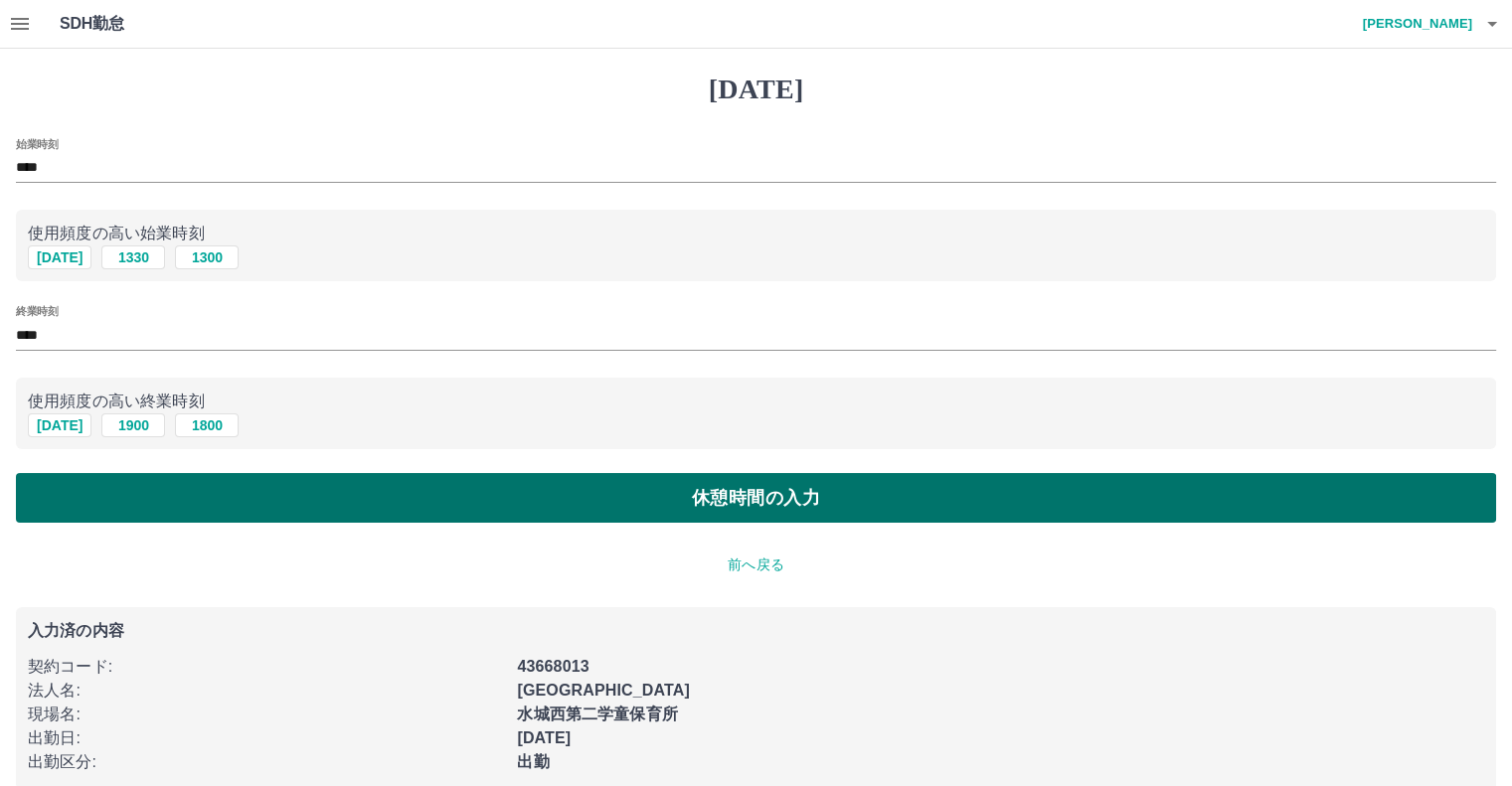 click on "休憩時間の入力" at bounding box center [756, 498] 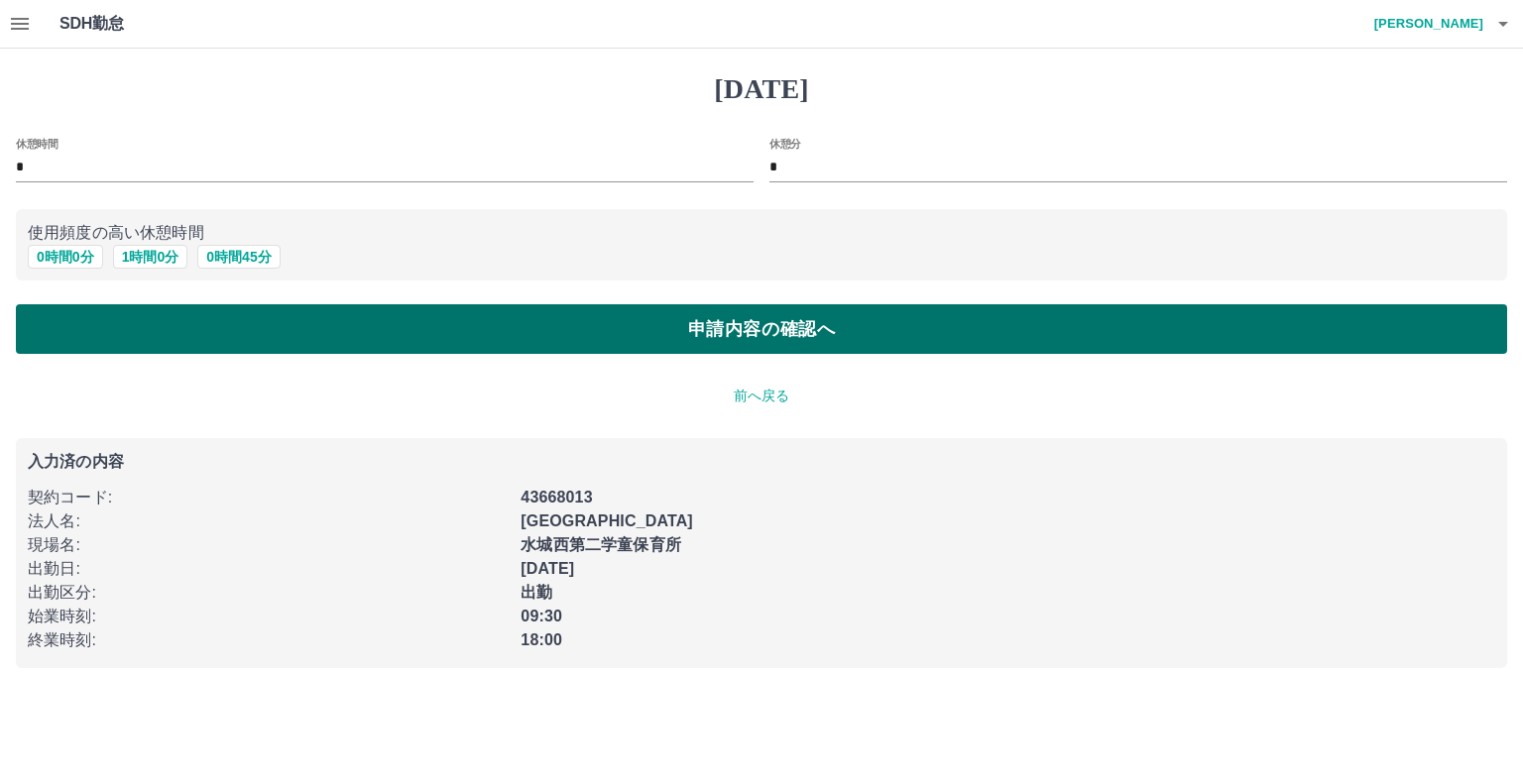 click on "申請内容の確認へ" at bounding box center (762, 329) 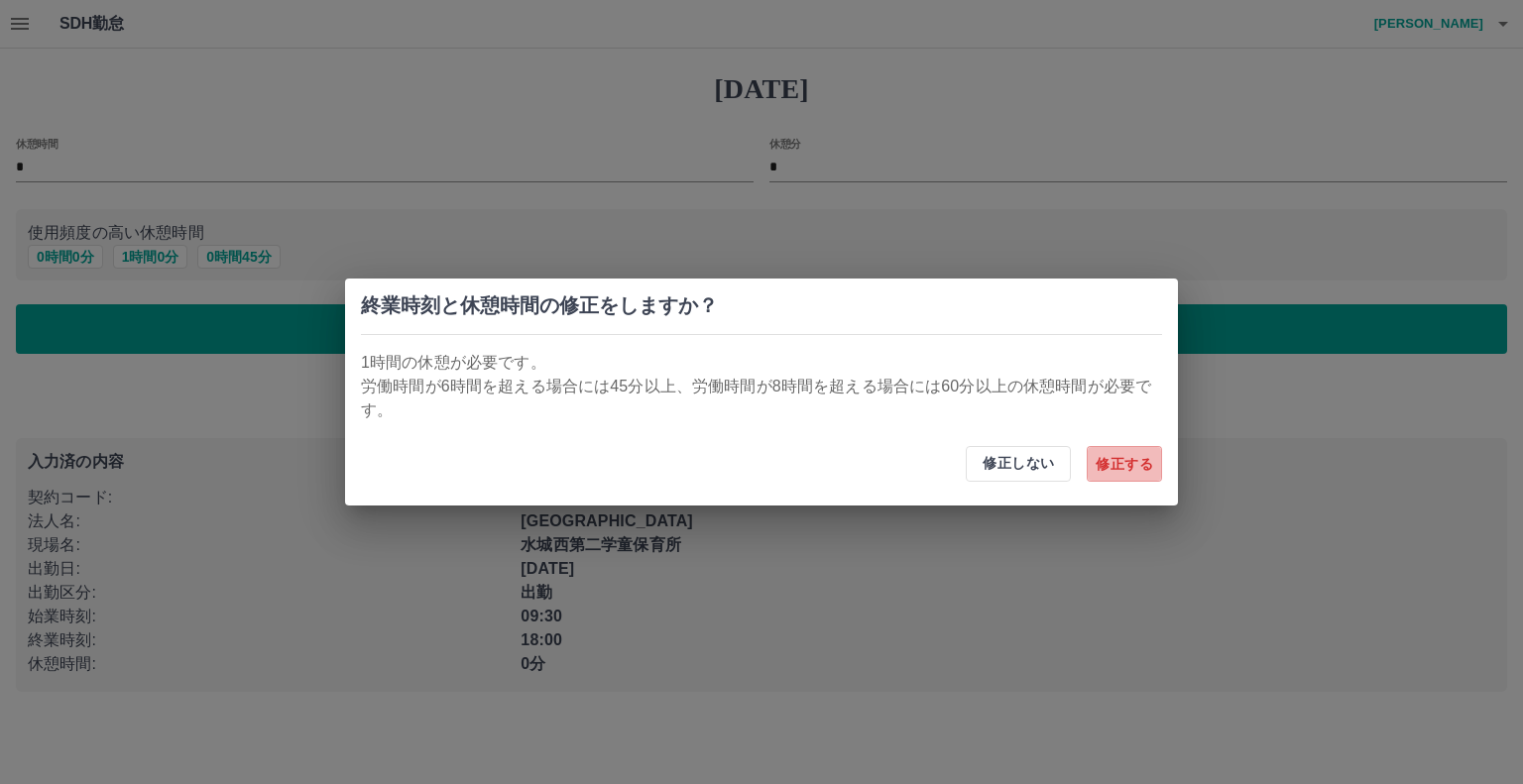 click on "修正する" at bounding box center [1124, 464] 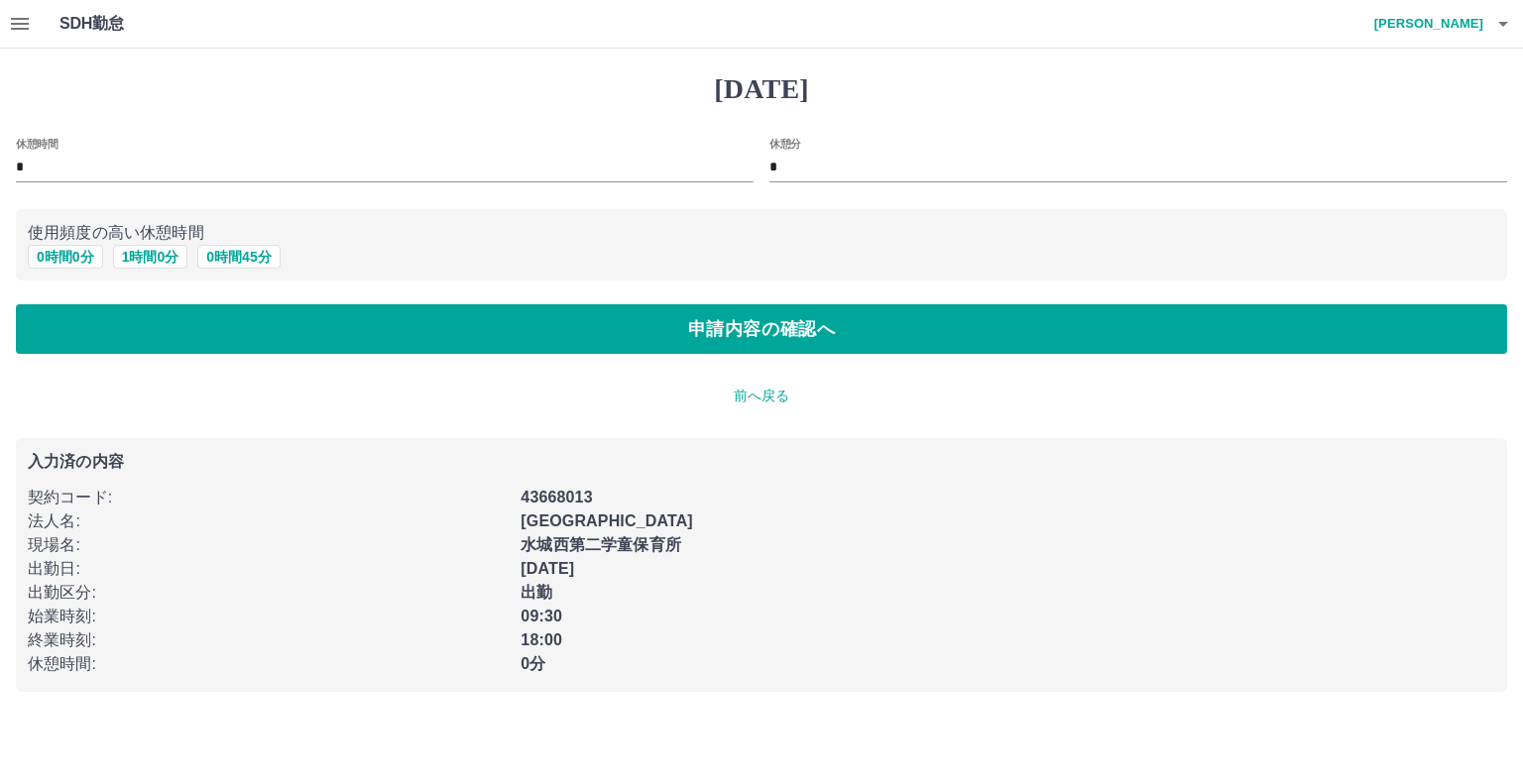 click 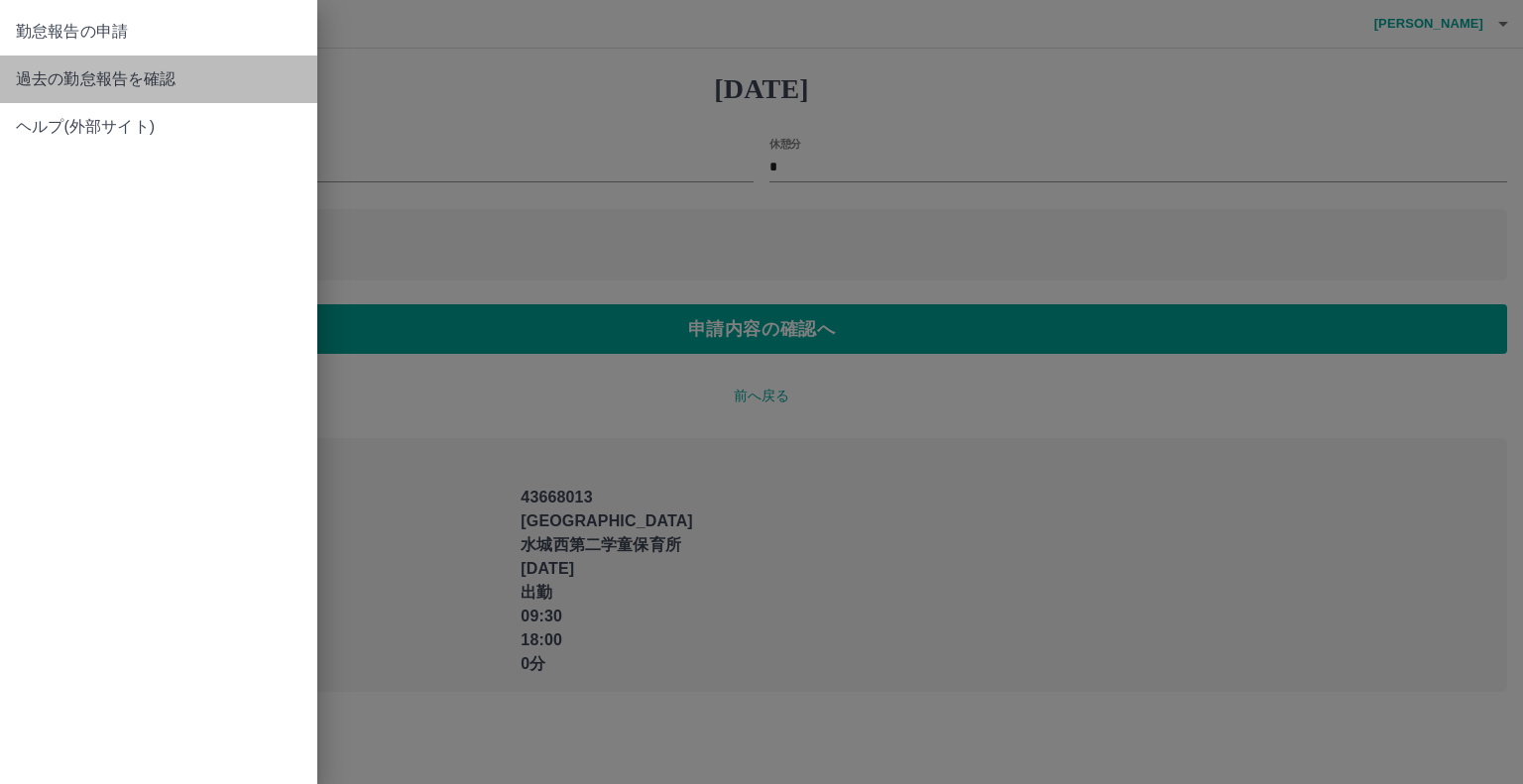 click on "過去の勤怠報告を確認" at bounding box center (159, 79) 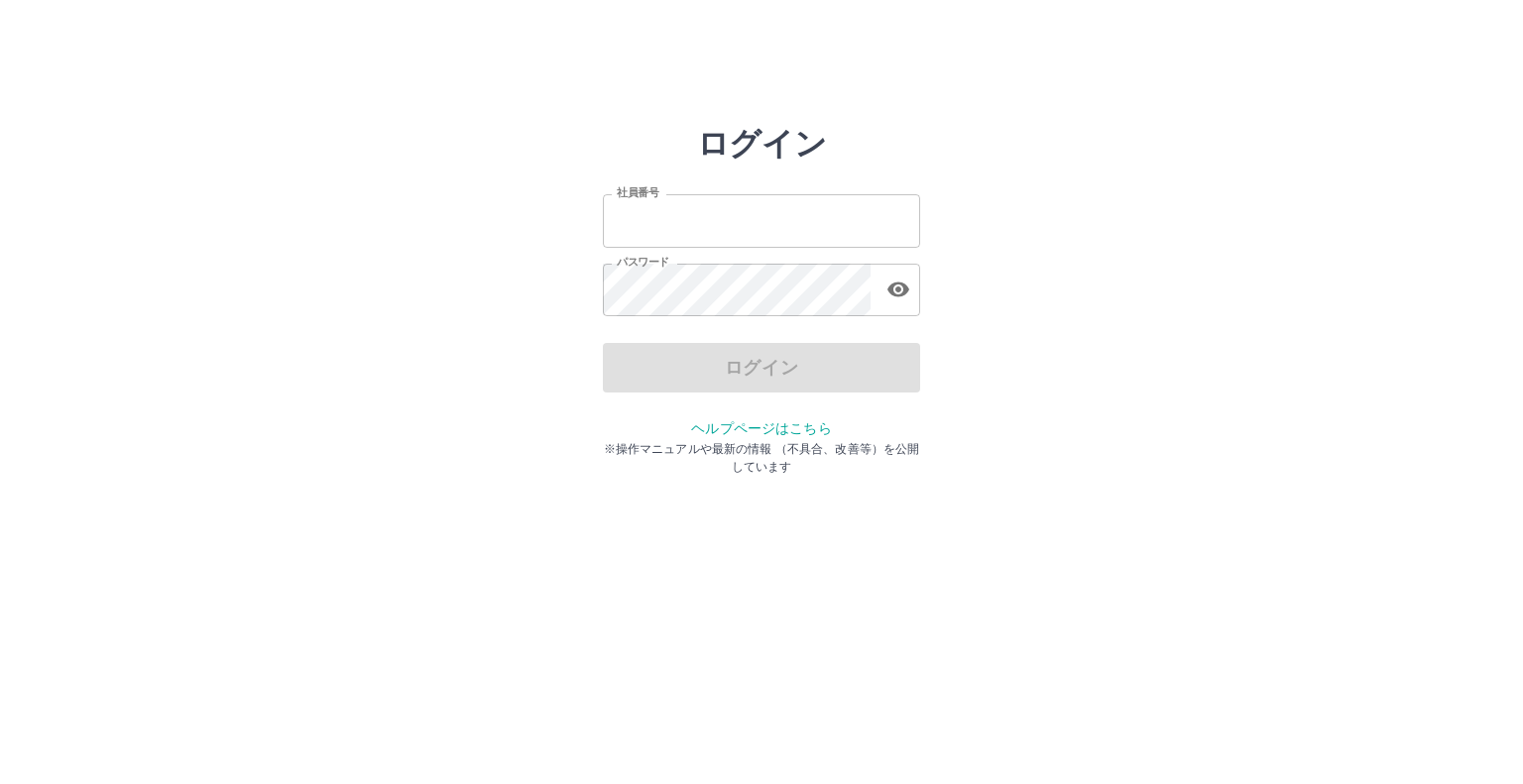 scroll, scrollTop: 0, scrollLeft: 0, axis: both 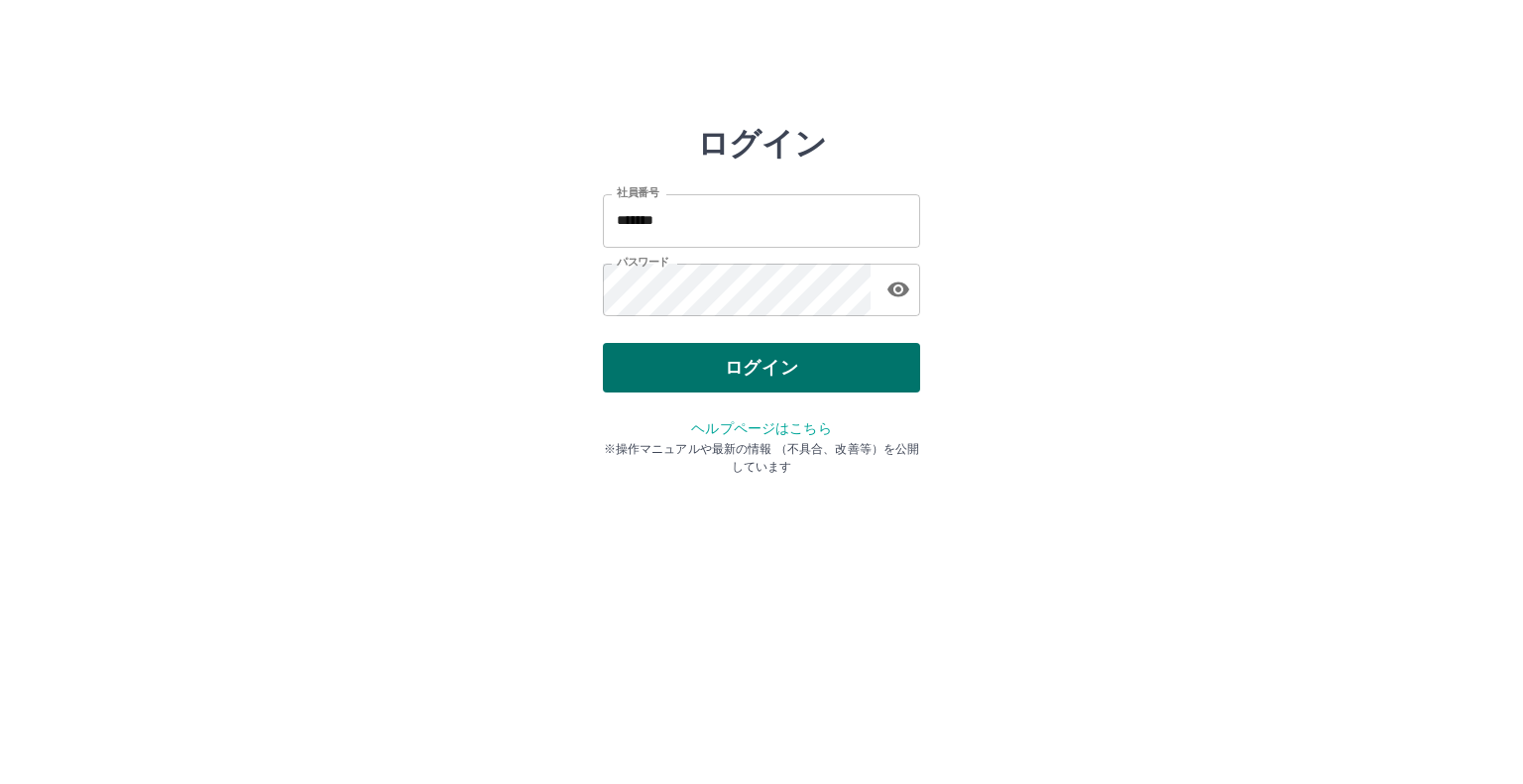 click on "ログイン" at bounding box center (762, 368) 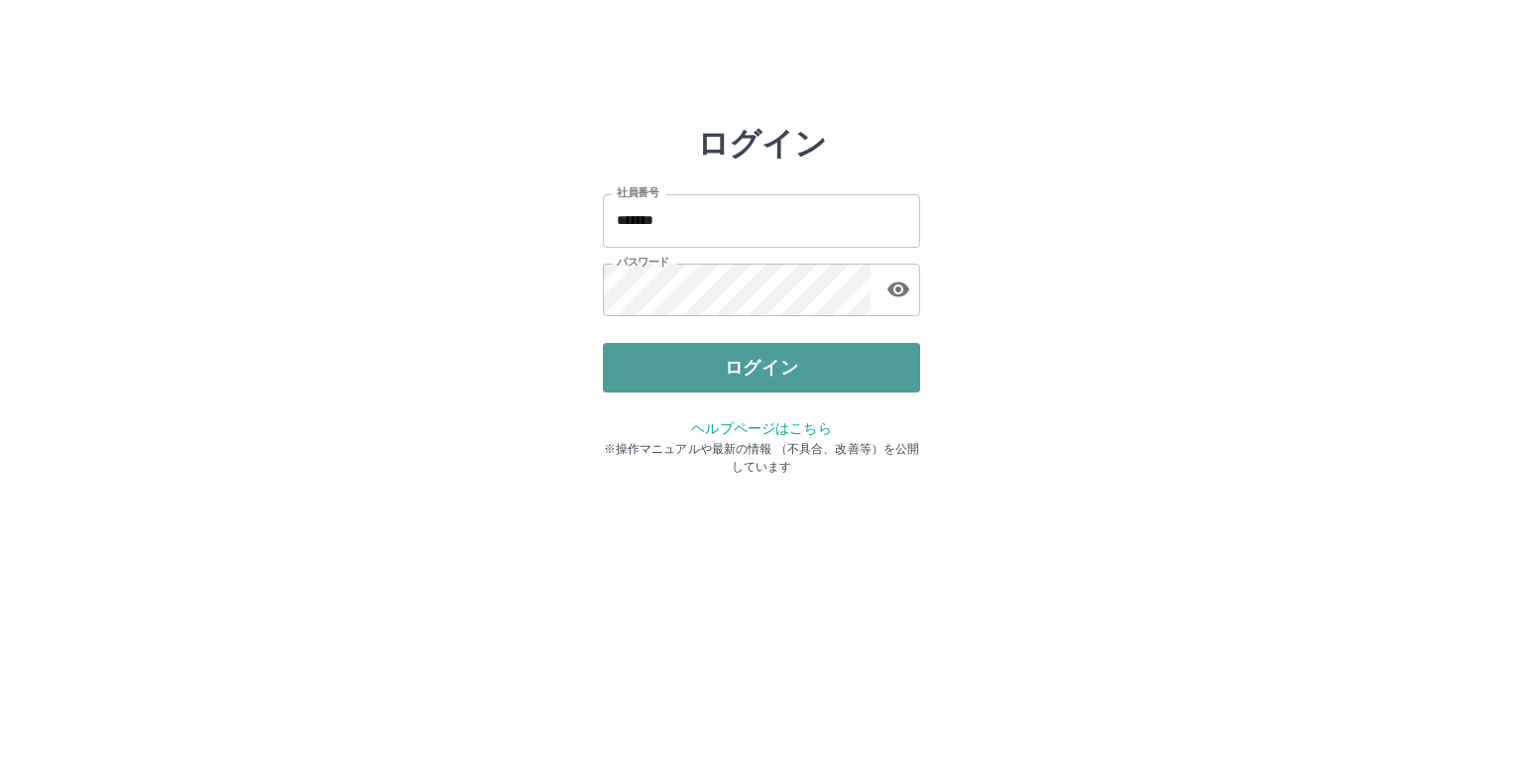click on "ログイン" at bounding box center [762, 368] 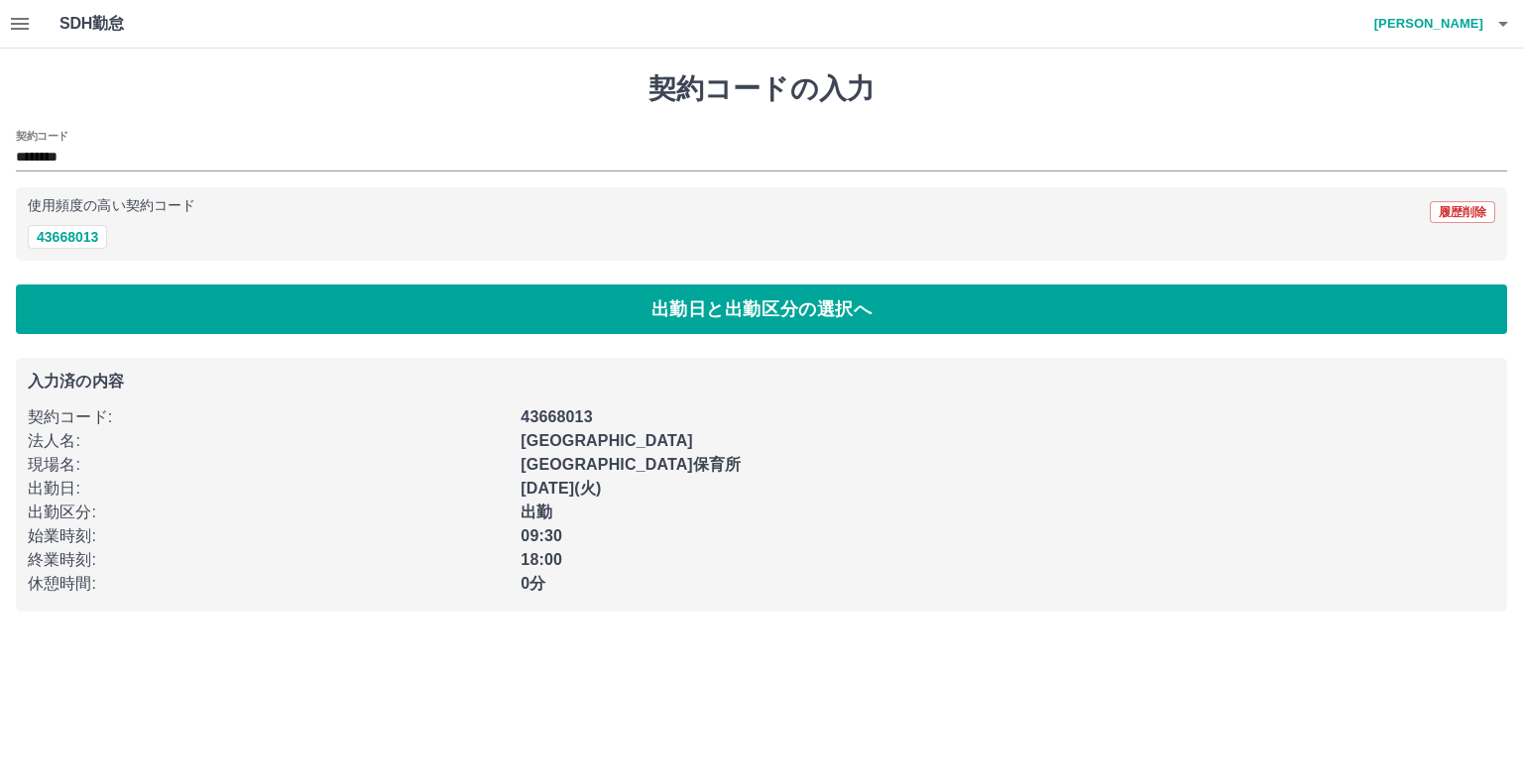 scroll, scrollTop: 0, scrollLeft: 0, axis: both 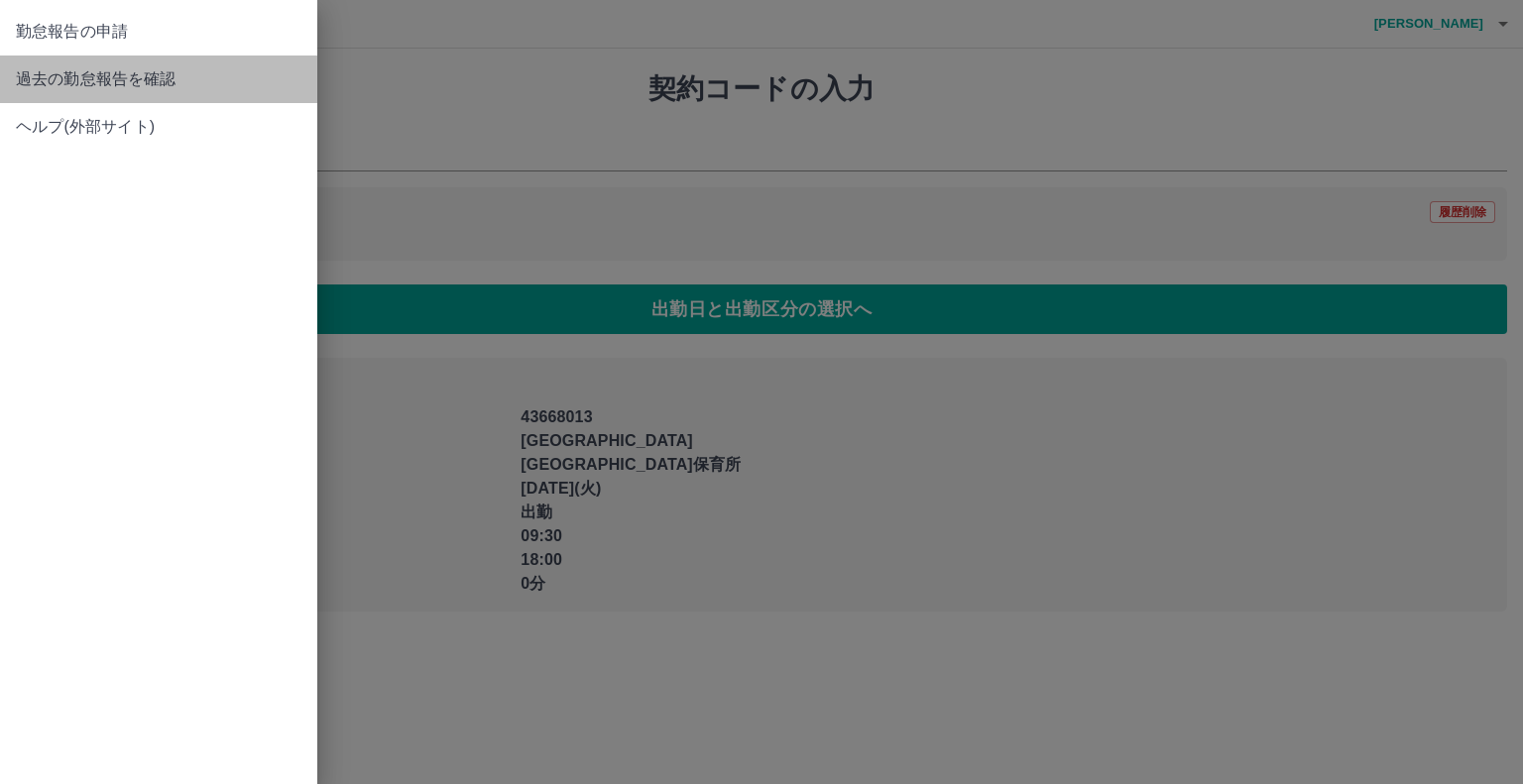click on "過去の勤怠報告を確認" at bounding box center (159, 79) 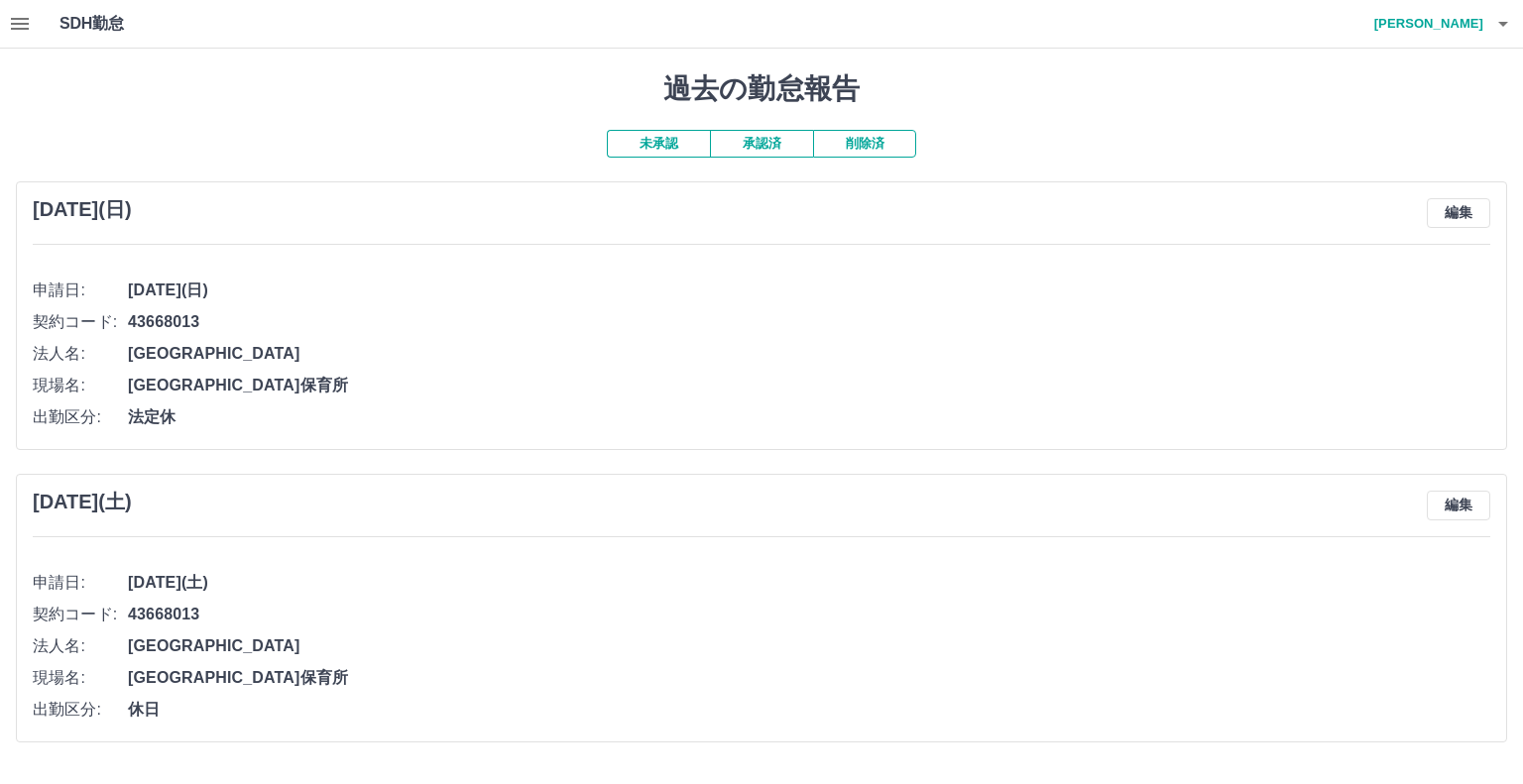 click 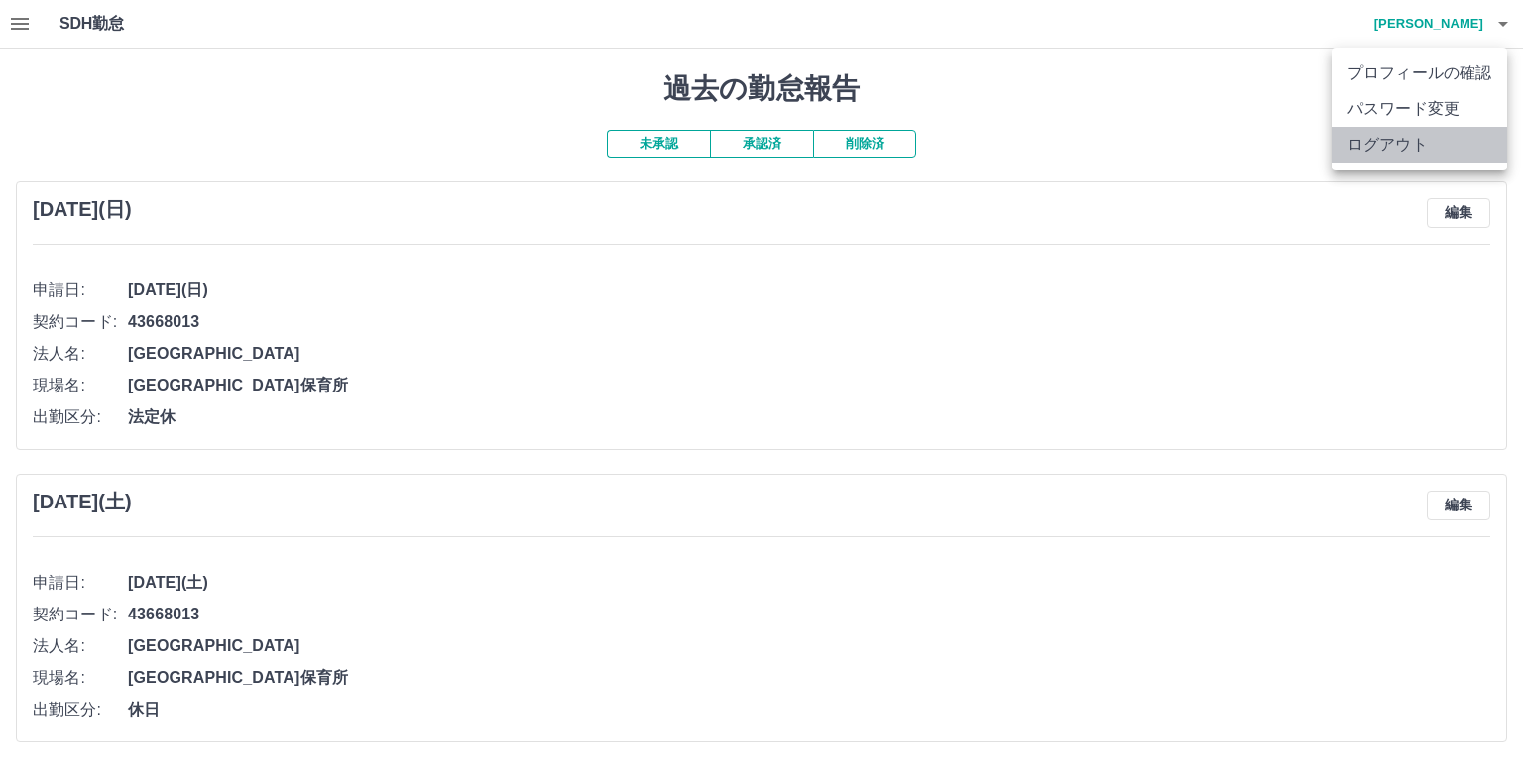 click on "ログアウト" at bounding box center (1419, 145) 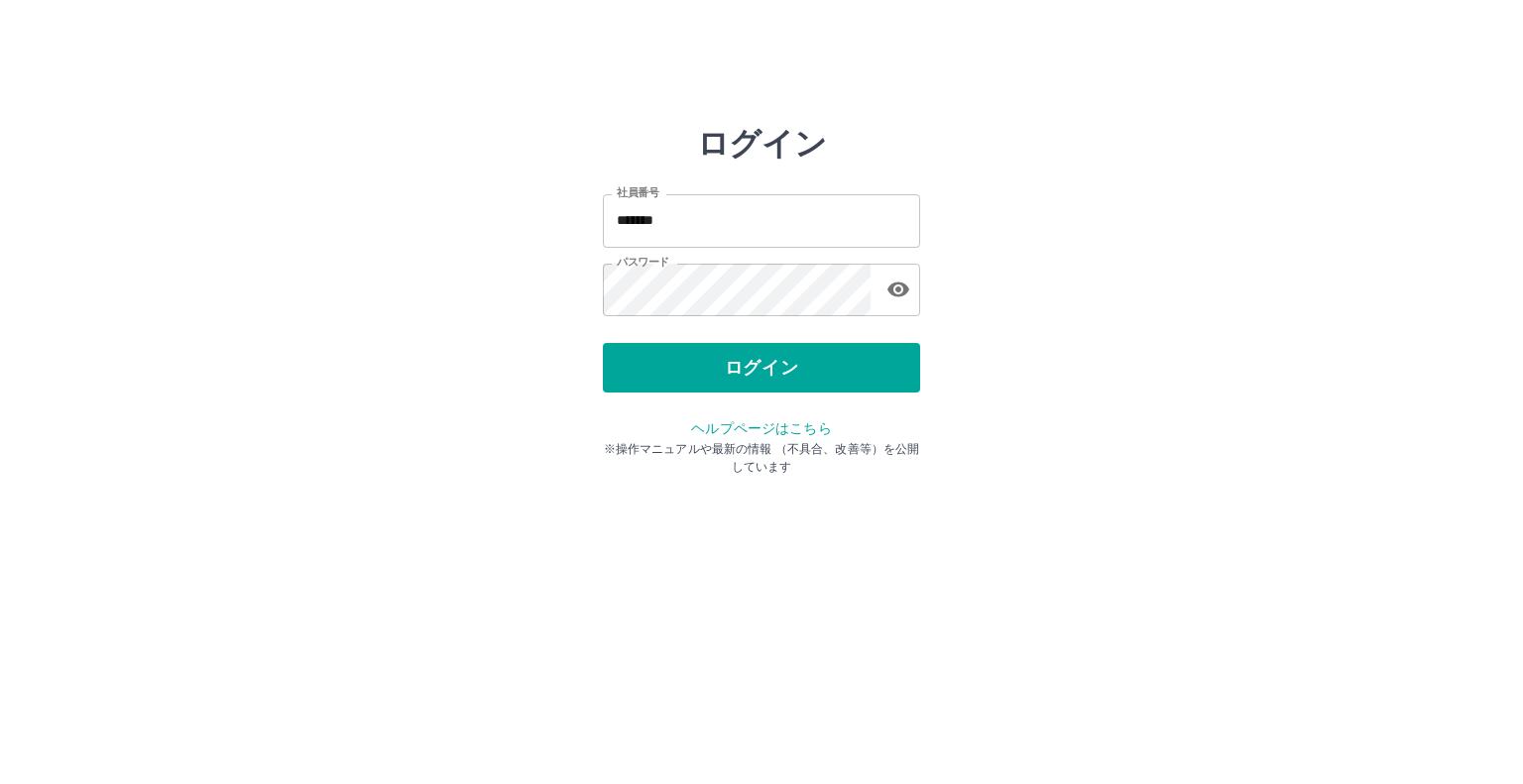 scroll, scrollTop: 0, scrollLeft: 0, axis: both 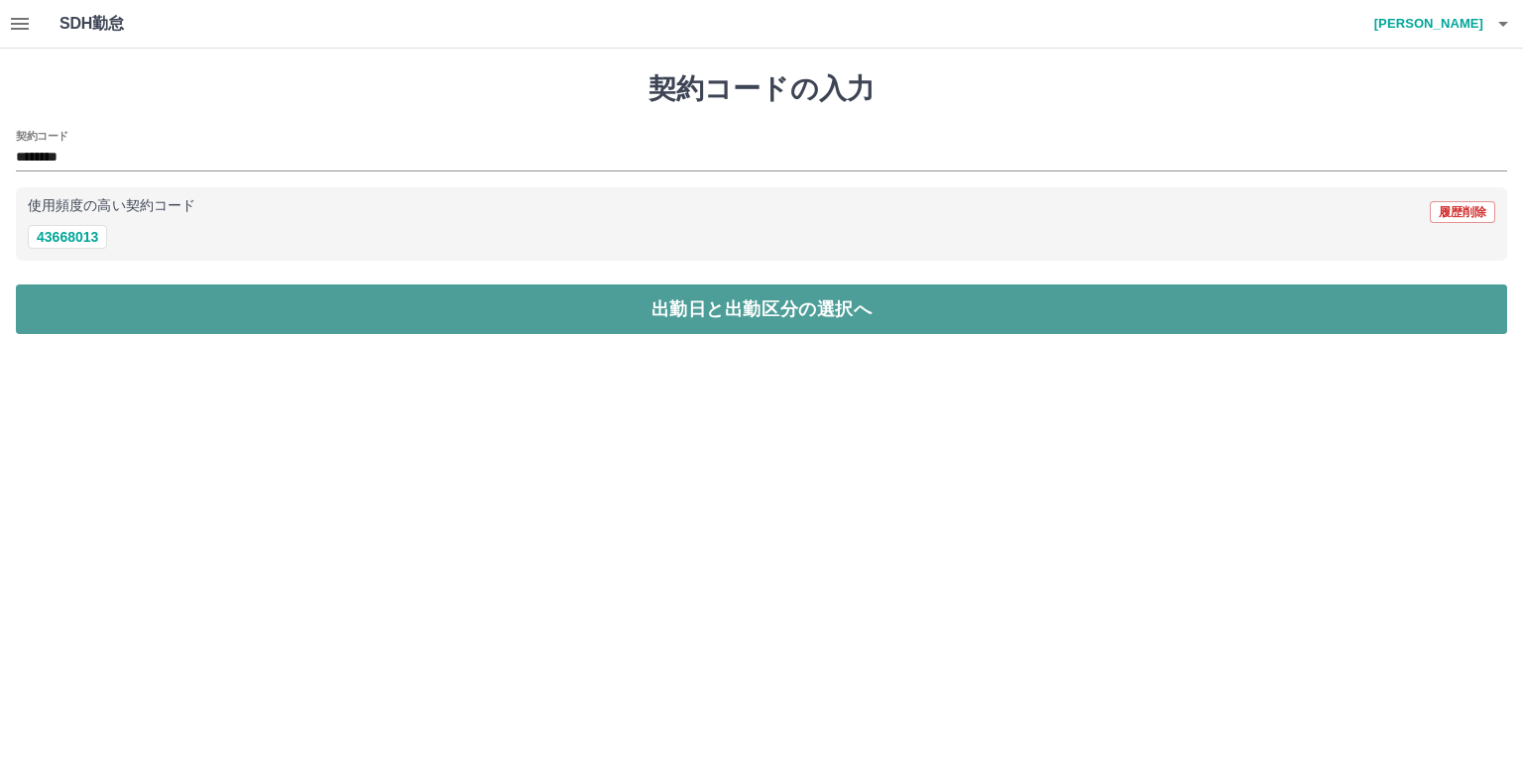click on "出勤日と出勤区分の選択へ" at bounding box center (762, 309) 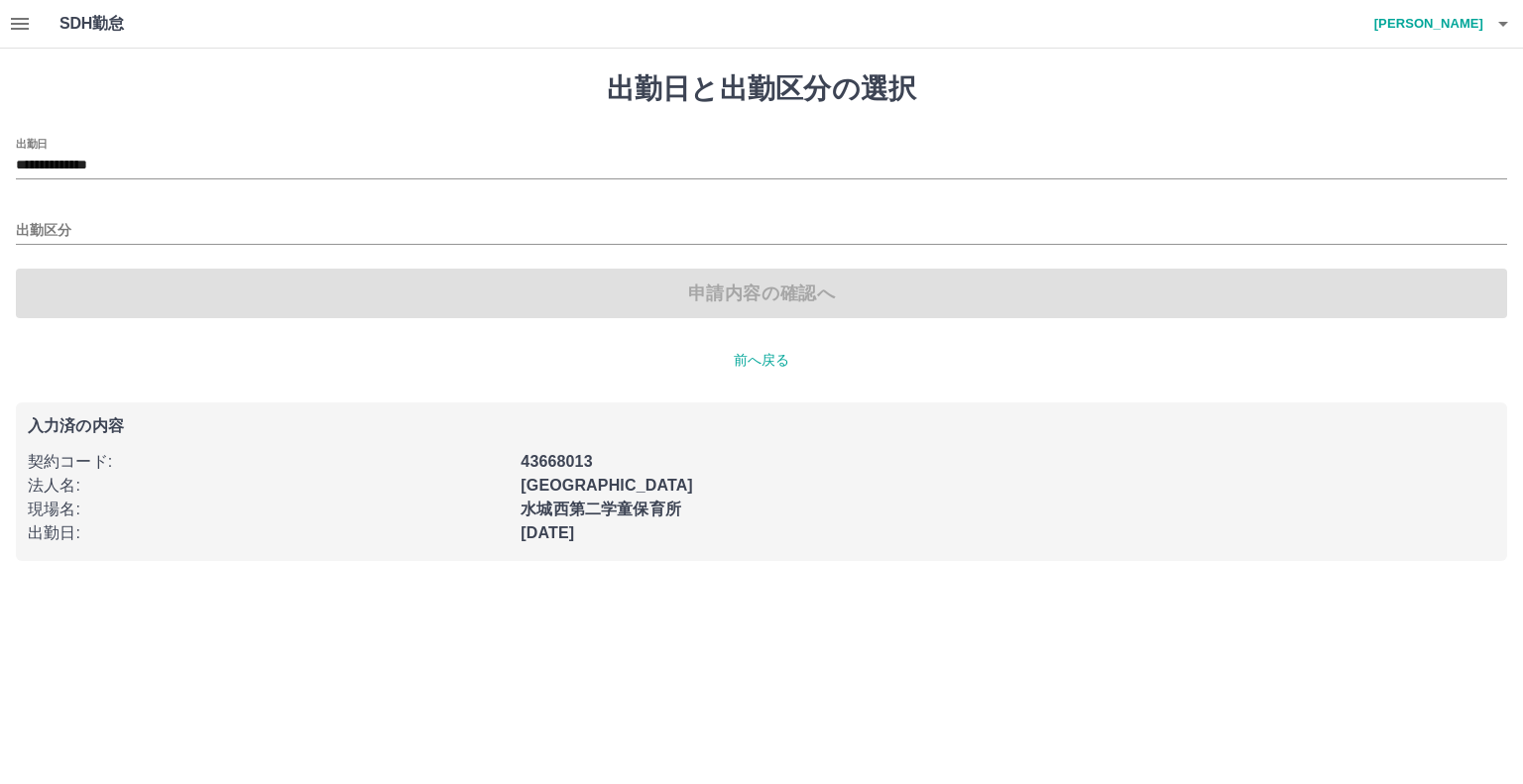 click on "[DATE]" at bounding box center (547, 532) 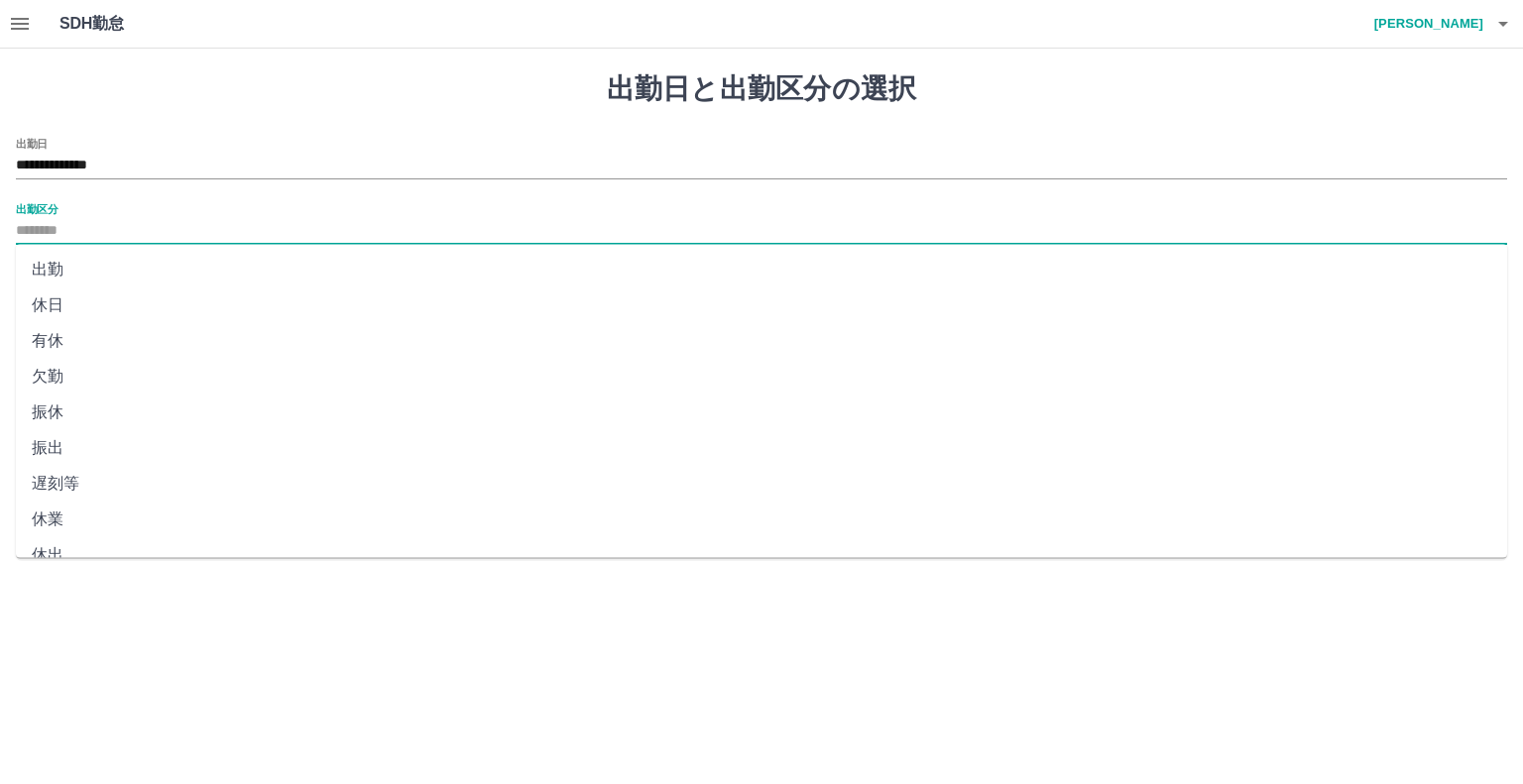 click on "出勤区分" at bounding box center [762, 231] 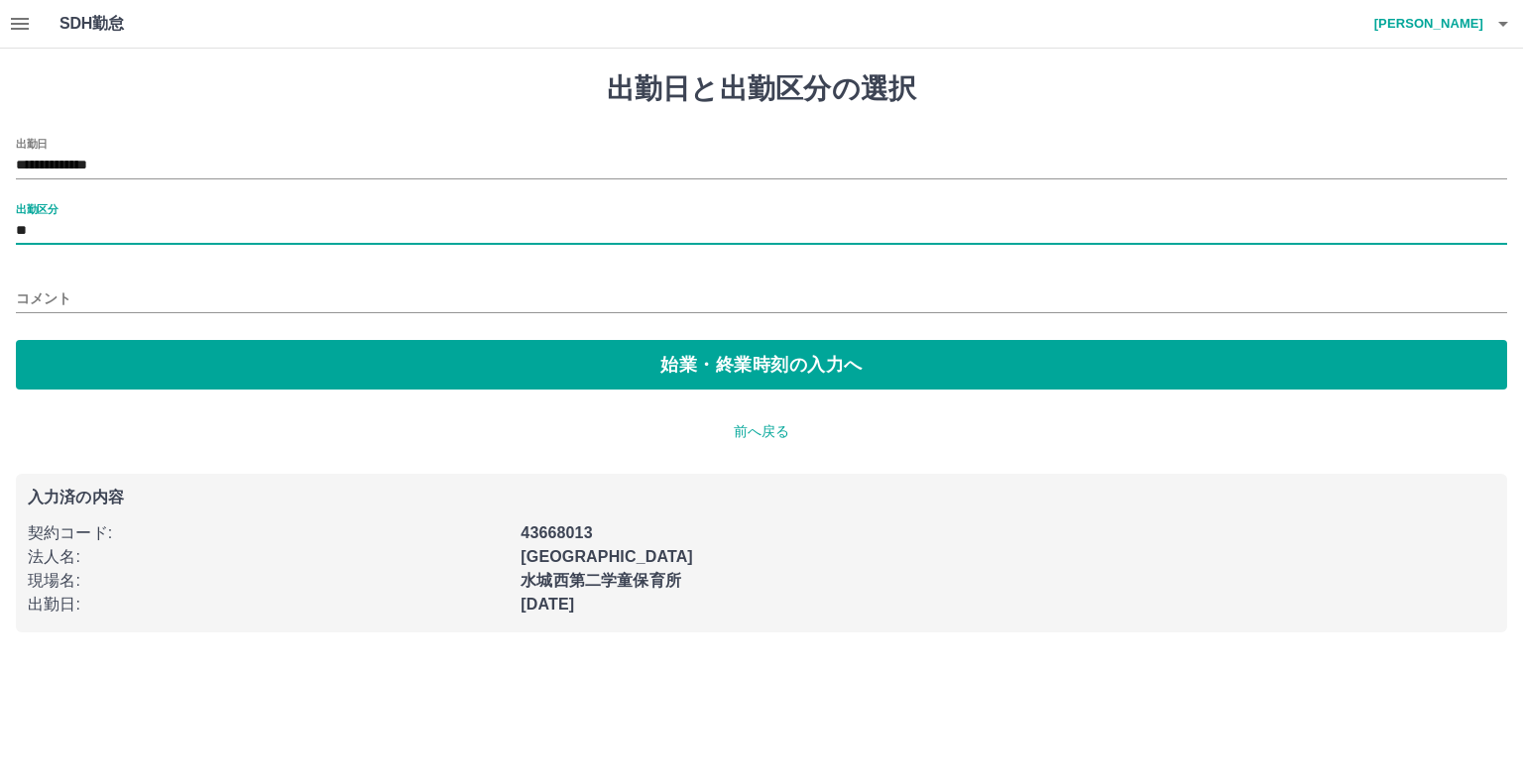click on "前へ戻る" at bounding box center [762, 431] 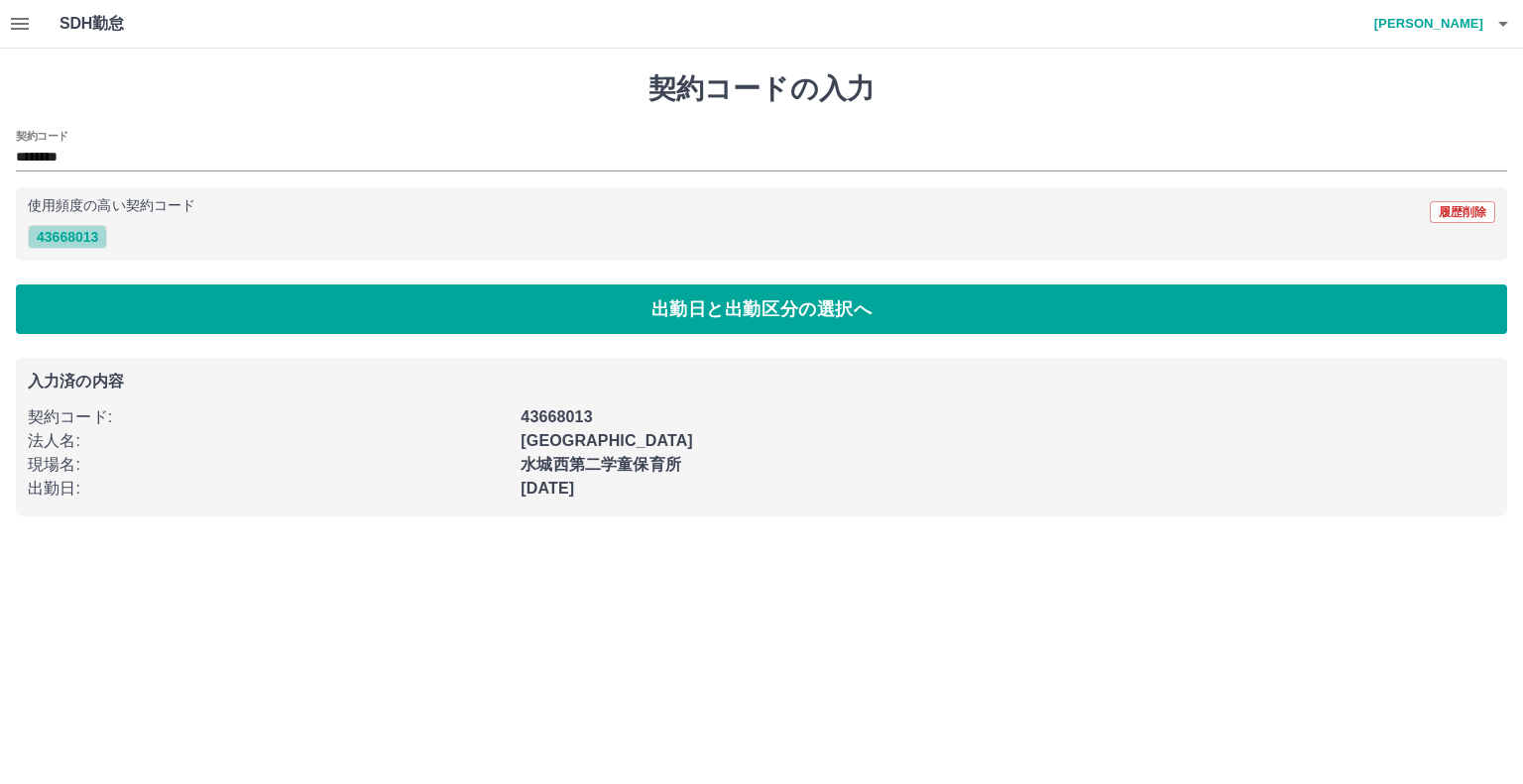 click on "43668013" at bounding box center [67, 237] 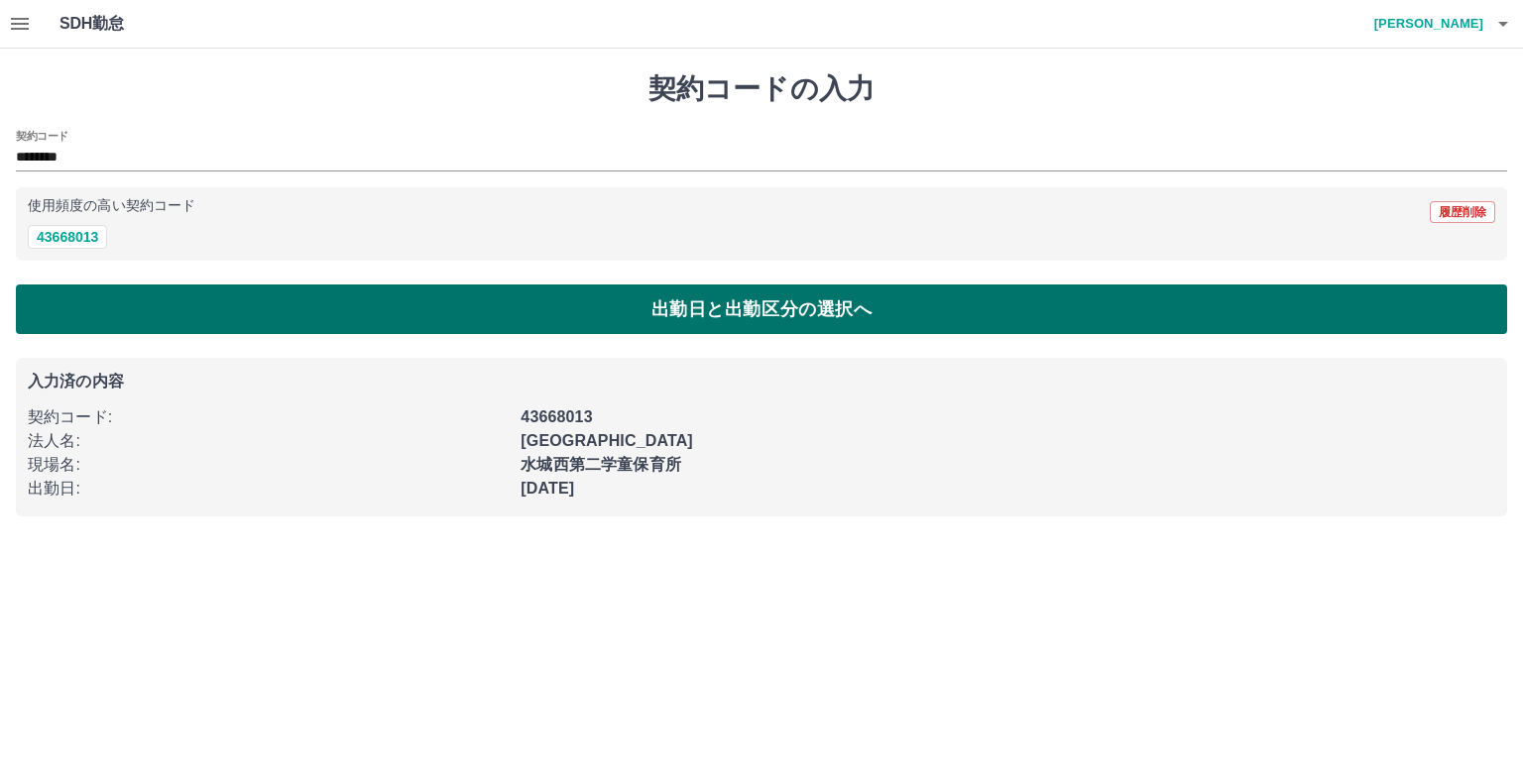 click on "出勤日と出勤区分の選択へ" at bounding box center [762, 309] 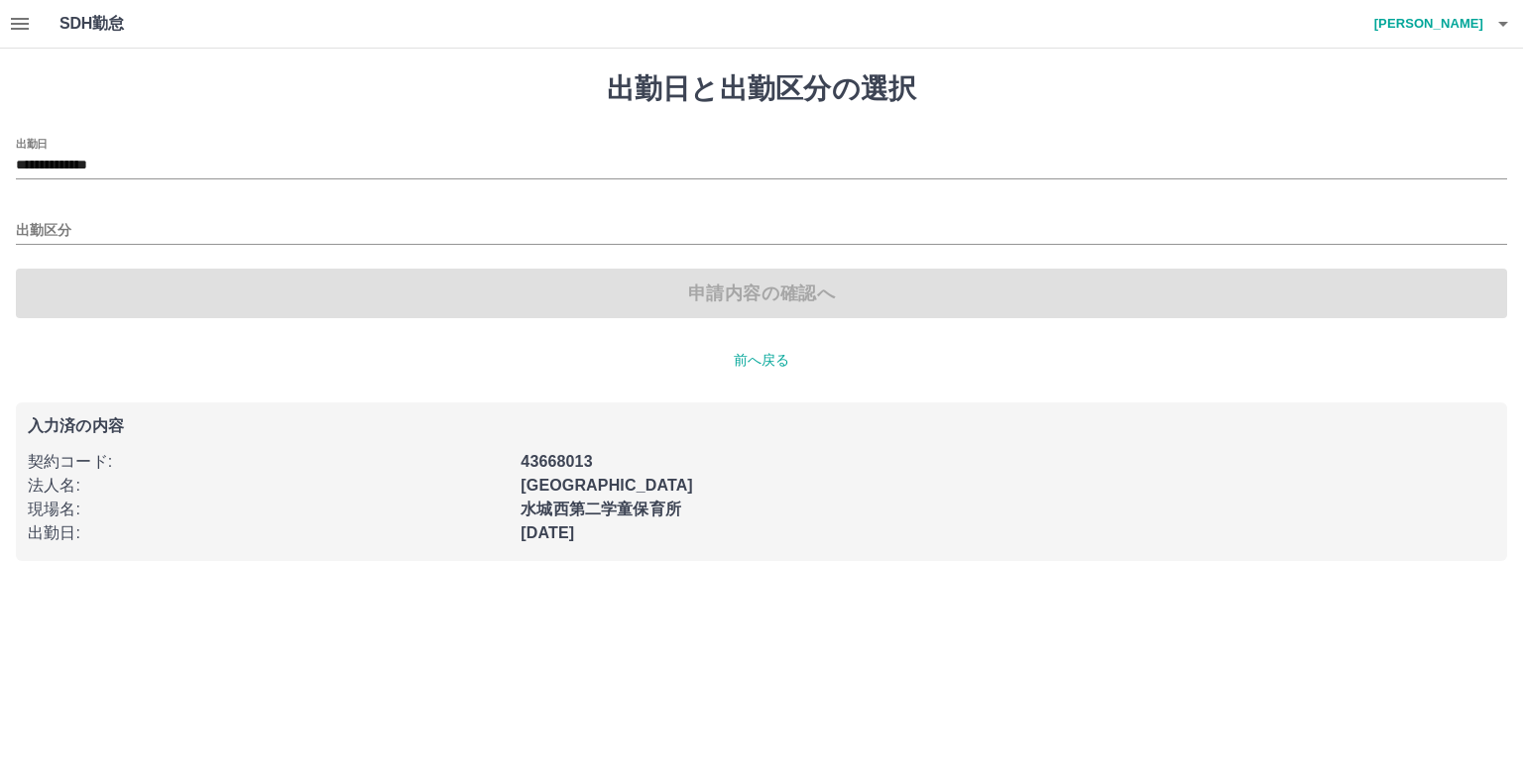 click on "申請内容の確認へ" at bounding box center (762, 293) 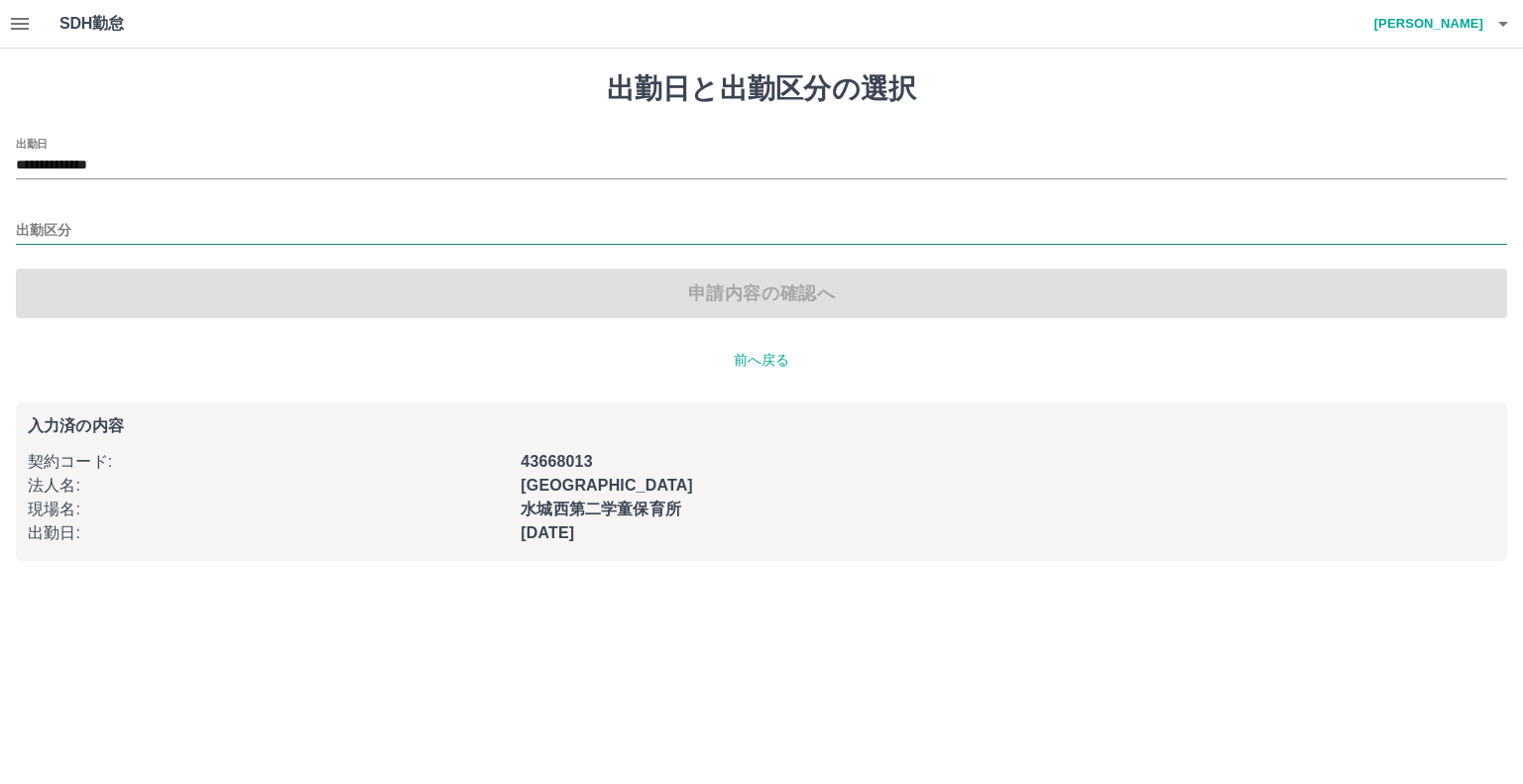 click on "出勤区分" at bounding box center [762, 231] 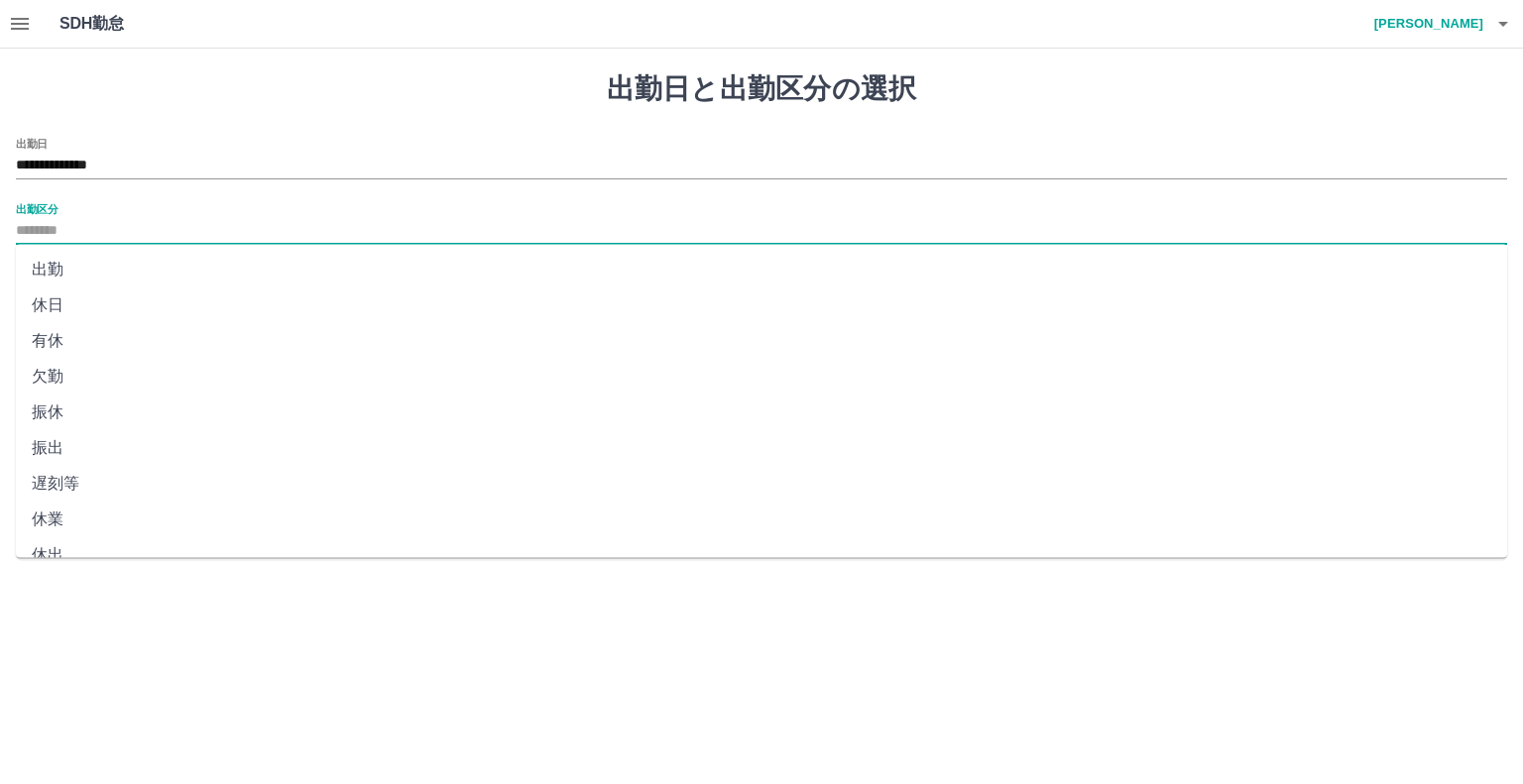 click on "出勤" at bounding box center (762, 270) 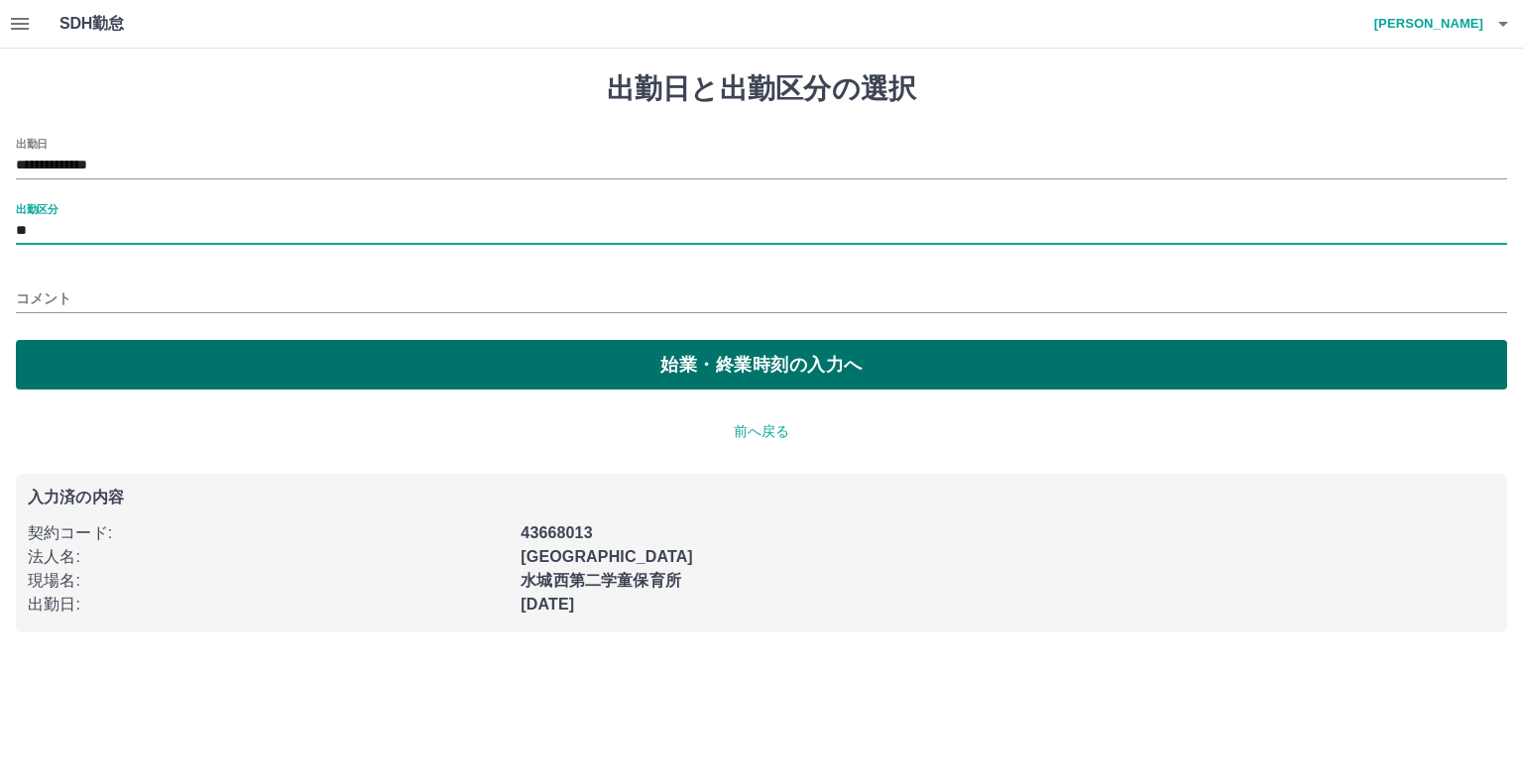 click on "始業・終業時刻の入力へ" at bounding box center [762, 365] 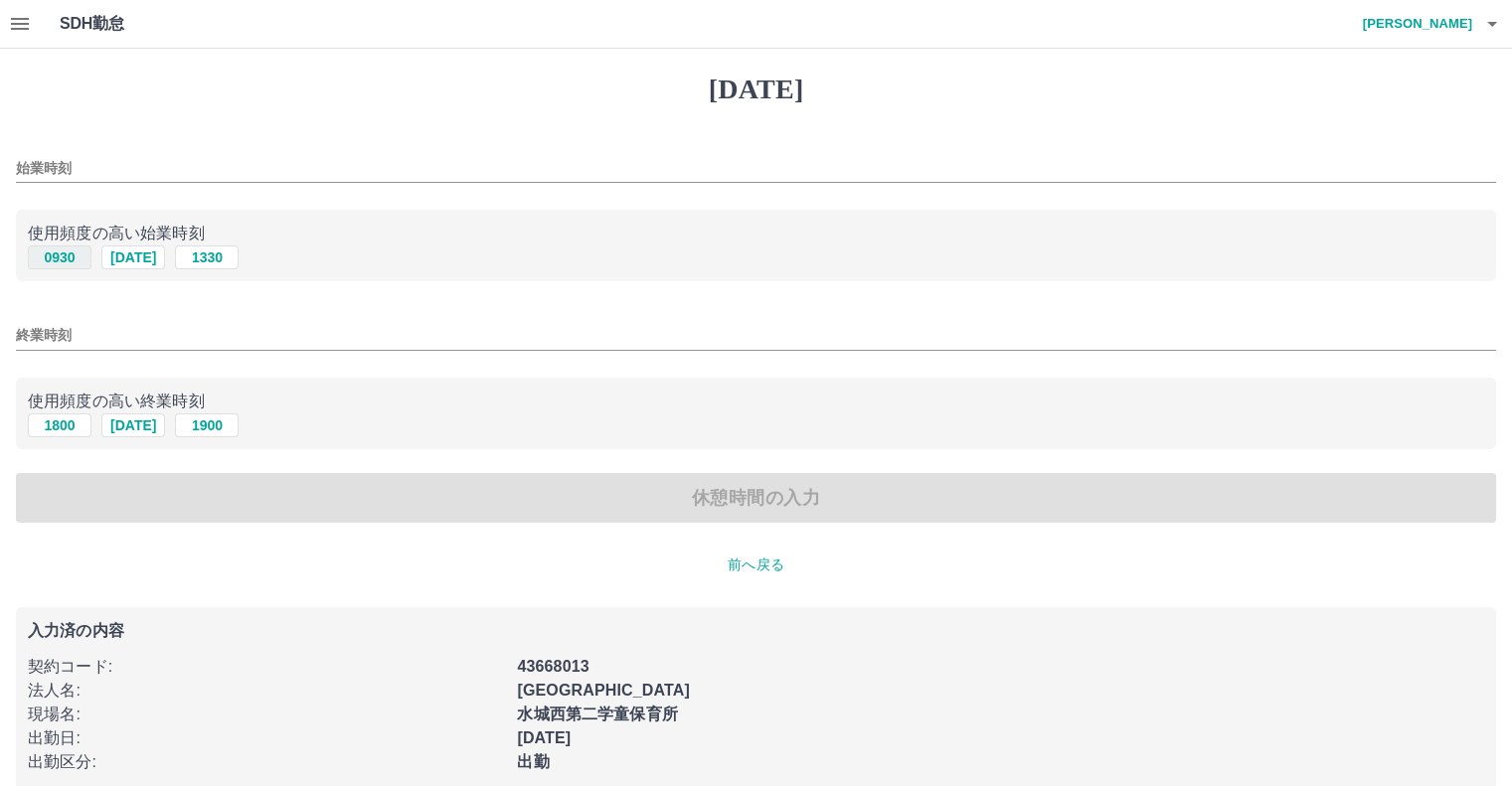 click on "0930" at bounding box center (60, 257) 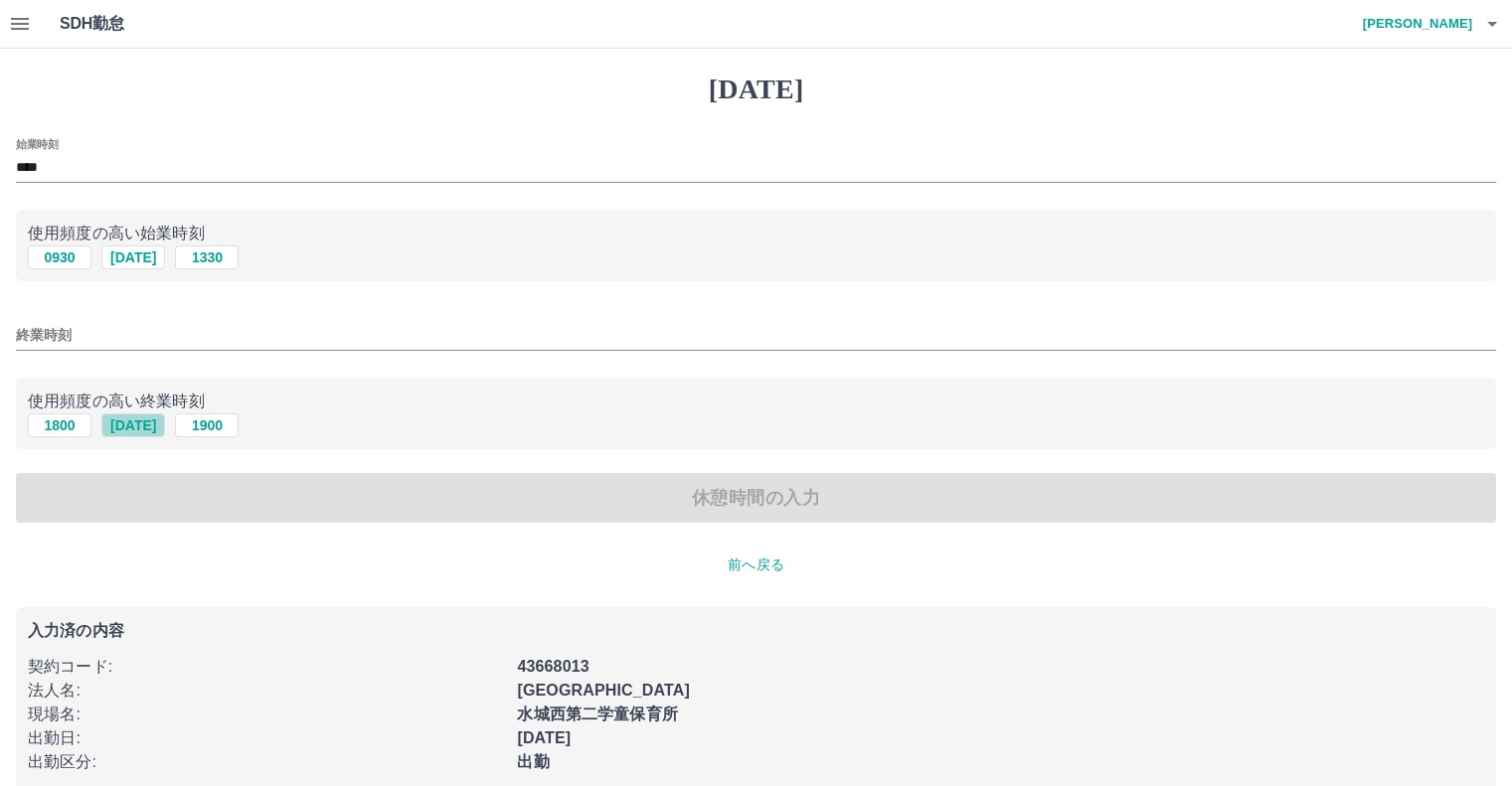 click on "1730" at bounding box center (133, 425) 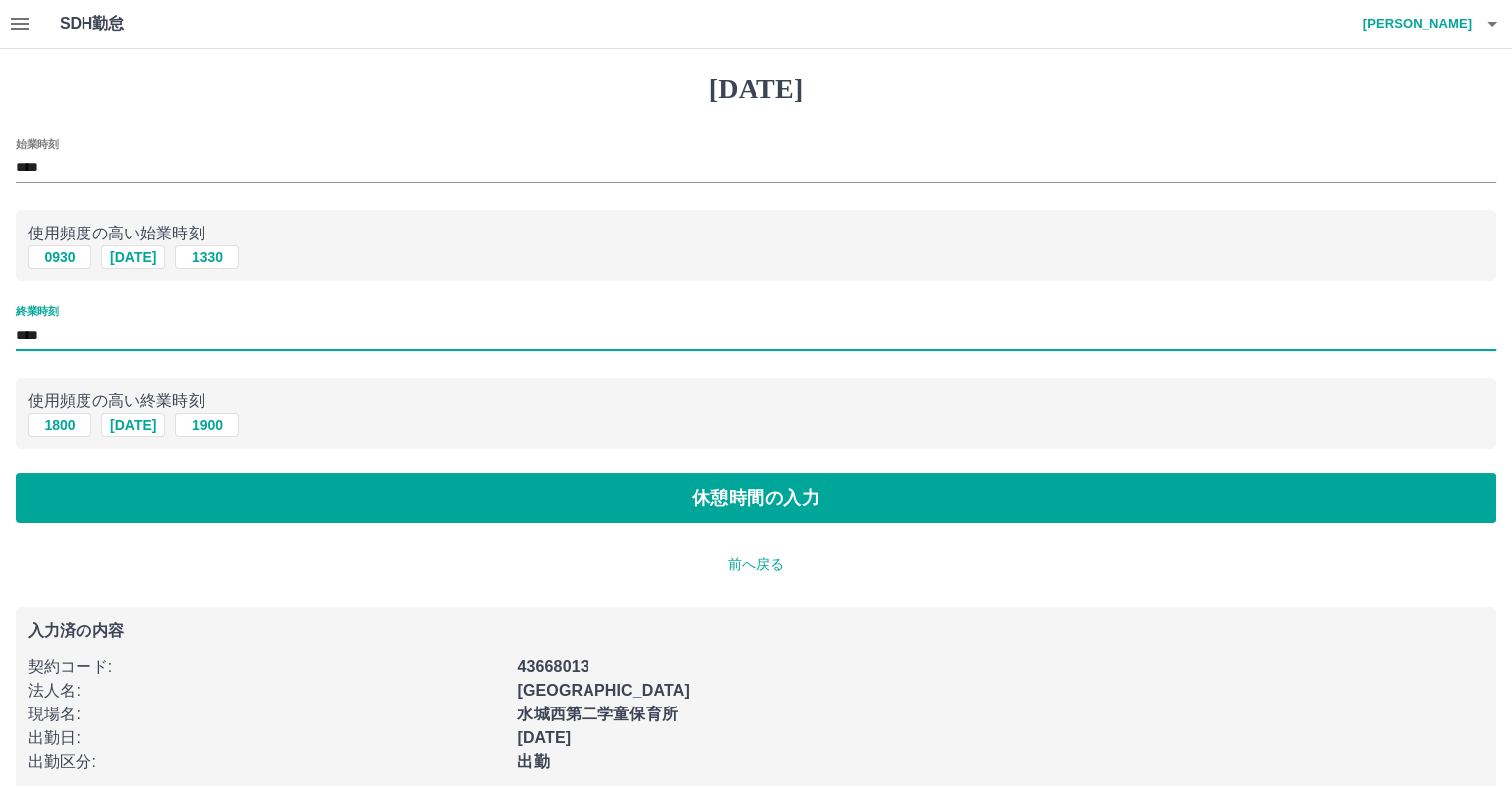 click on "****" at bounding box center [756, 335] 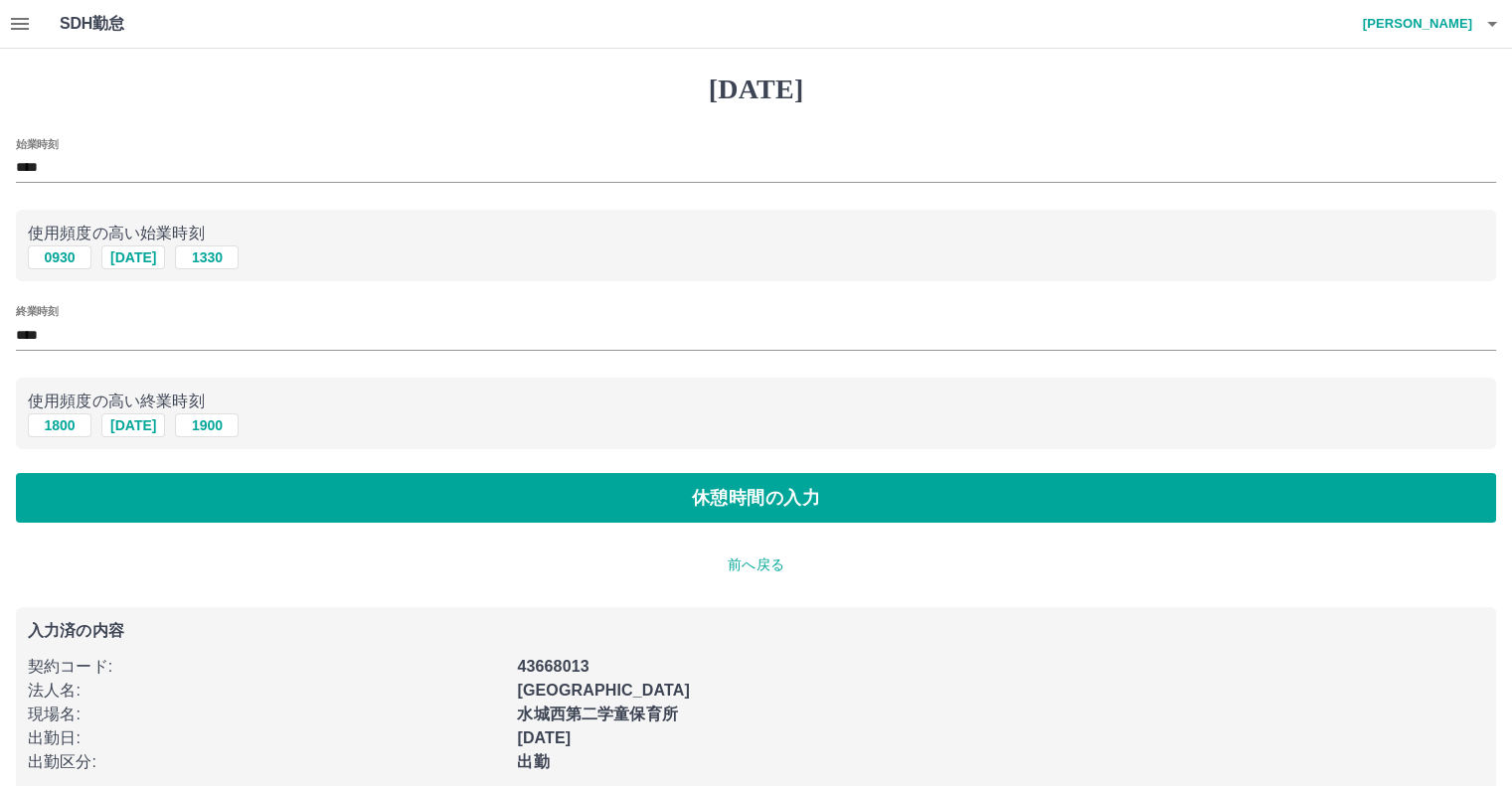 click on "前へ戻る" at bounding box center [756, 564] 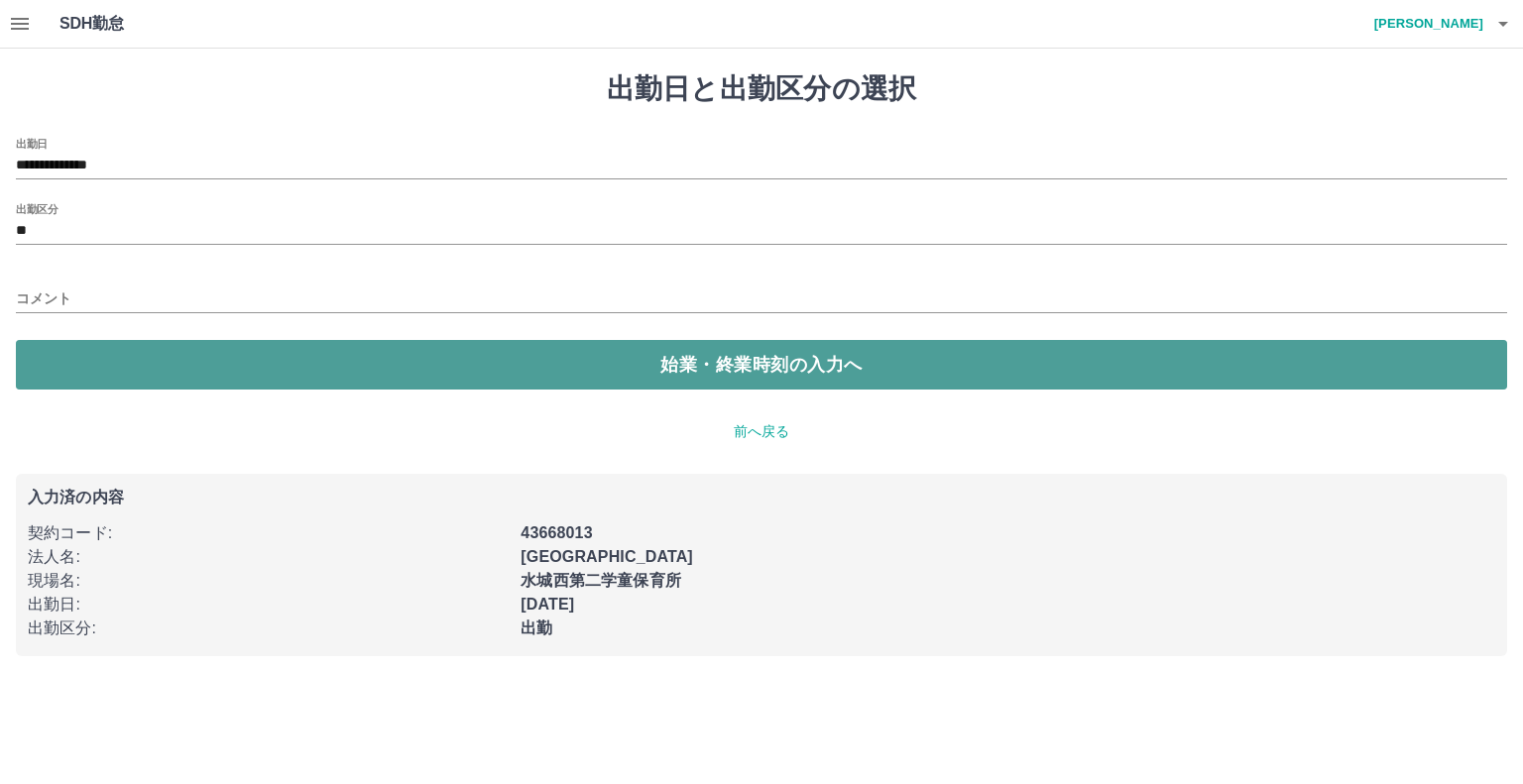 click on "始業・終業時刻の入力へ" at bounding box center [762, 365] 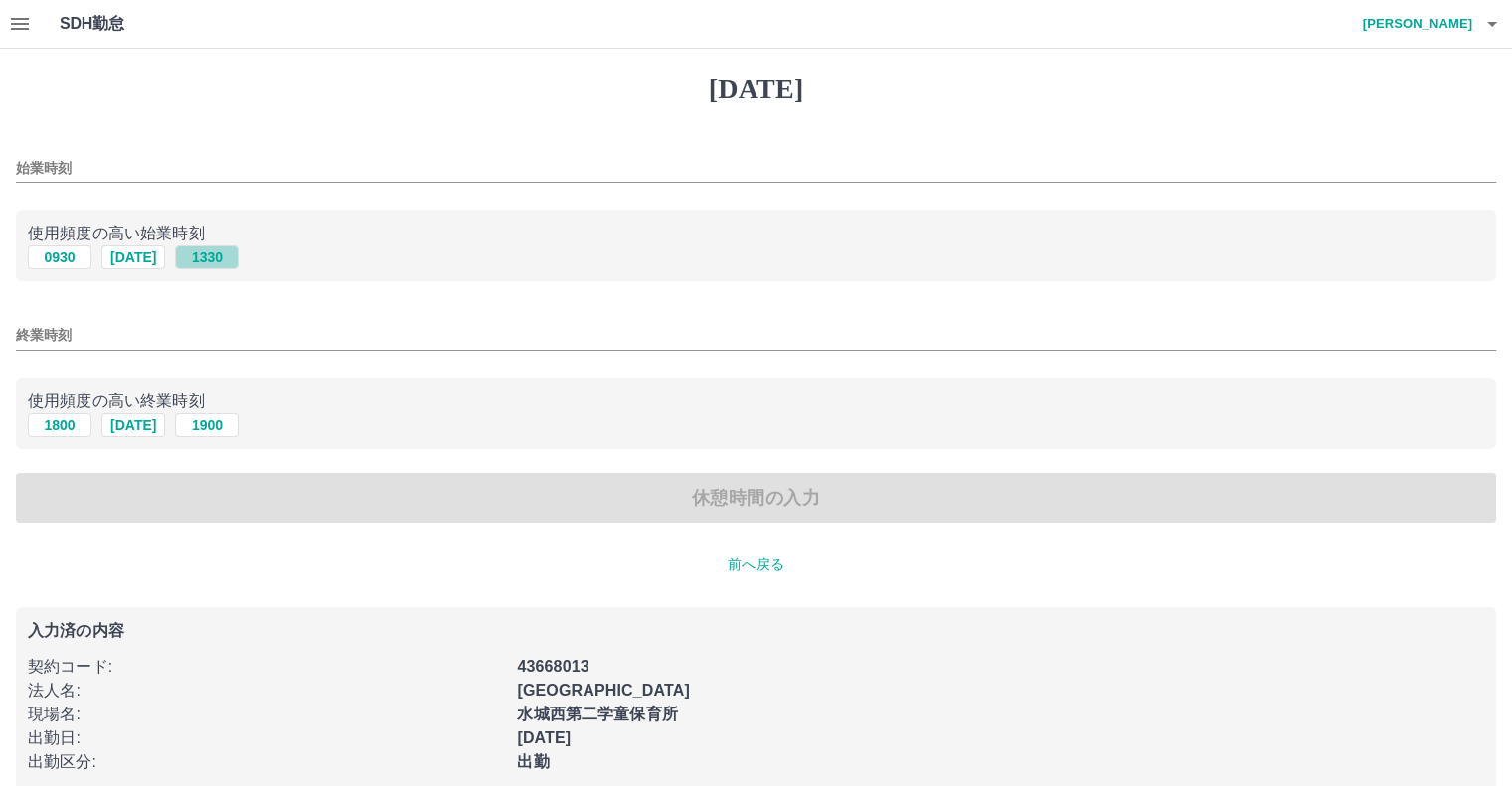 click on "1330" at bounding box center [207, 257] 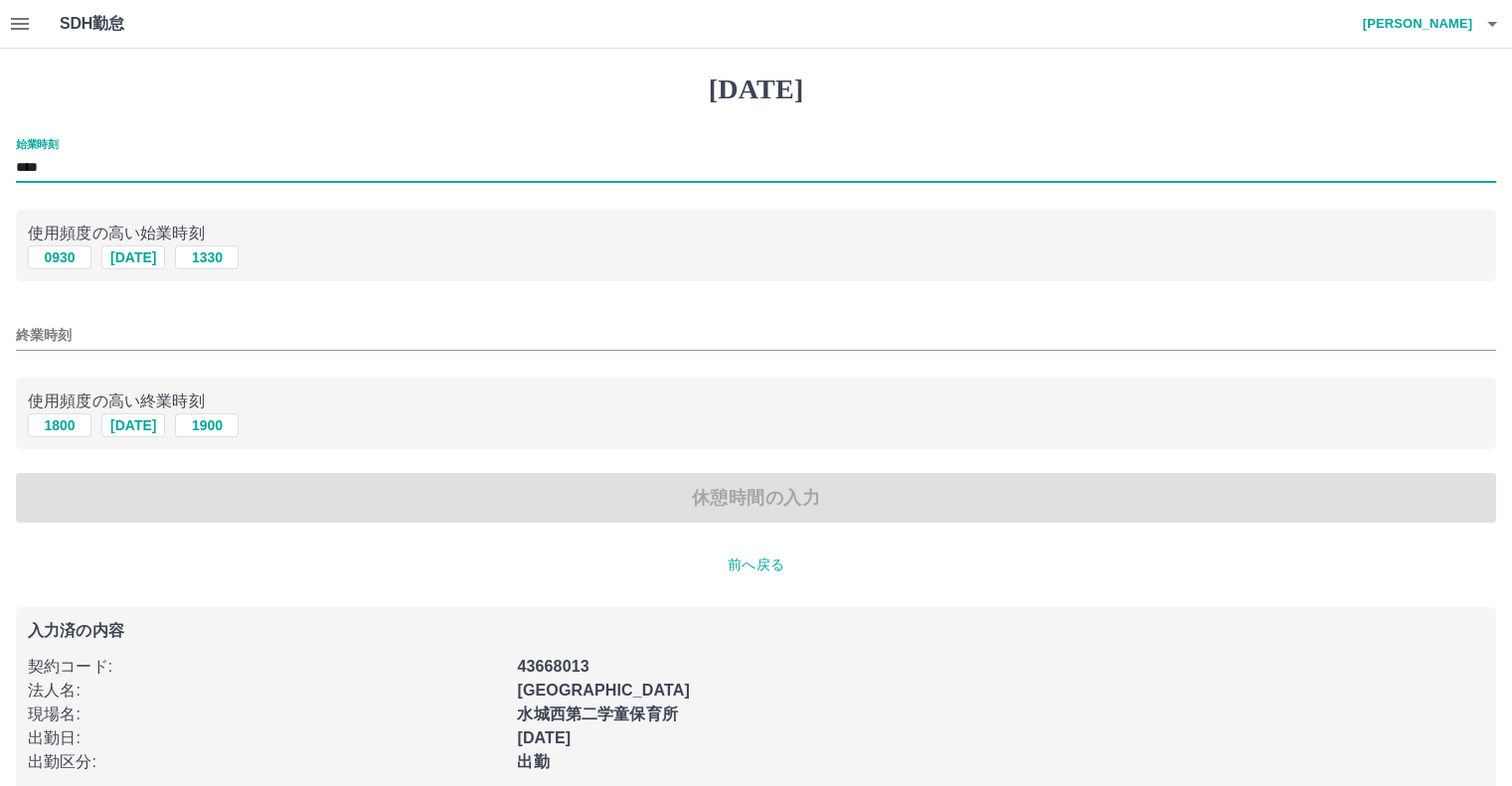 click on "****" at bounding box center (756, 168) 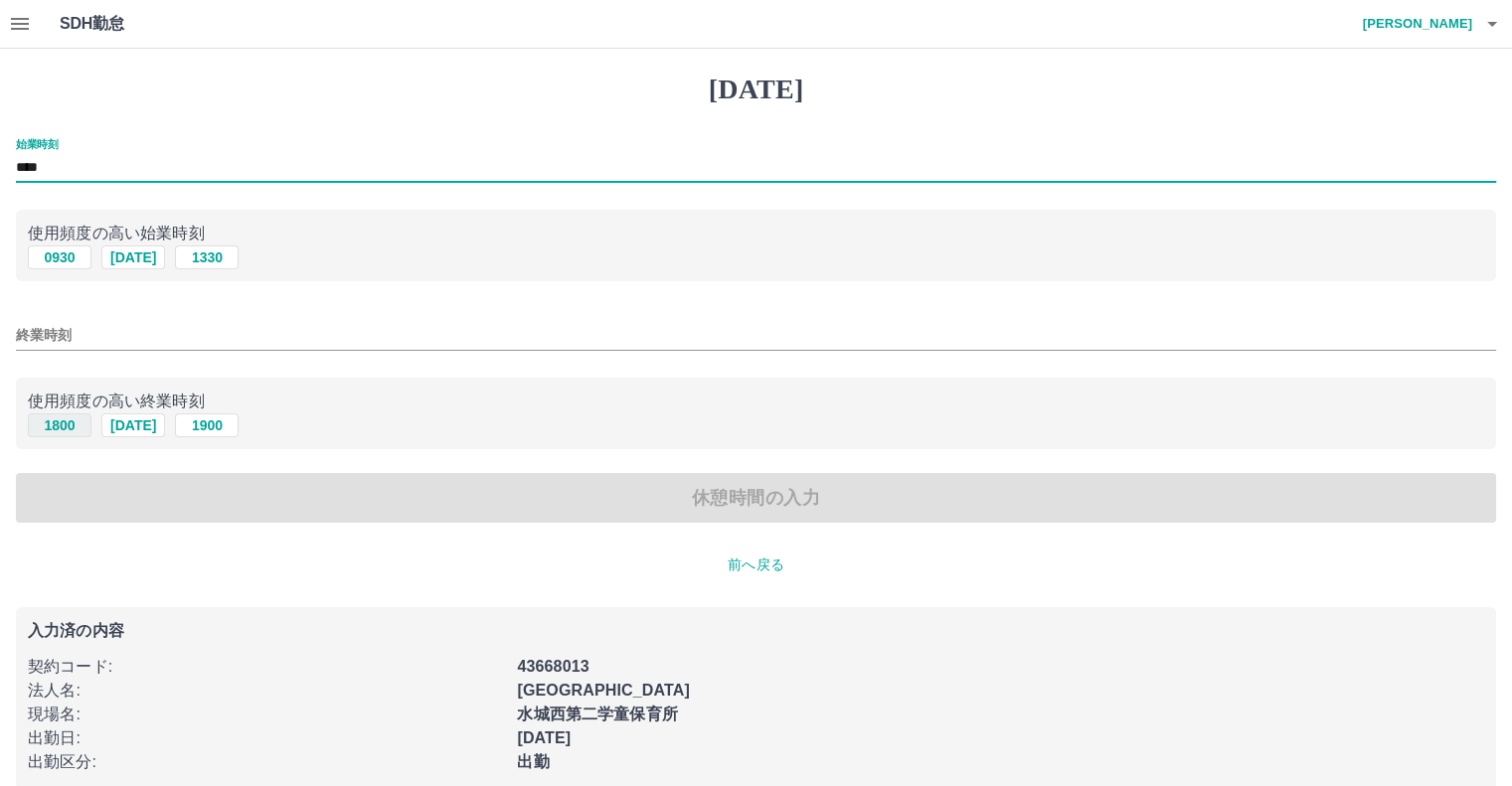 type on "****" 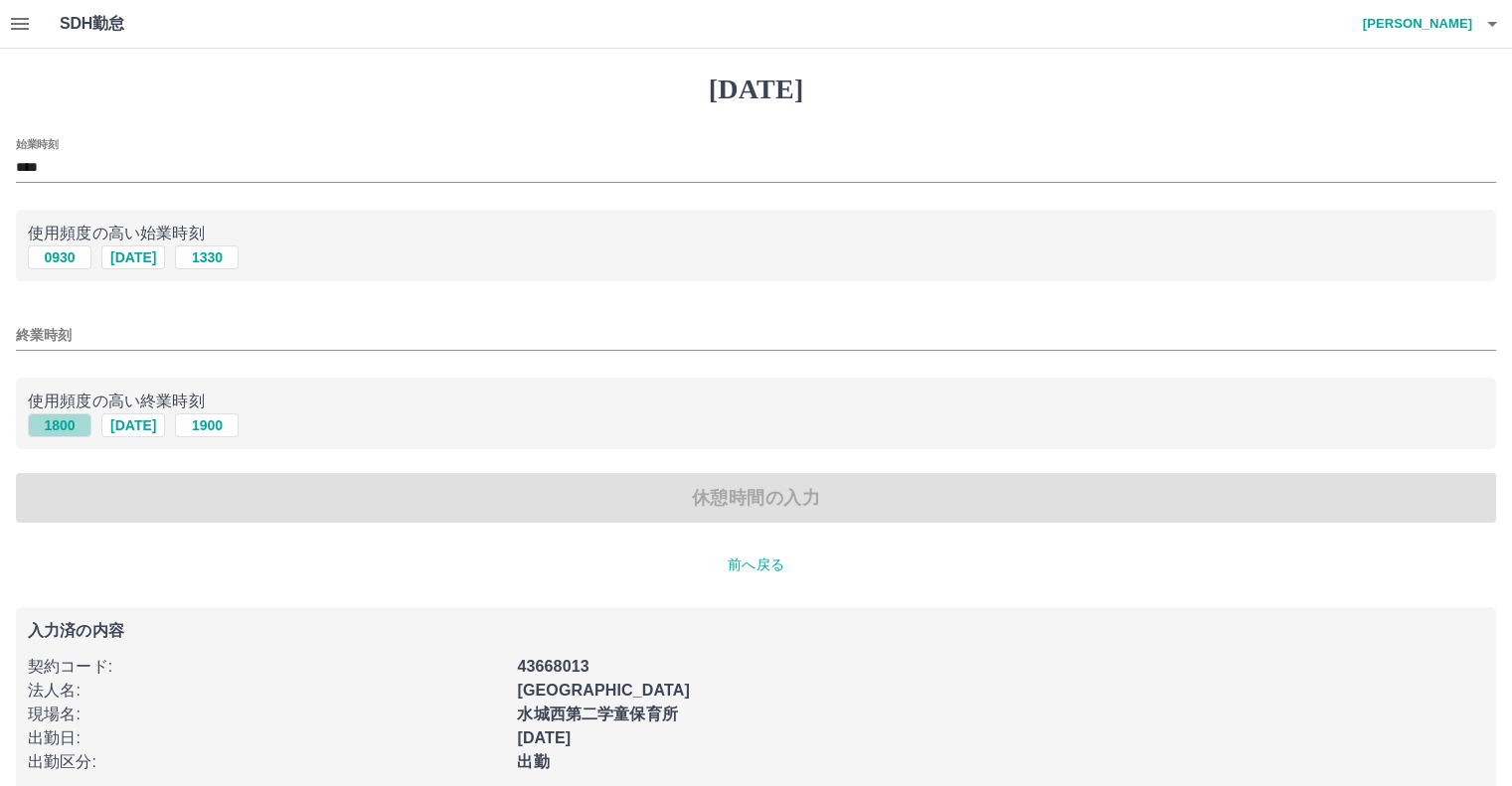 click on "1800" at bounding box center [60, 425] 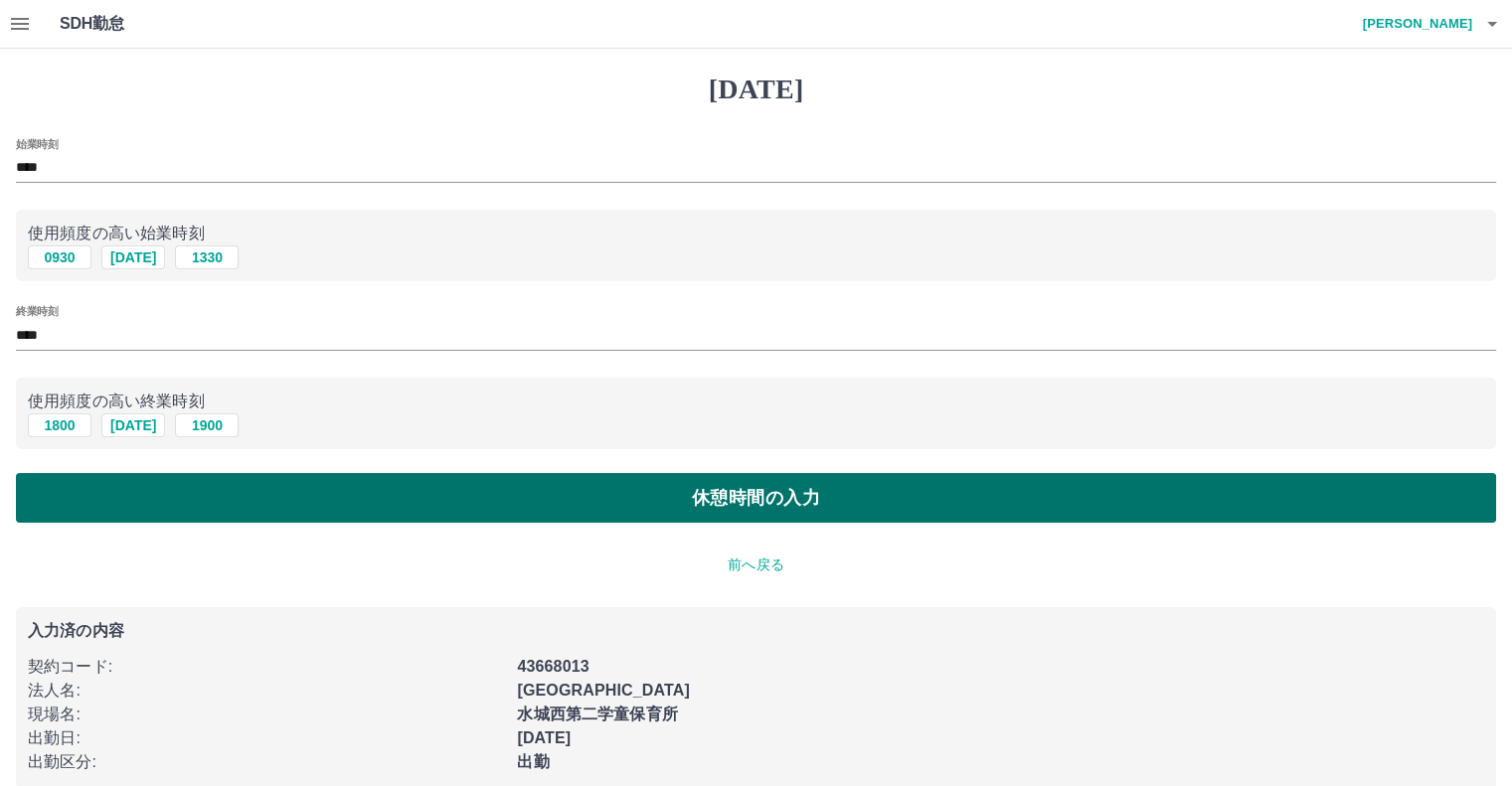 click on "休憩時間の入力" at bounding box center [756, 498] 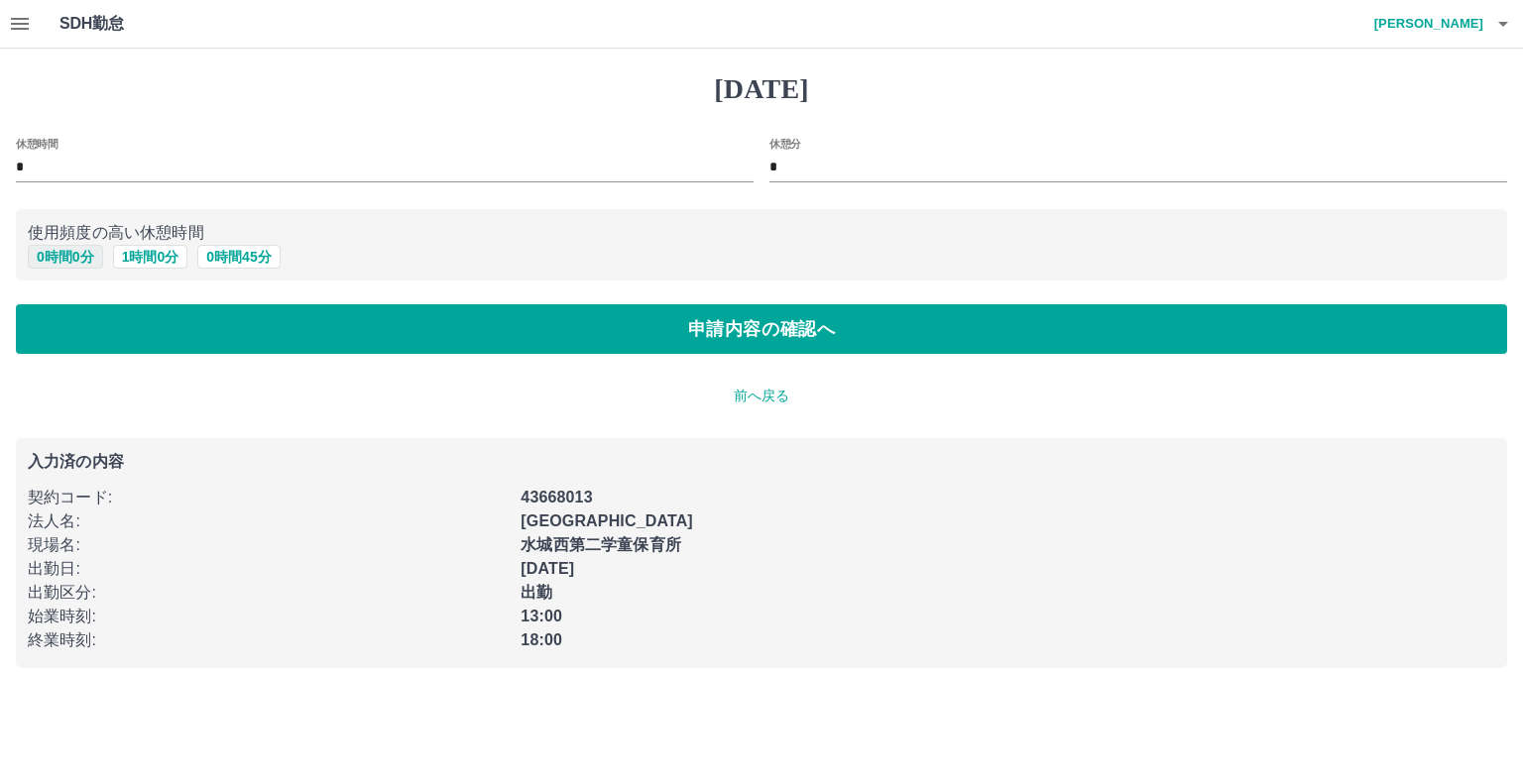 click on "0 時間 0 分" at bounding box center [65, 257] 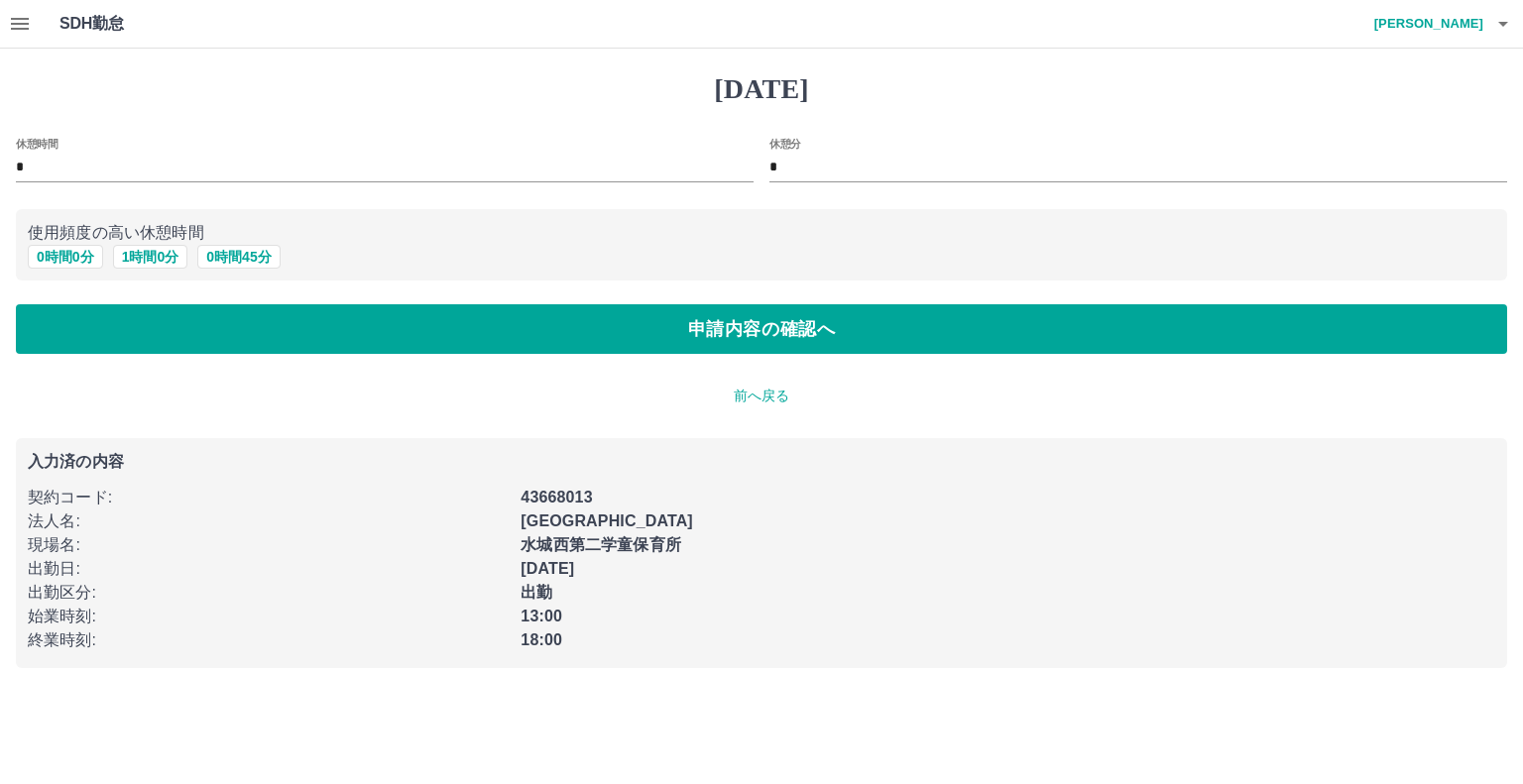 click on "前へ戻る" at bounding box center [762, 395] 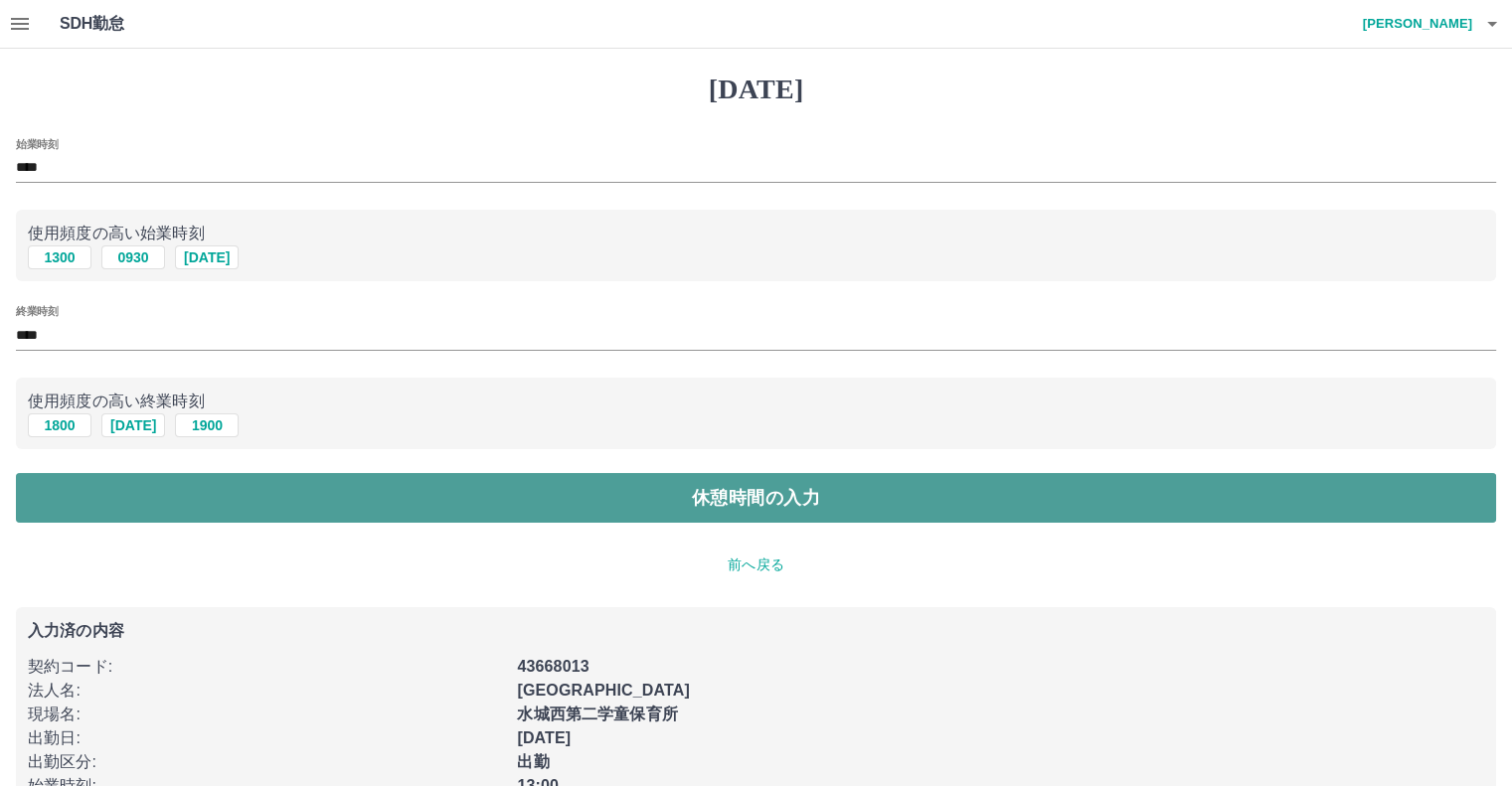 click on "休憩時間の入力" at bounding box center [756, 498] 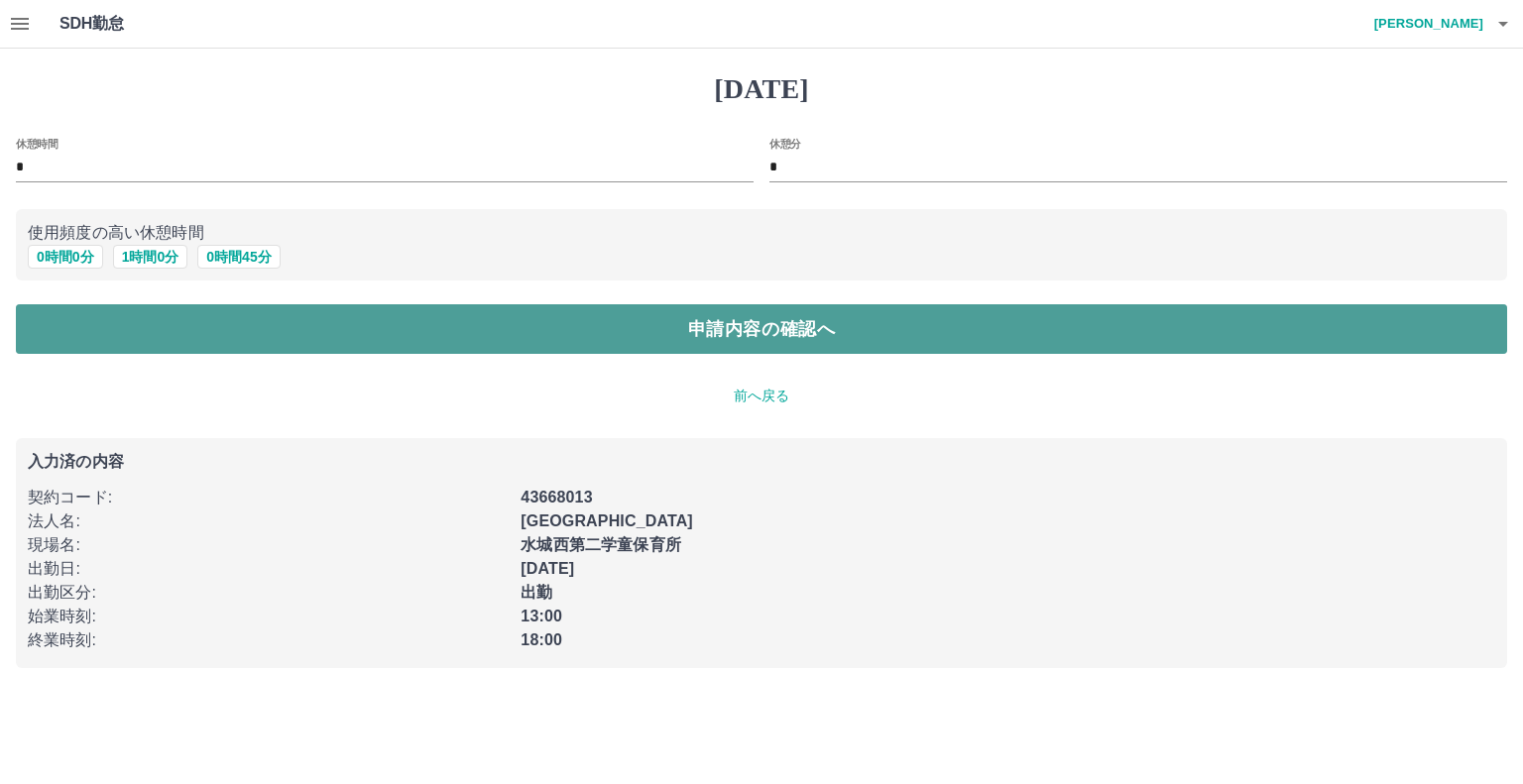 click on "申請内容の確認へ" at bounding box center [762, 329] 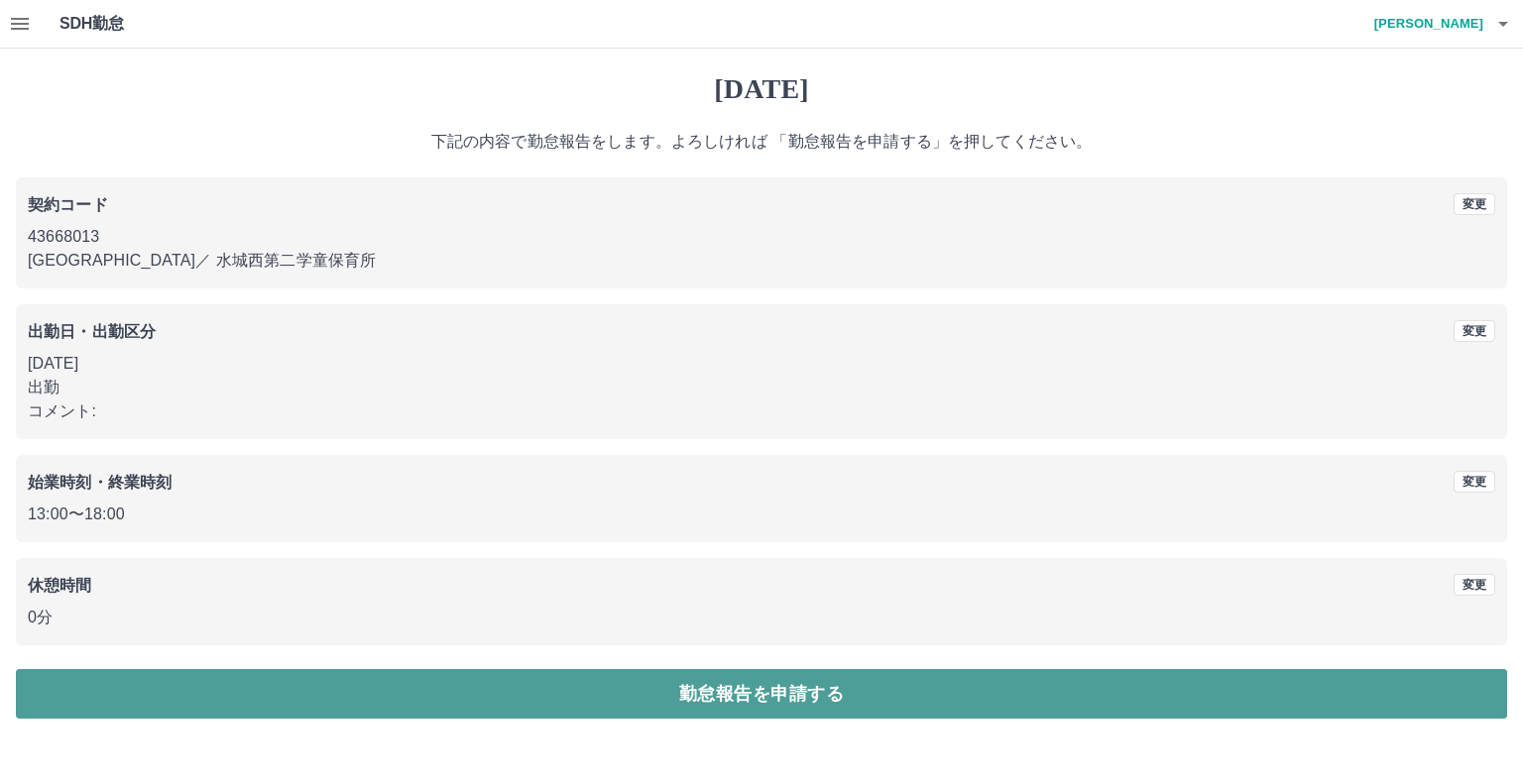 click on "勤怠報告を申請する" at bounding box center (762, 694) 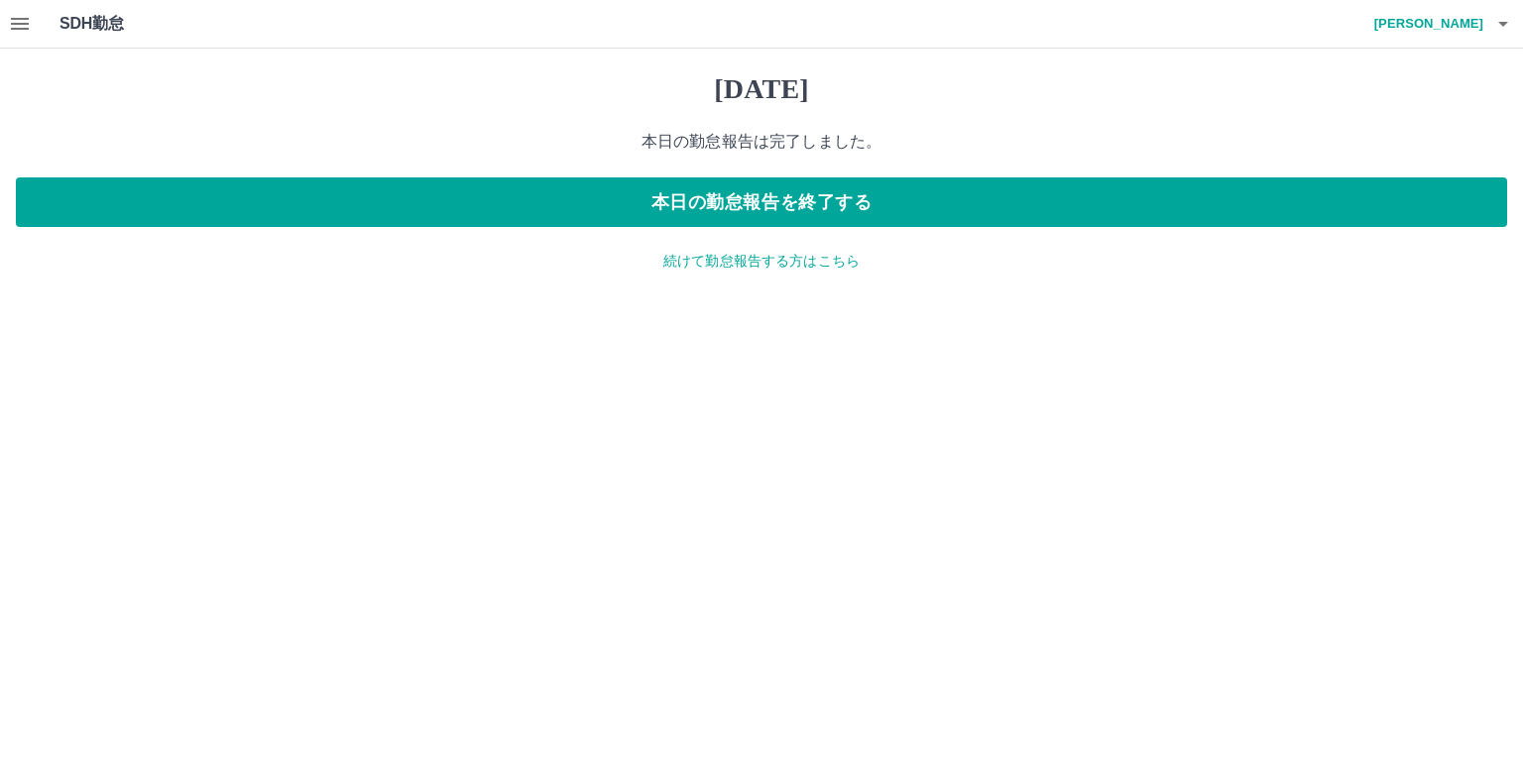 click 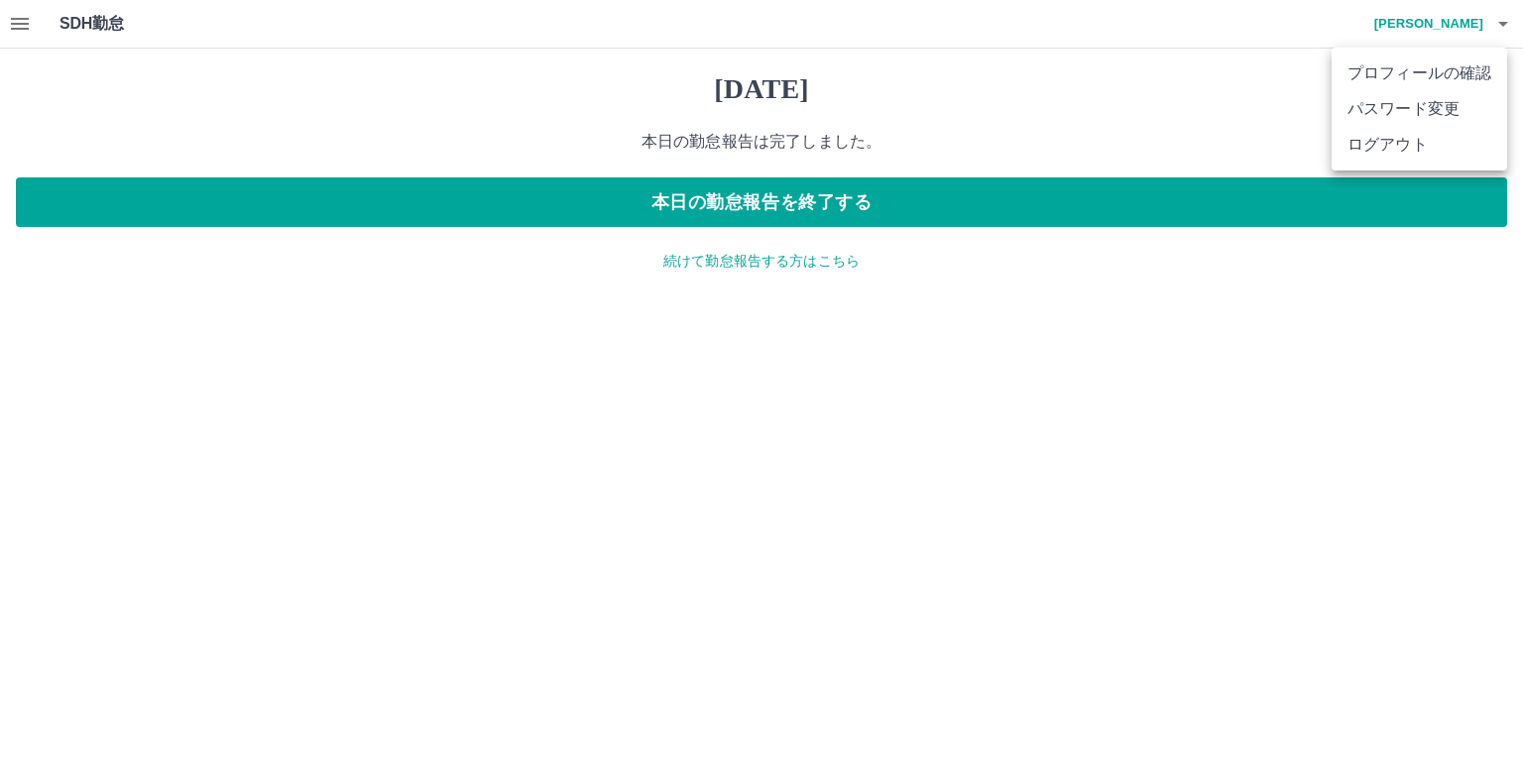 click on "ログアウト" at bounding box center (1419, 145) 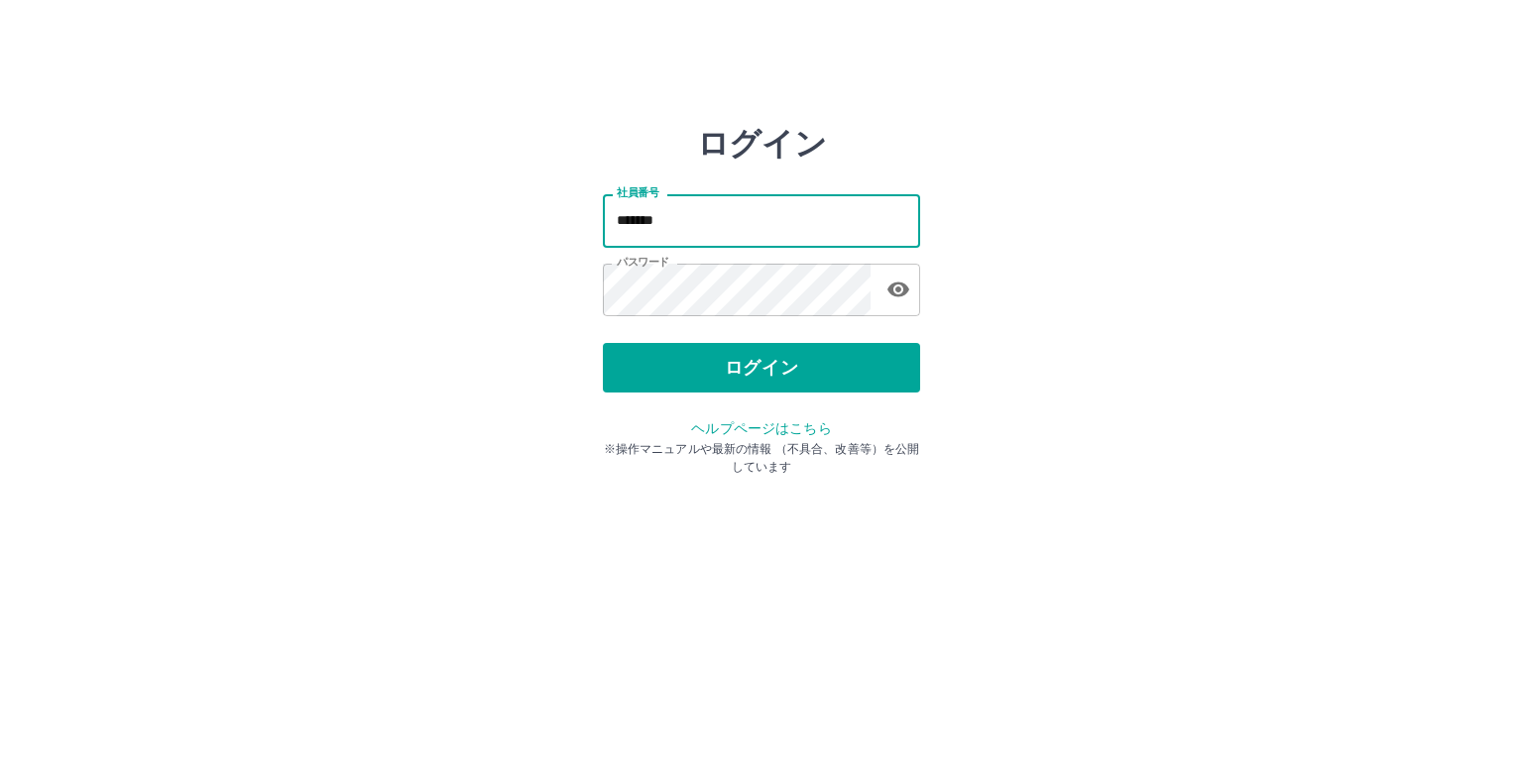 scroll, scrollTop: 0, scrollLeft: 0, axis: both 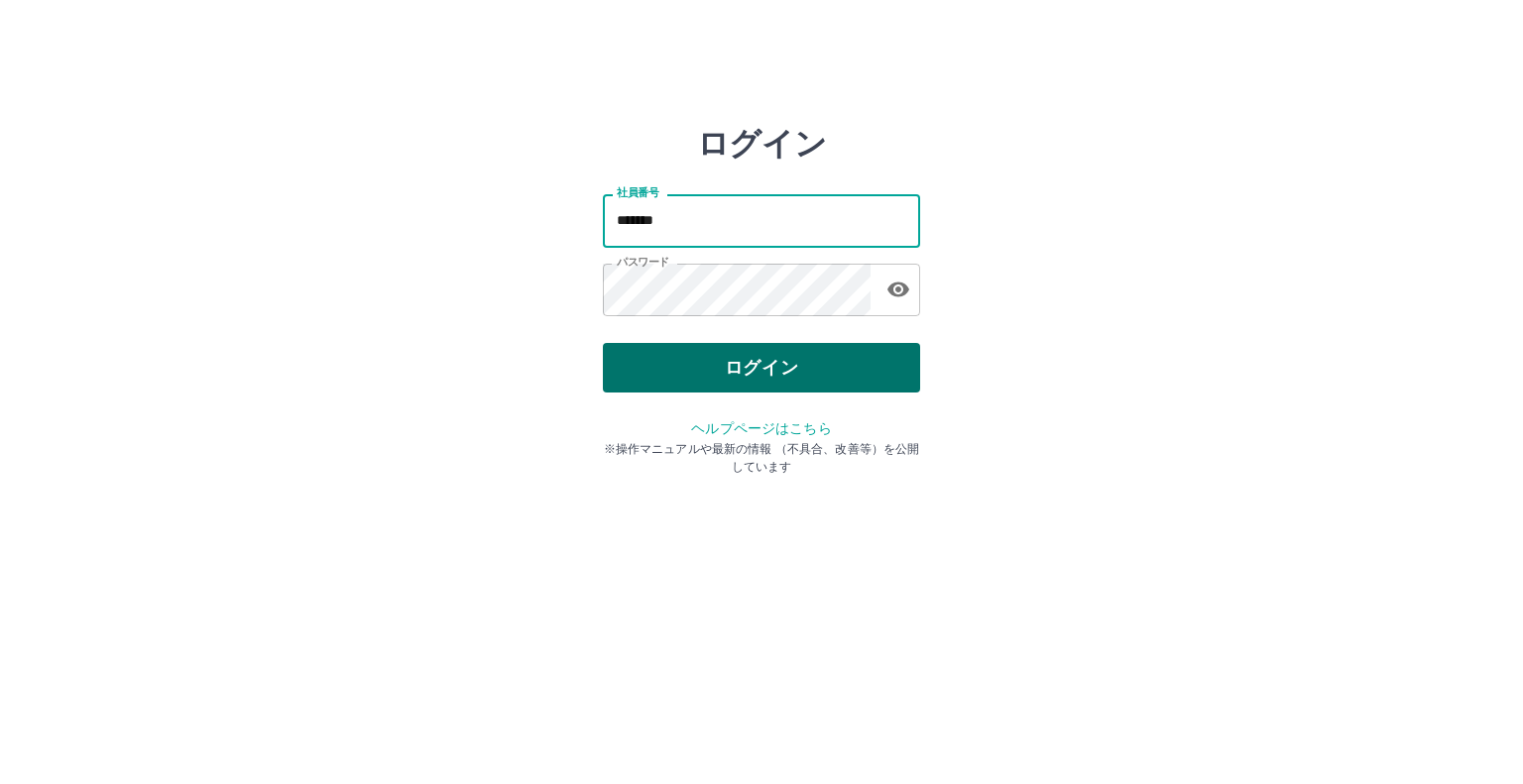 click on "ログイン" at bounding box center (762, 368) 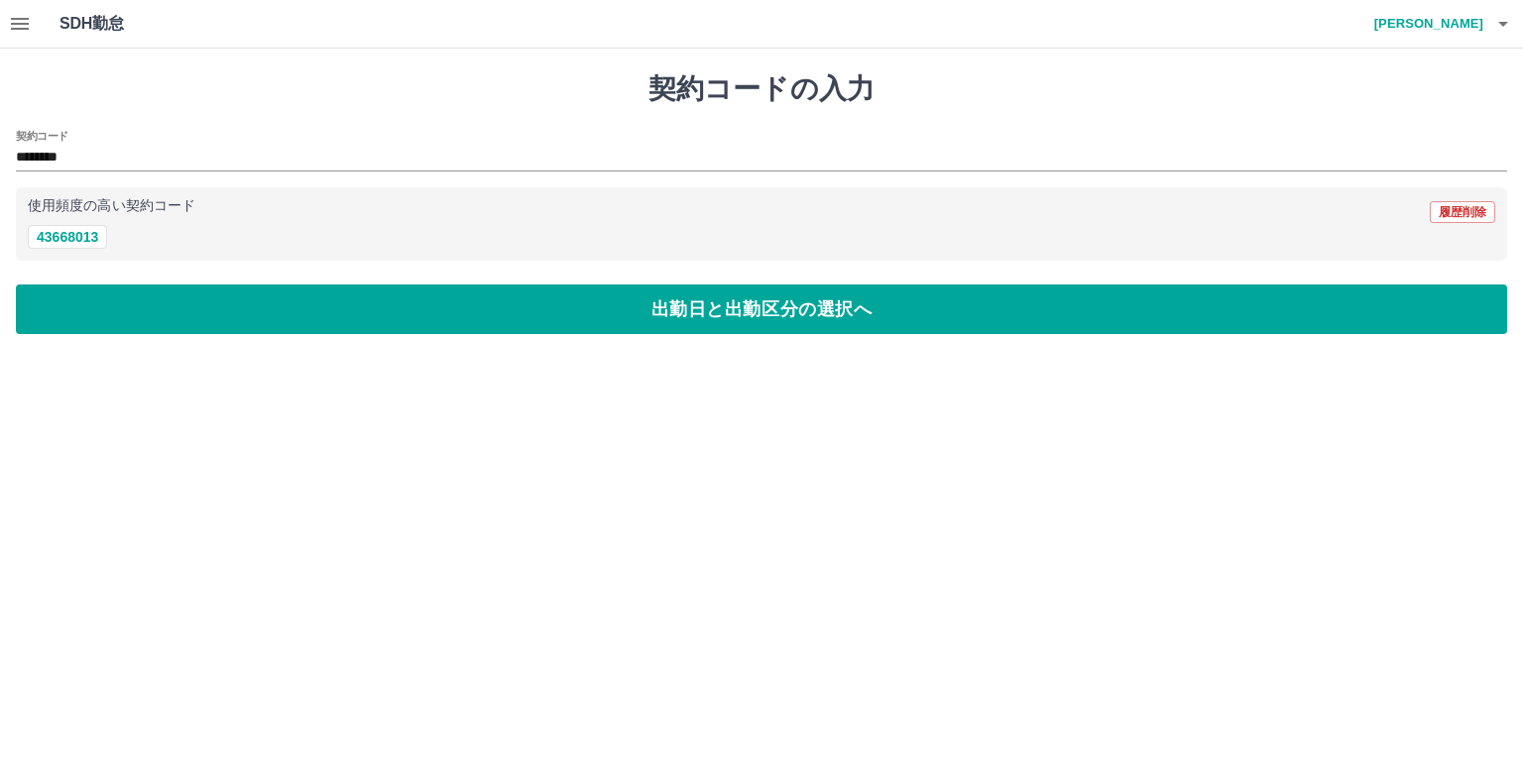 scroll, scrollTop: 0, scrollLeft: 0, axis: both 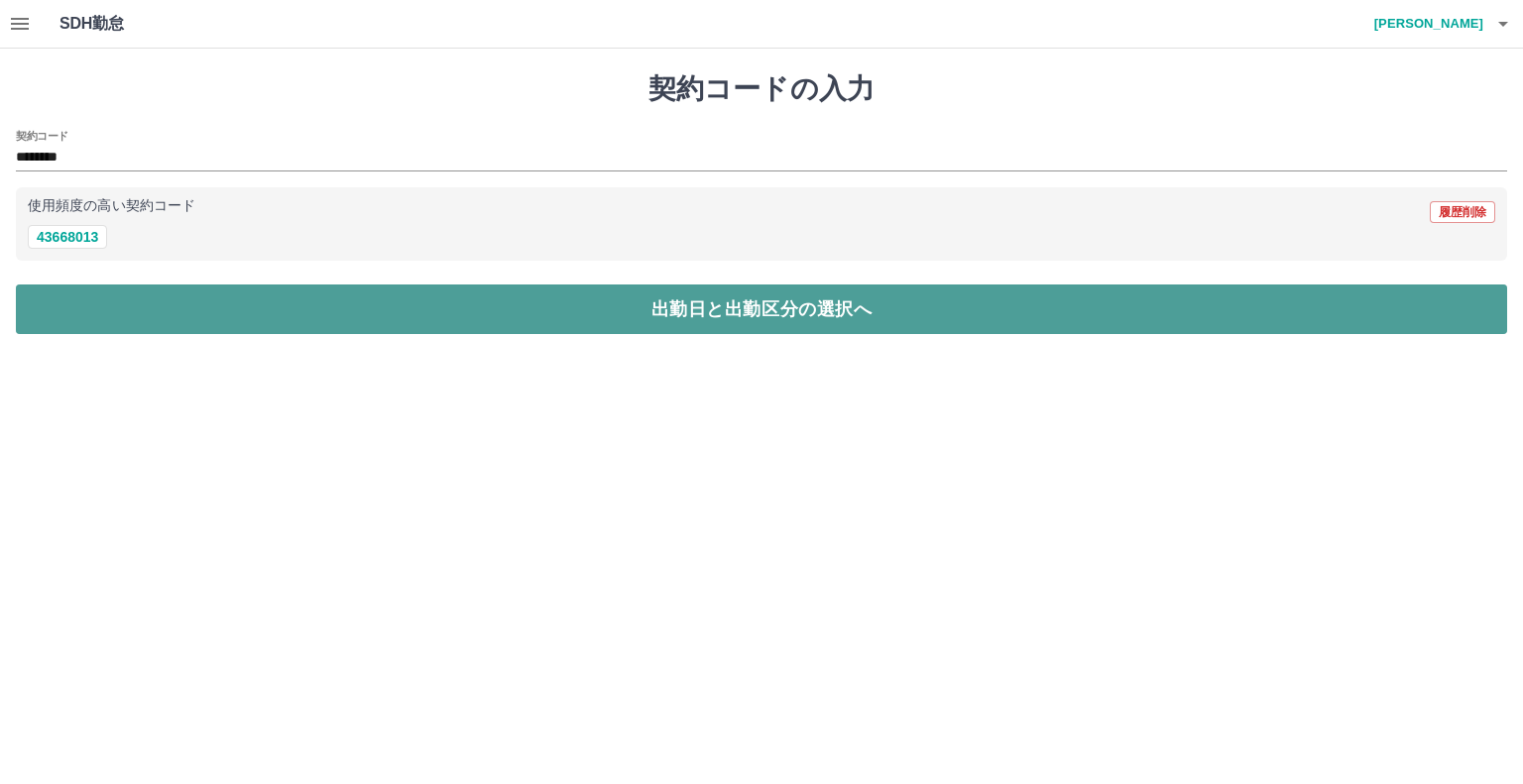 click on "出勤日と出勤区分の選択へ" at bounding box center (762, 309) 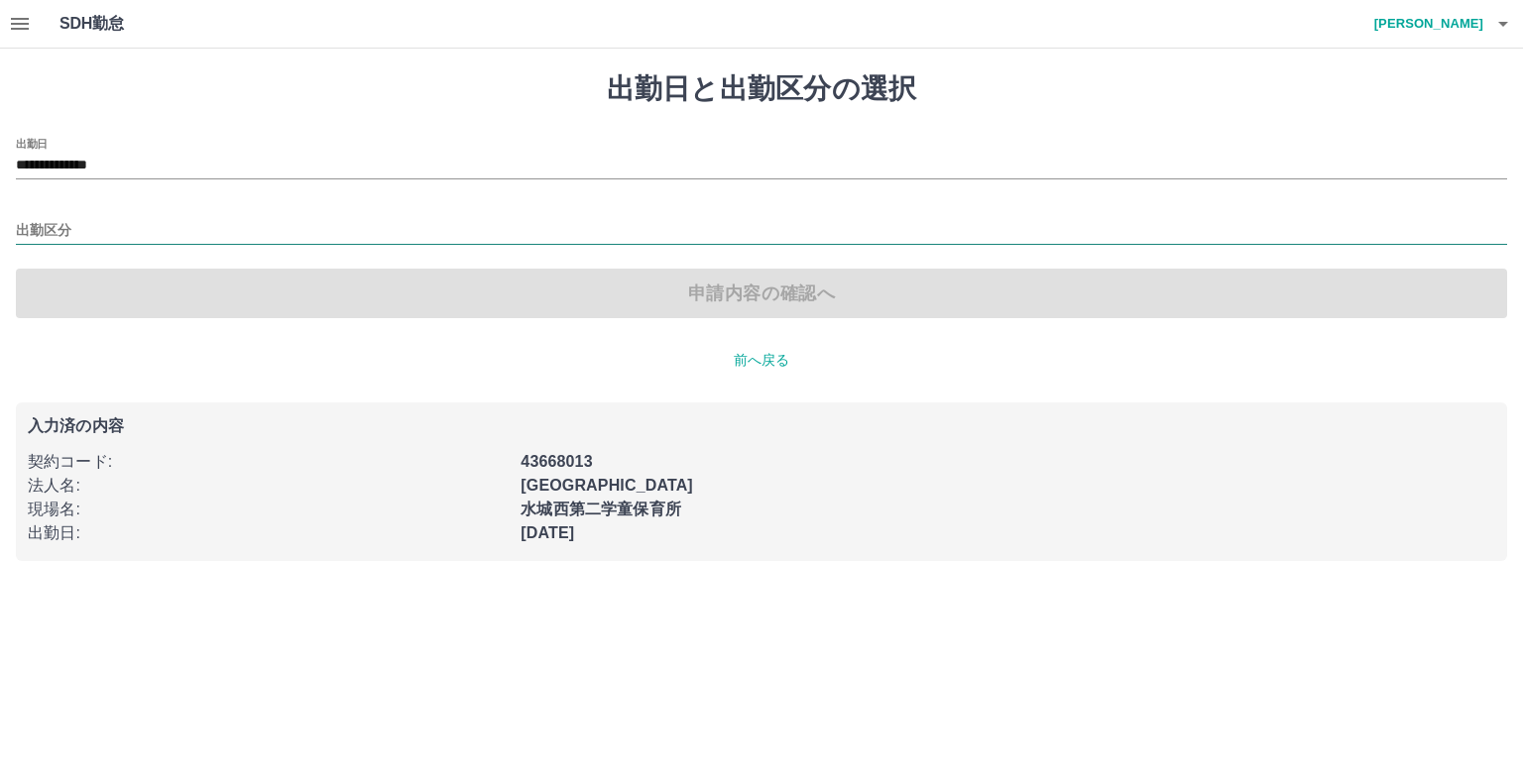 click on "出勤区分" at bounding box center [762, 231] 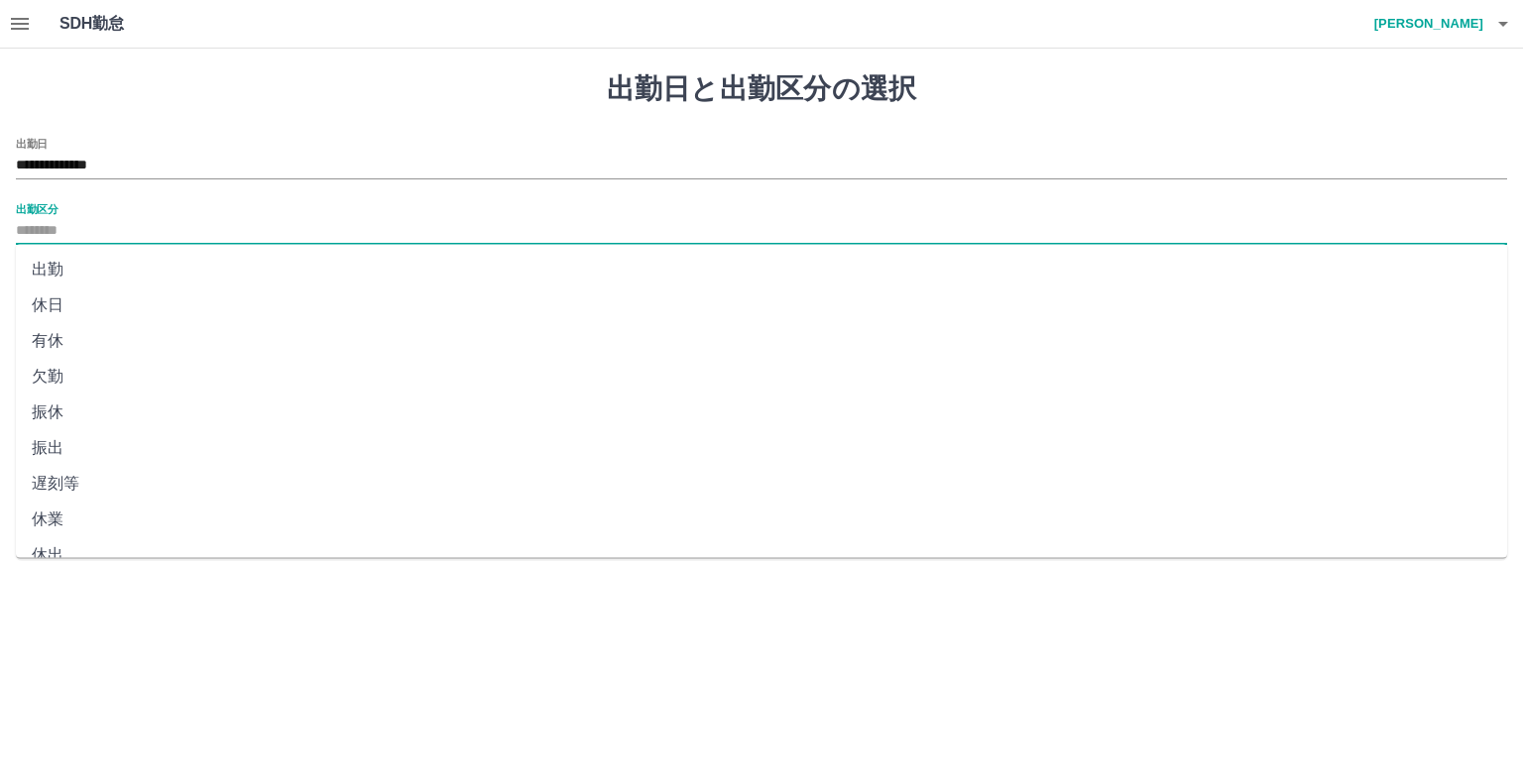 click on "出勤" at bounding box center (762, 270) 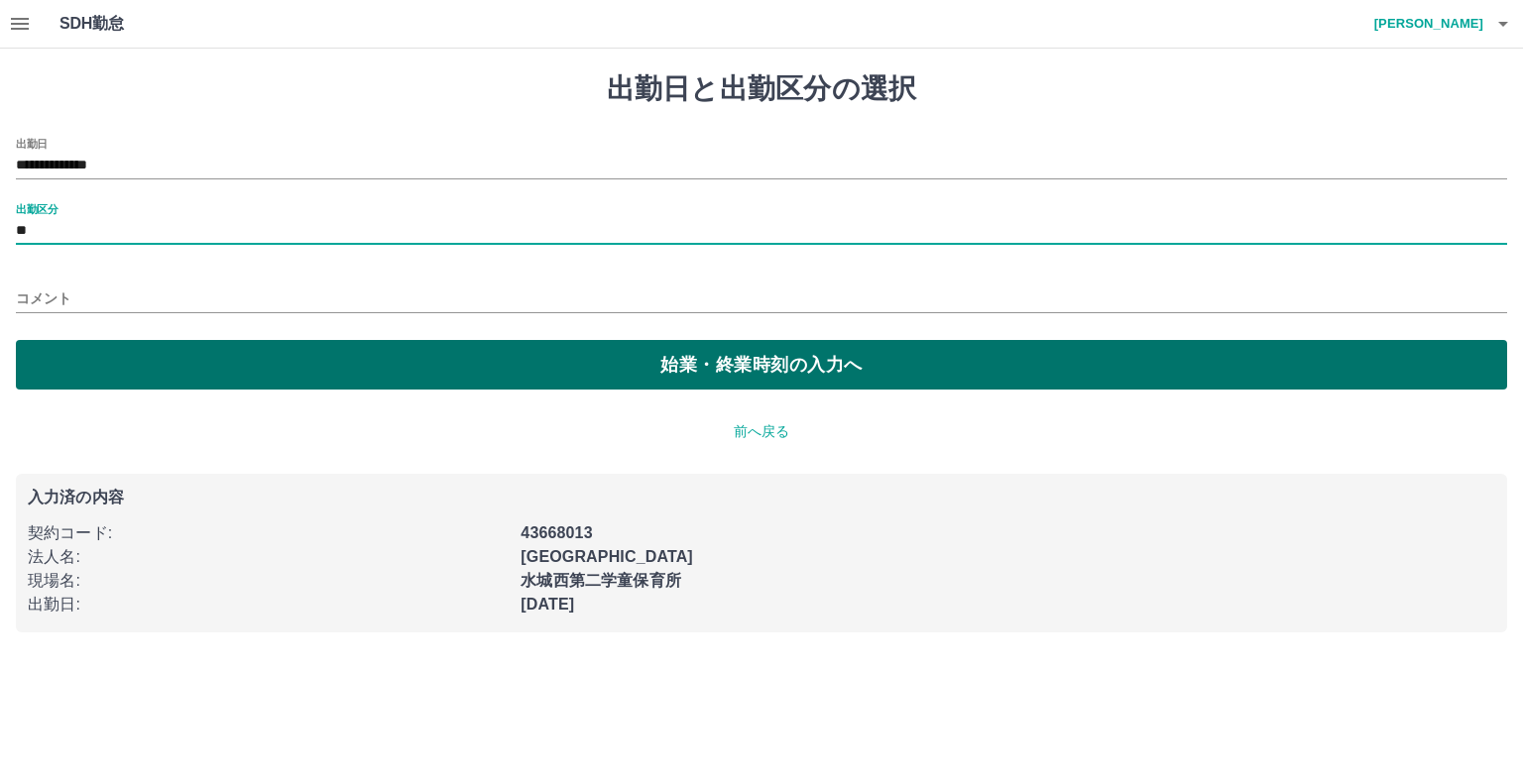 click on "始業・終業時刻の入力へ" at bounding box center (762, 365) 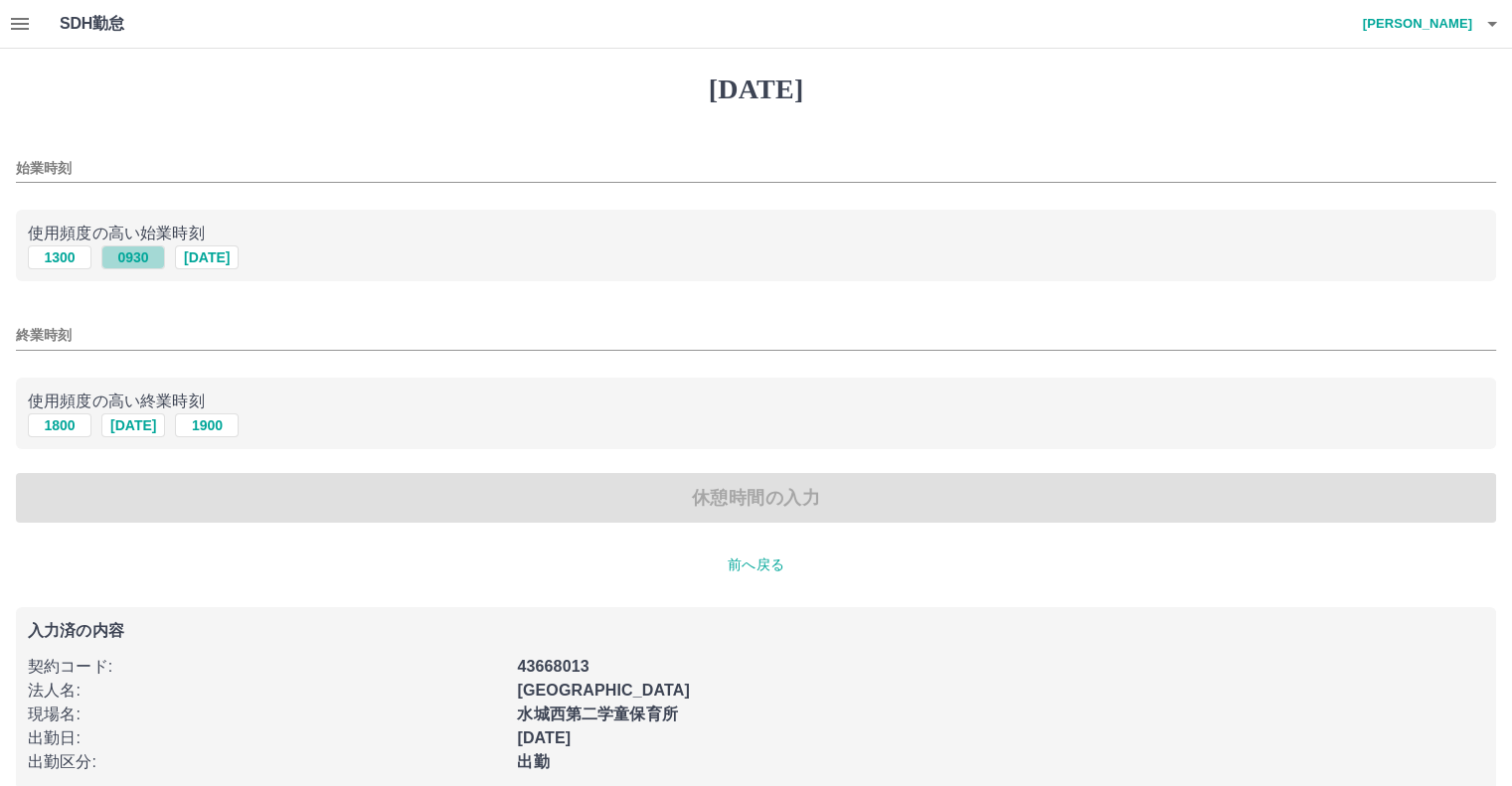 click on "0930" at bounding box center [133, 257] 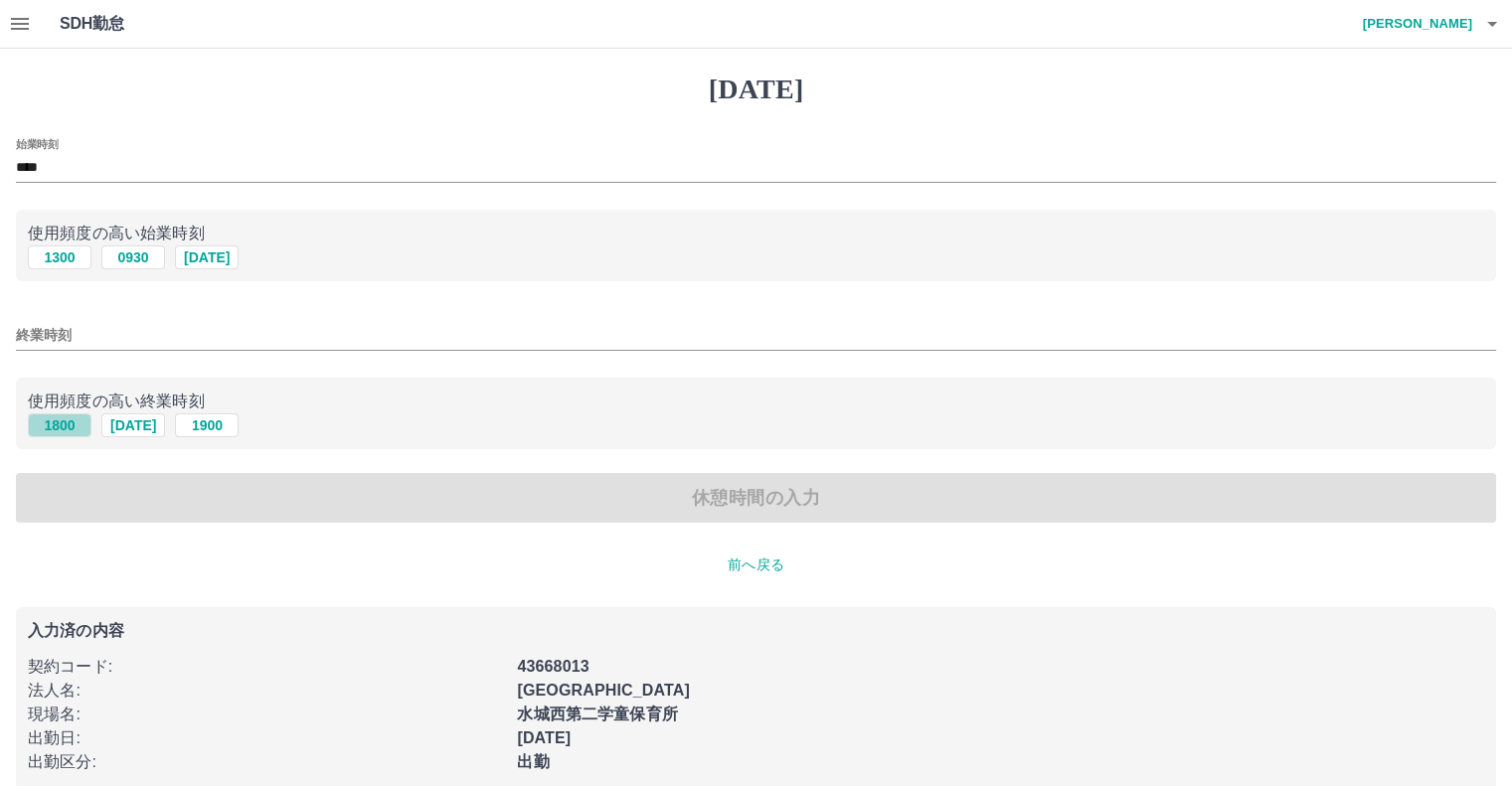 click on "1800" at bounding box center [60, 425] 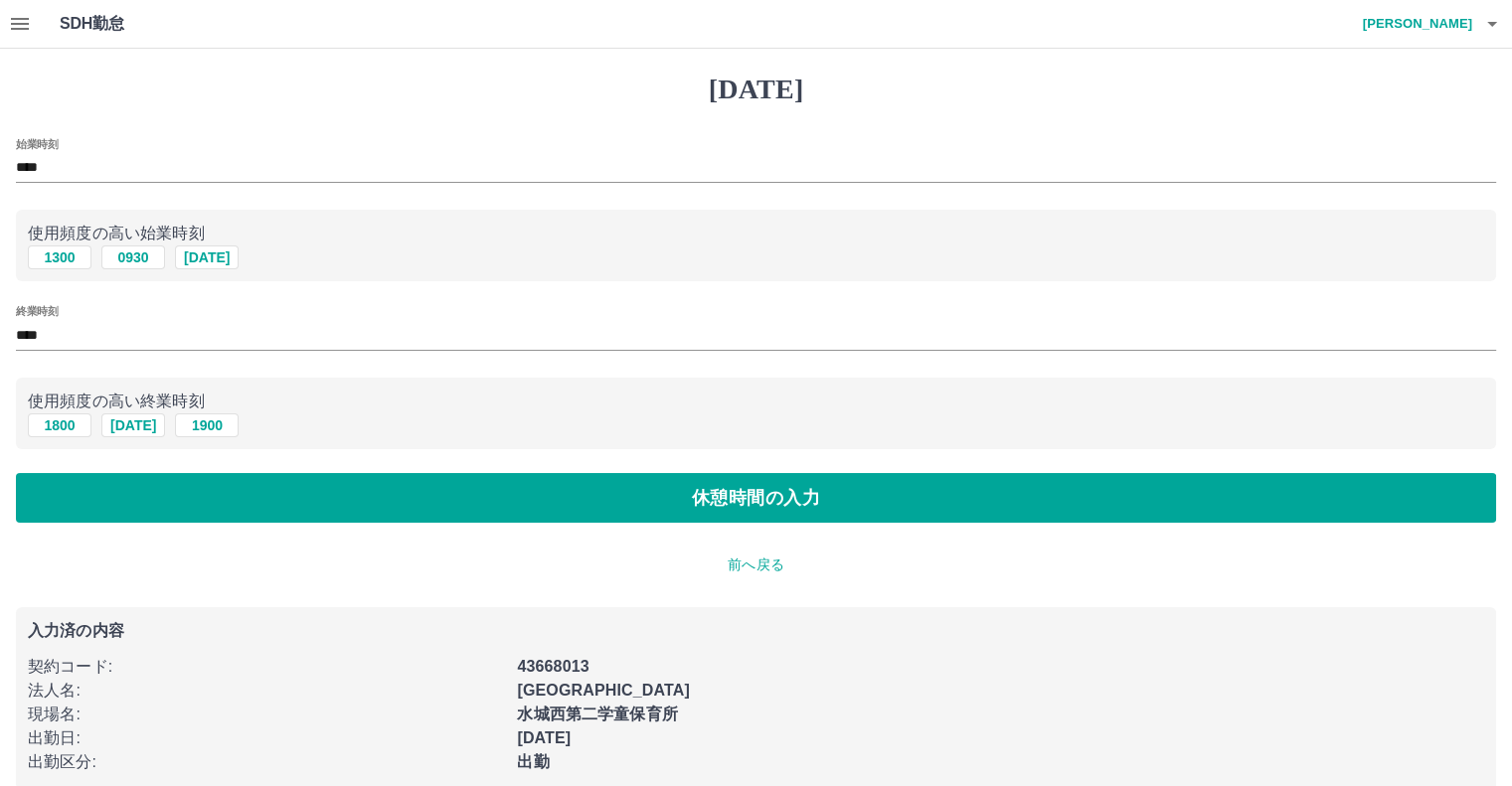 click on "****" at bounding box center [756, 335] 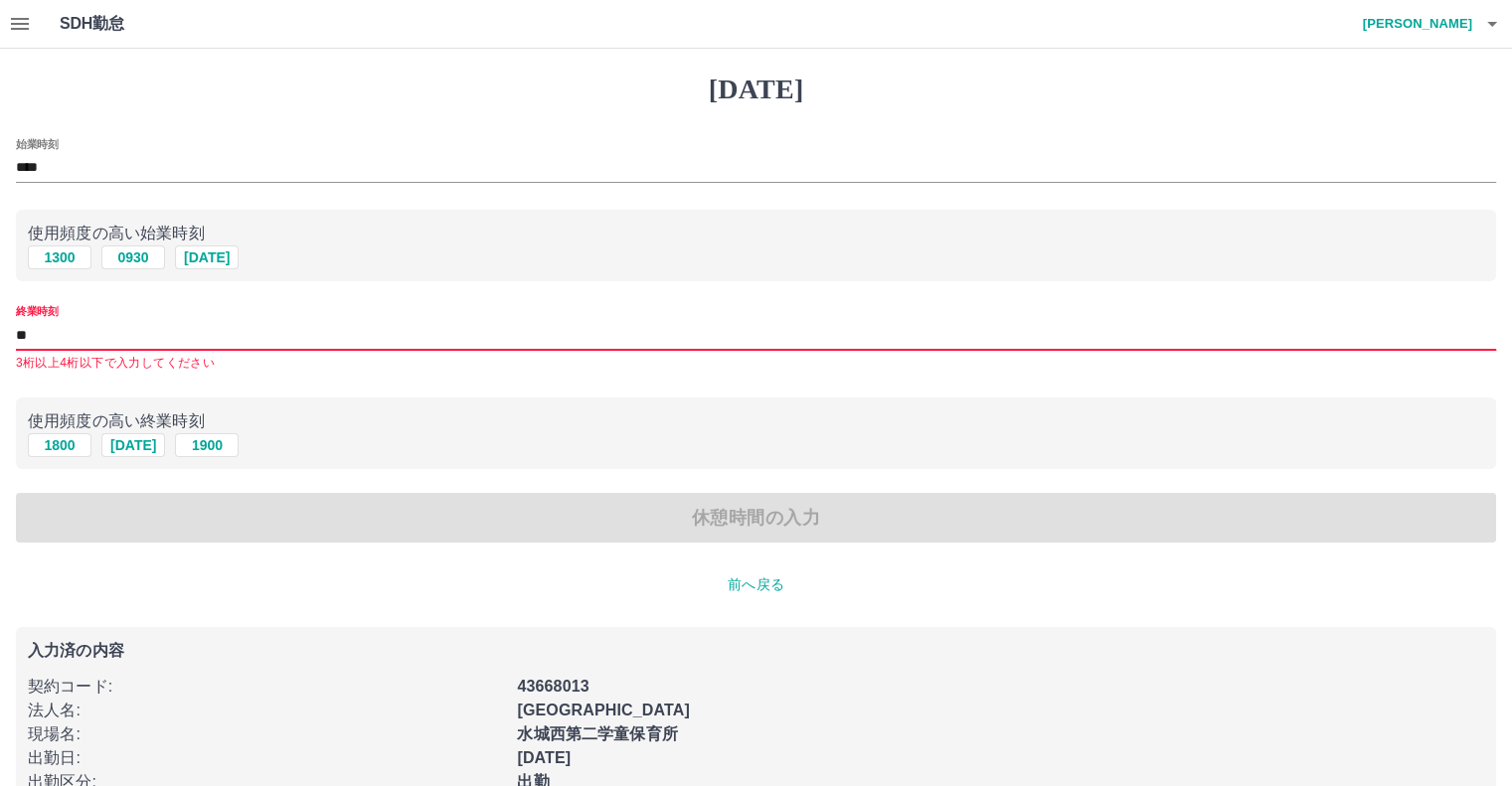 type on "*" 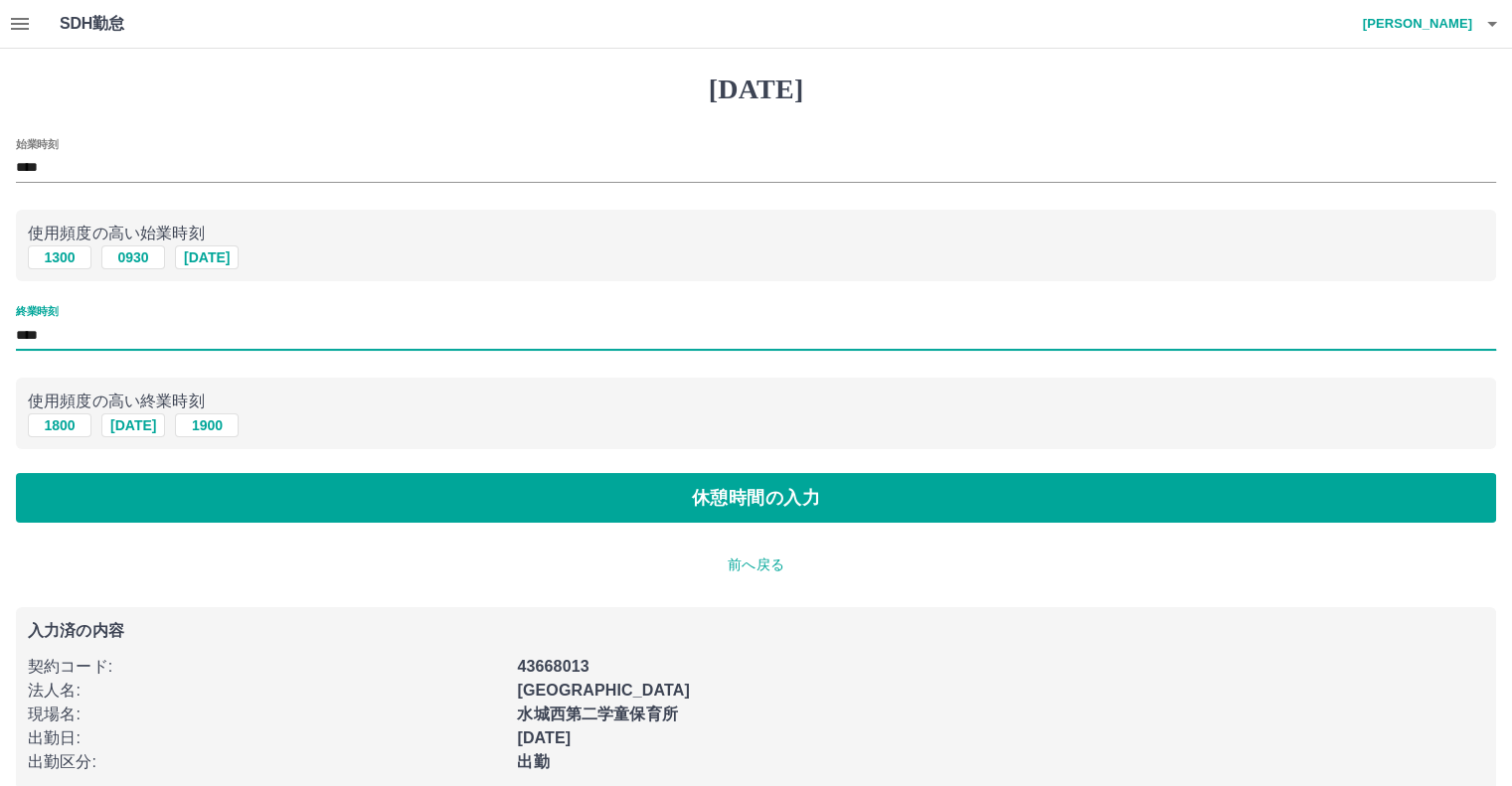 click on "****" at bounding box center (756, 335) 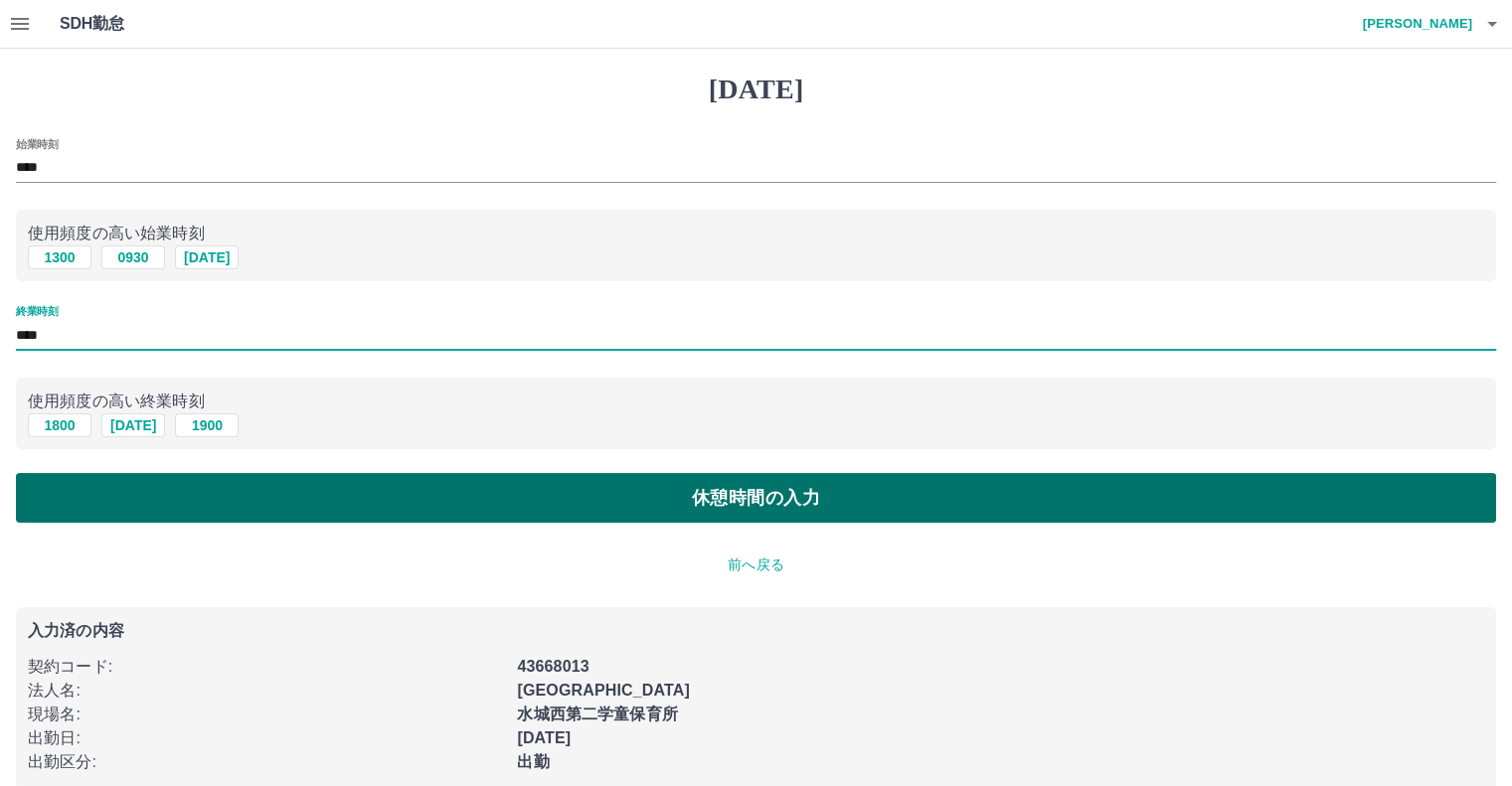 type on "****" 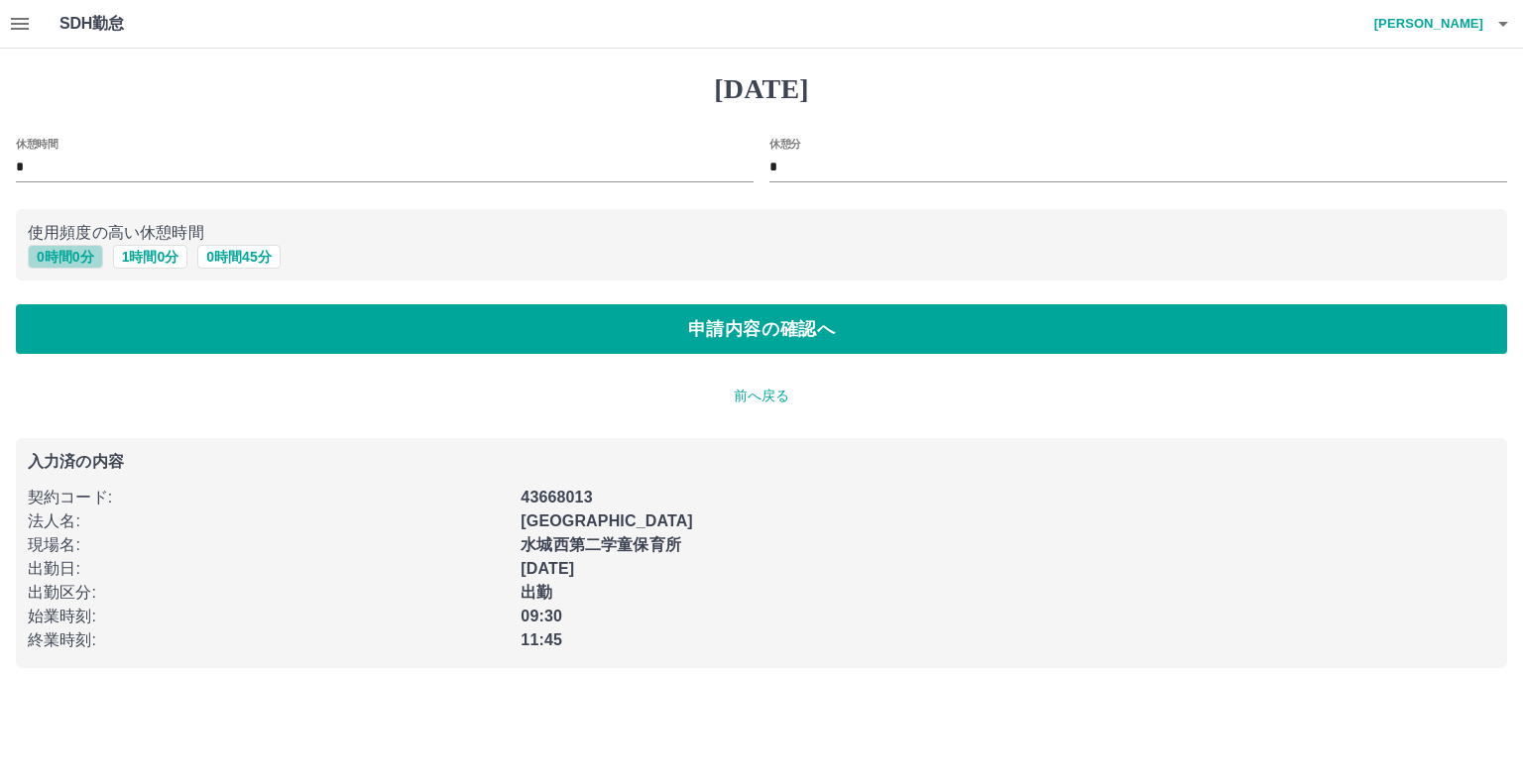 click on "0 時間 0 分" at bounding box center [65, 257] 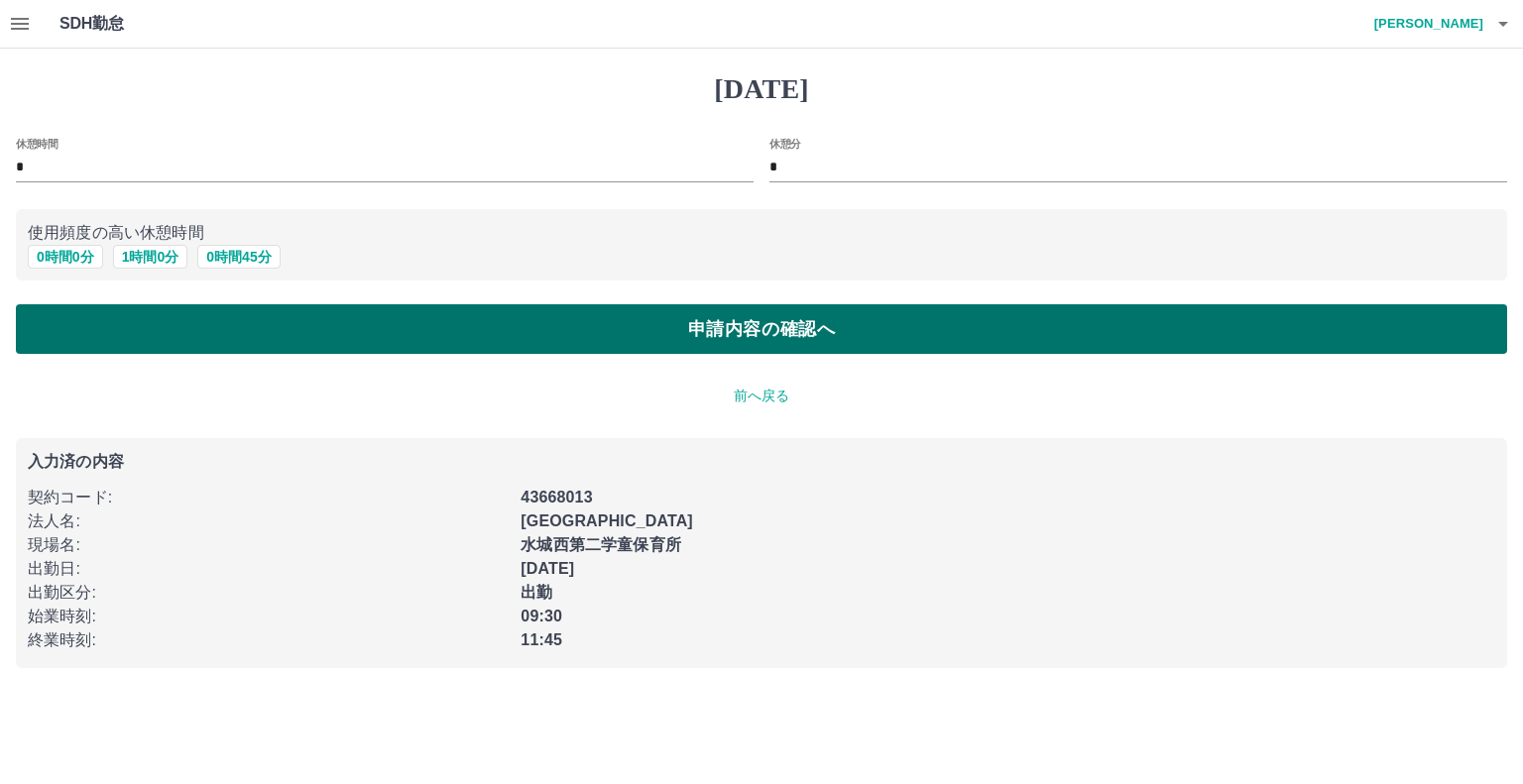 click on "申請内容の確認へ" at bounding box center [762, 329] 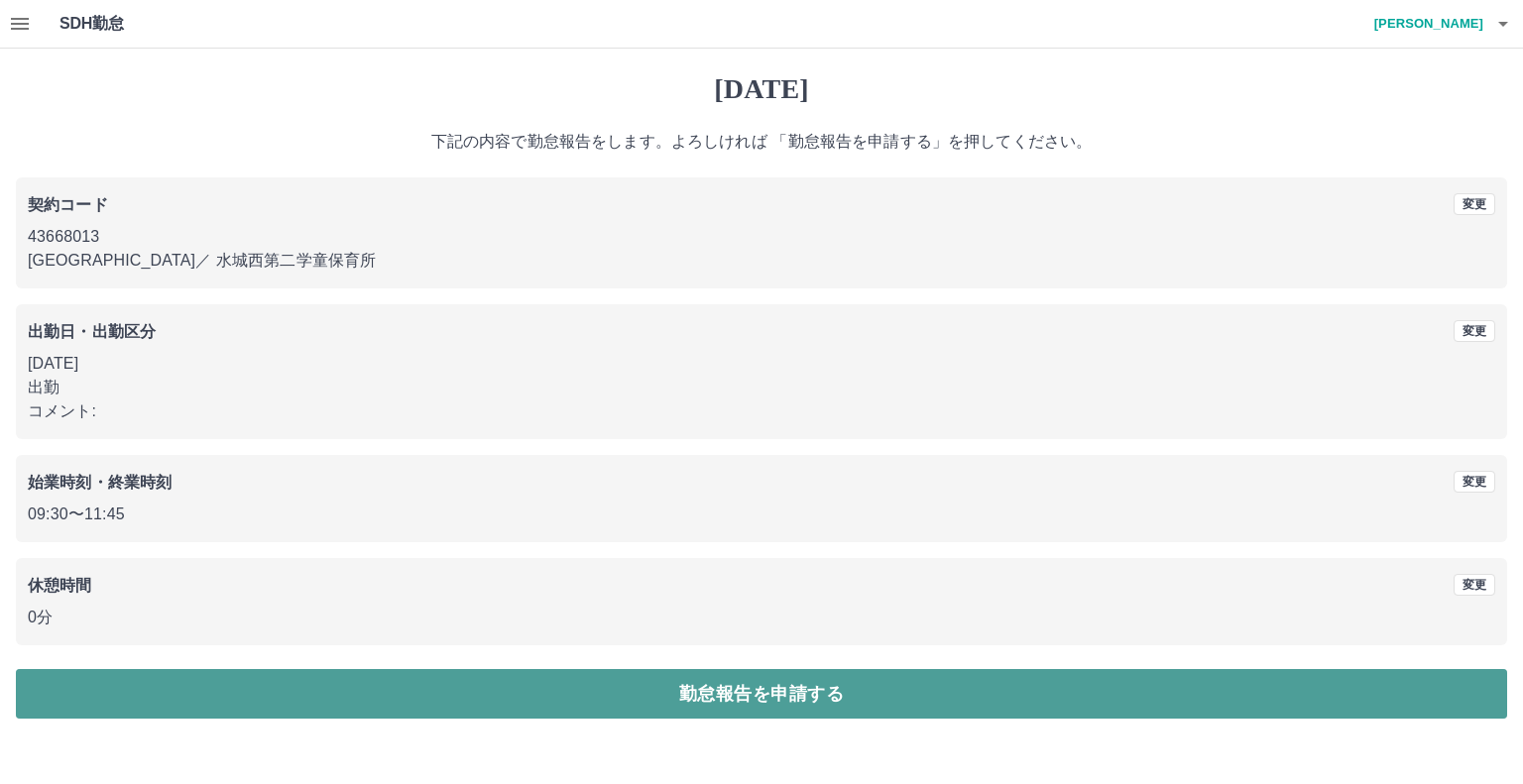 click on "勤怠報告を申請する" at bounding box center [762, 694] 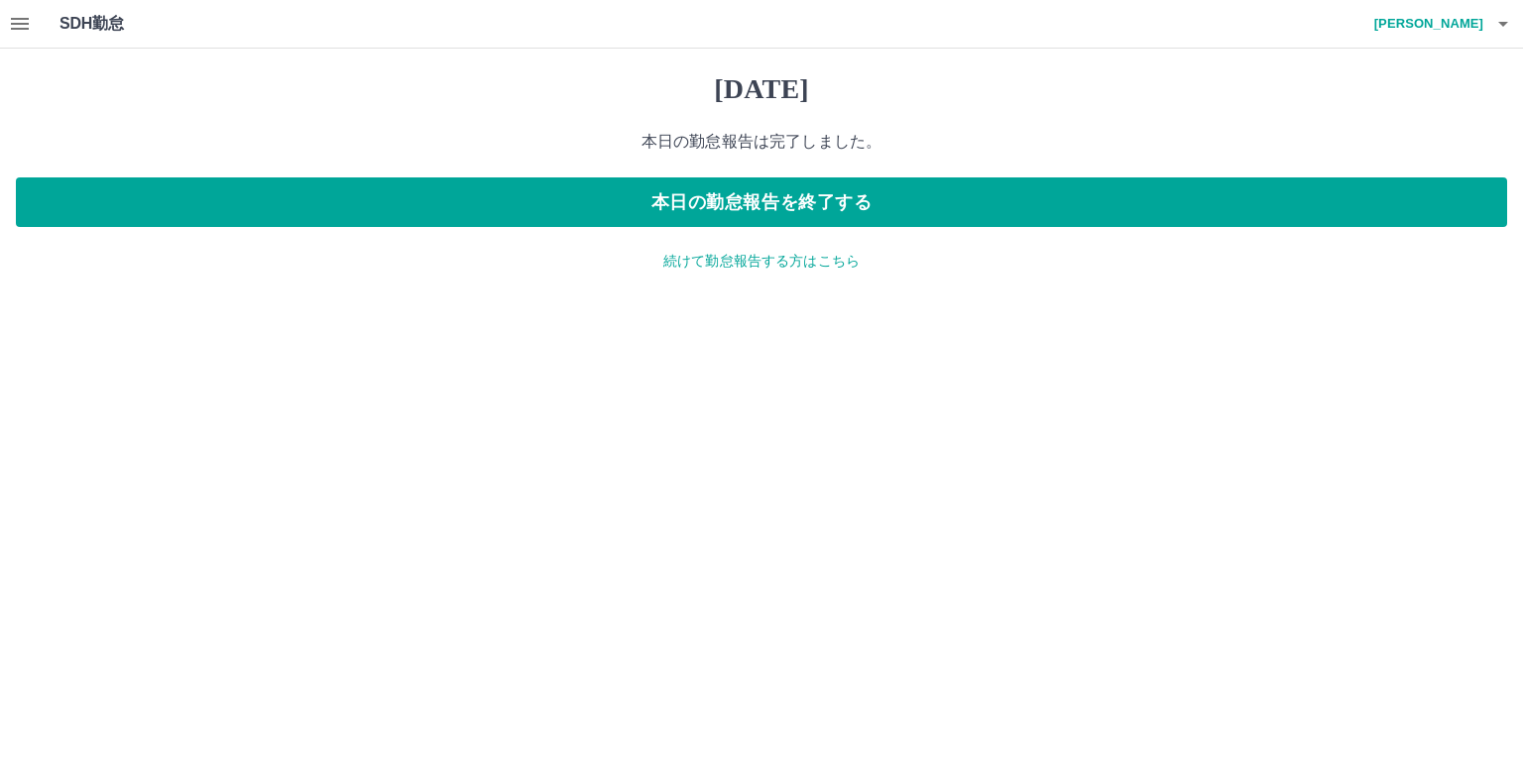 click on "続けて勤怠報告する方はこちら" at bounding box center (762, 261) 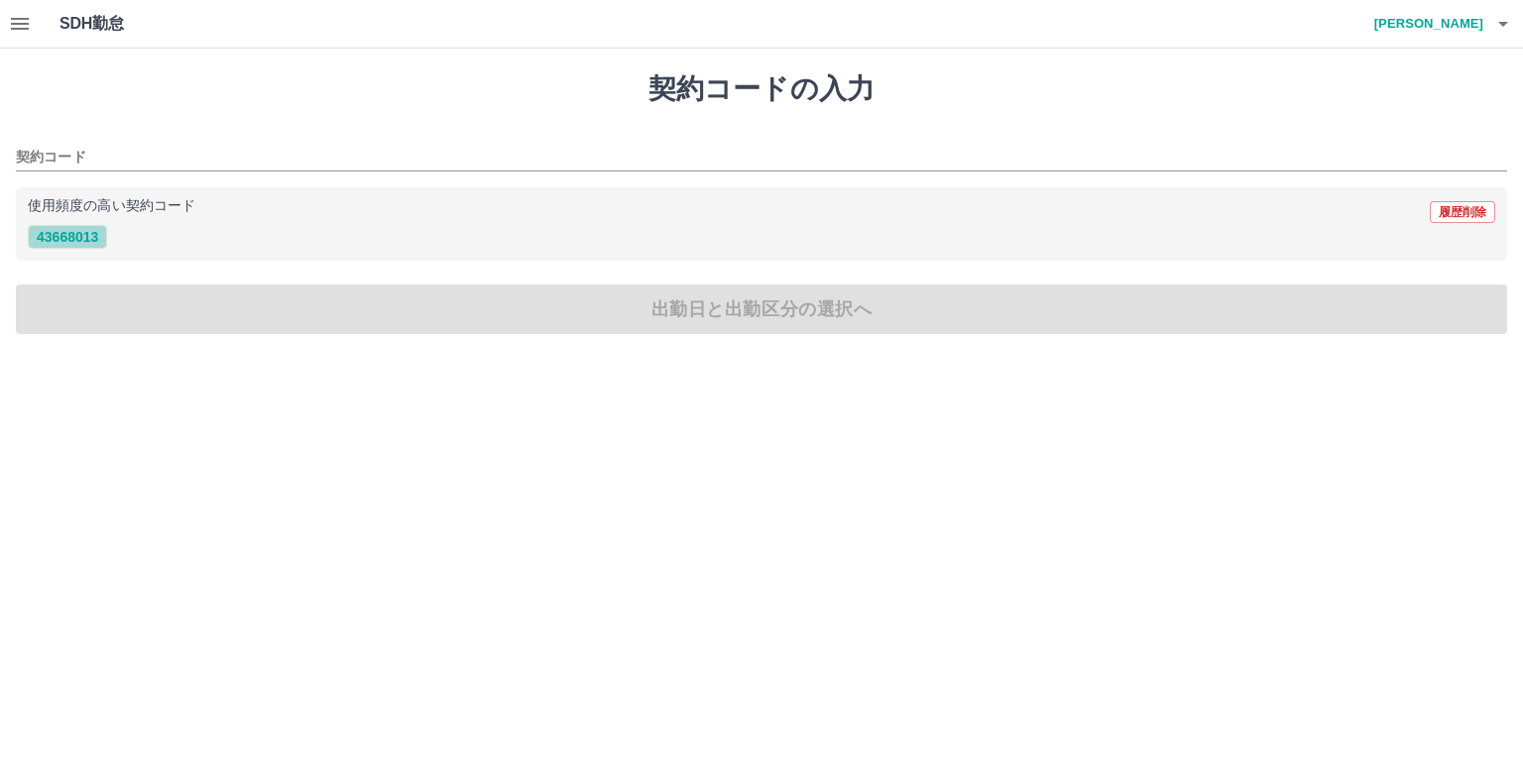 click on "43668013" at bounding box center (67, 237) 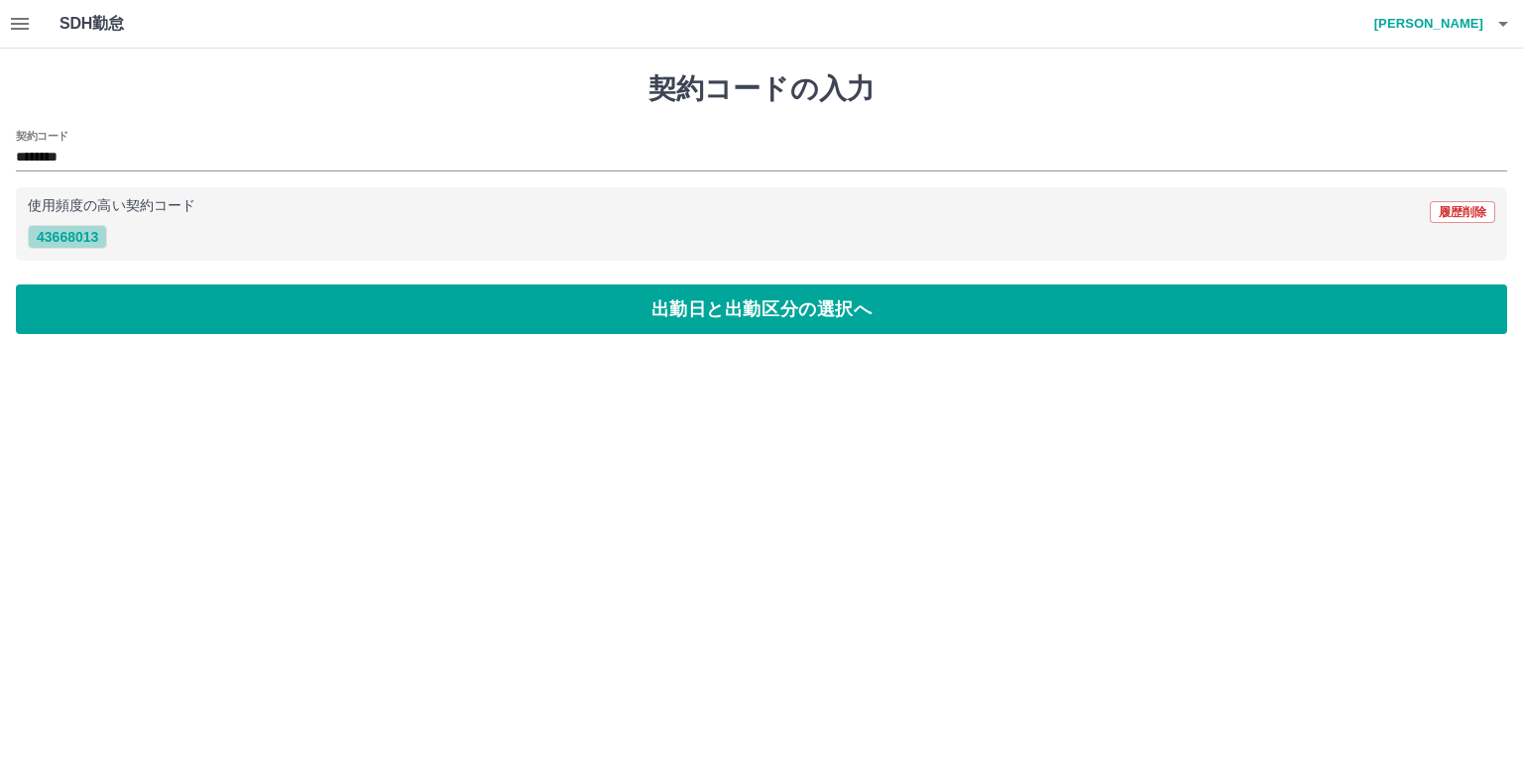 click on "43668013" at bounding box center [67, 237] 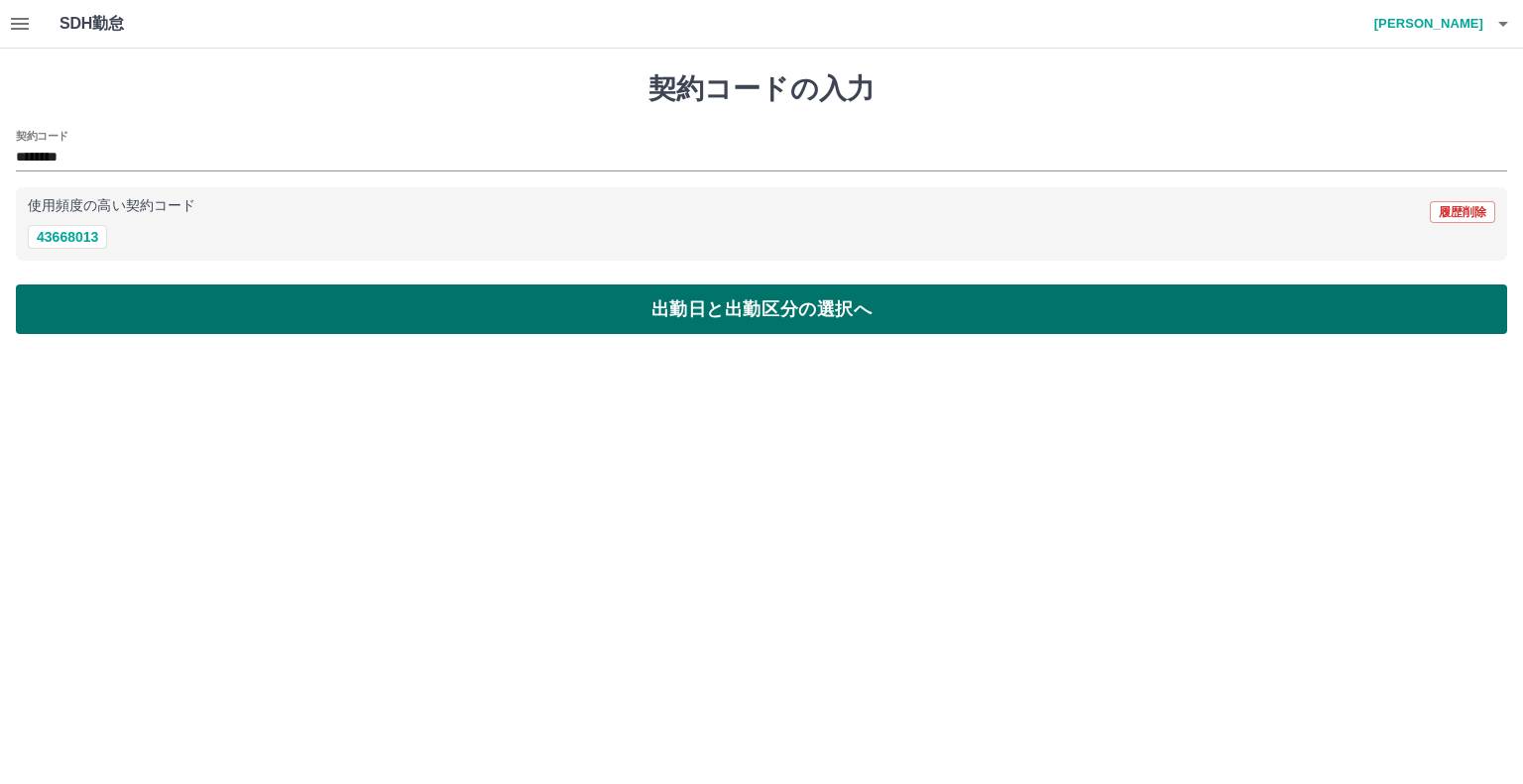 click on "出勤日と出勤区分の選択へ" at bounding box center (762, 309) 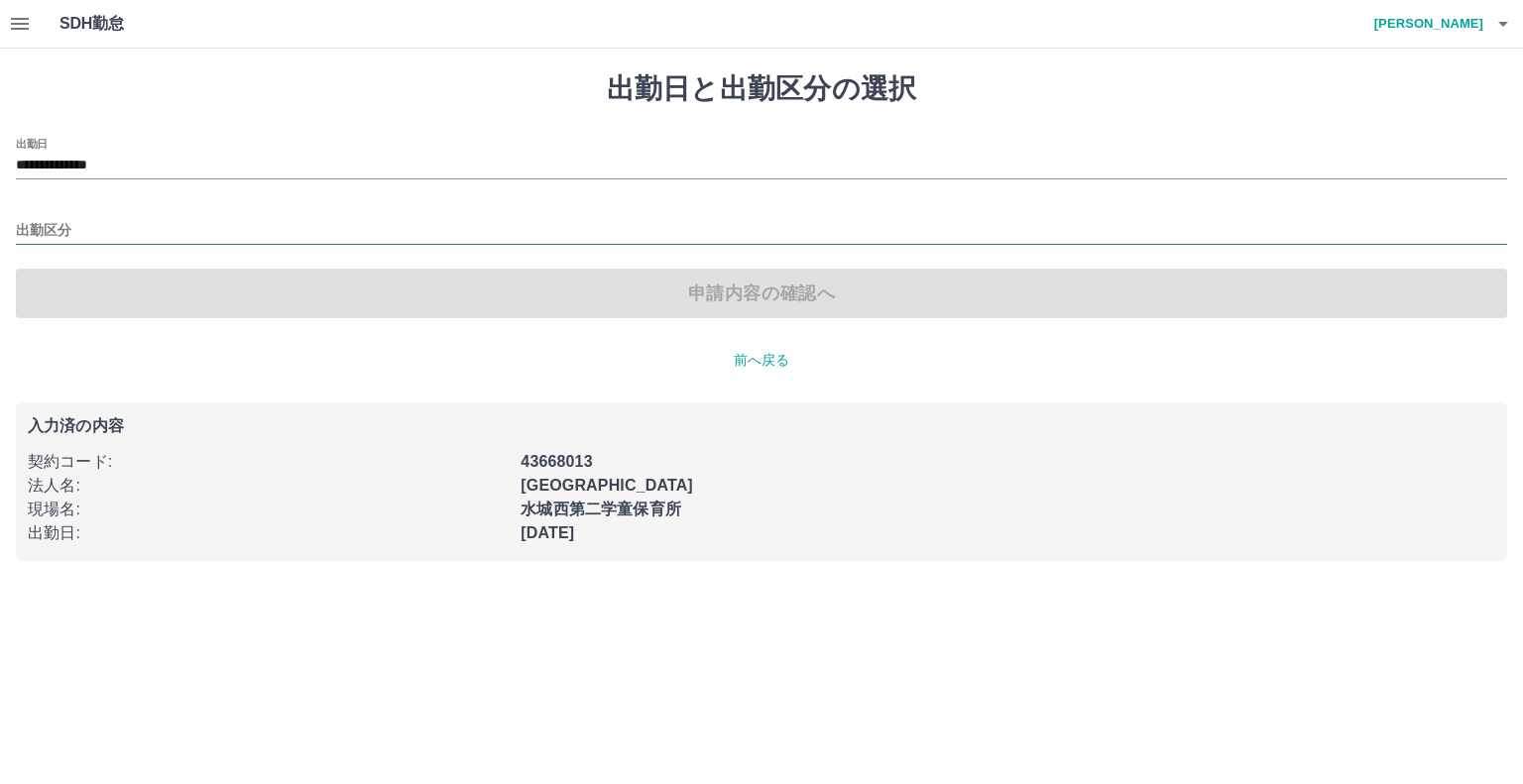 click on "出勤区分" at bounding box center (762, 231) 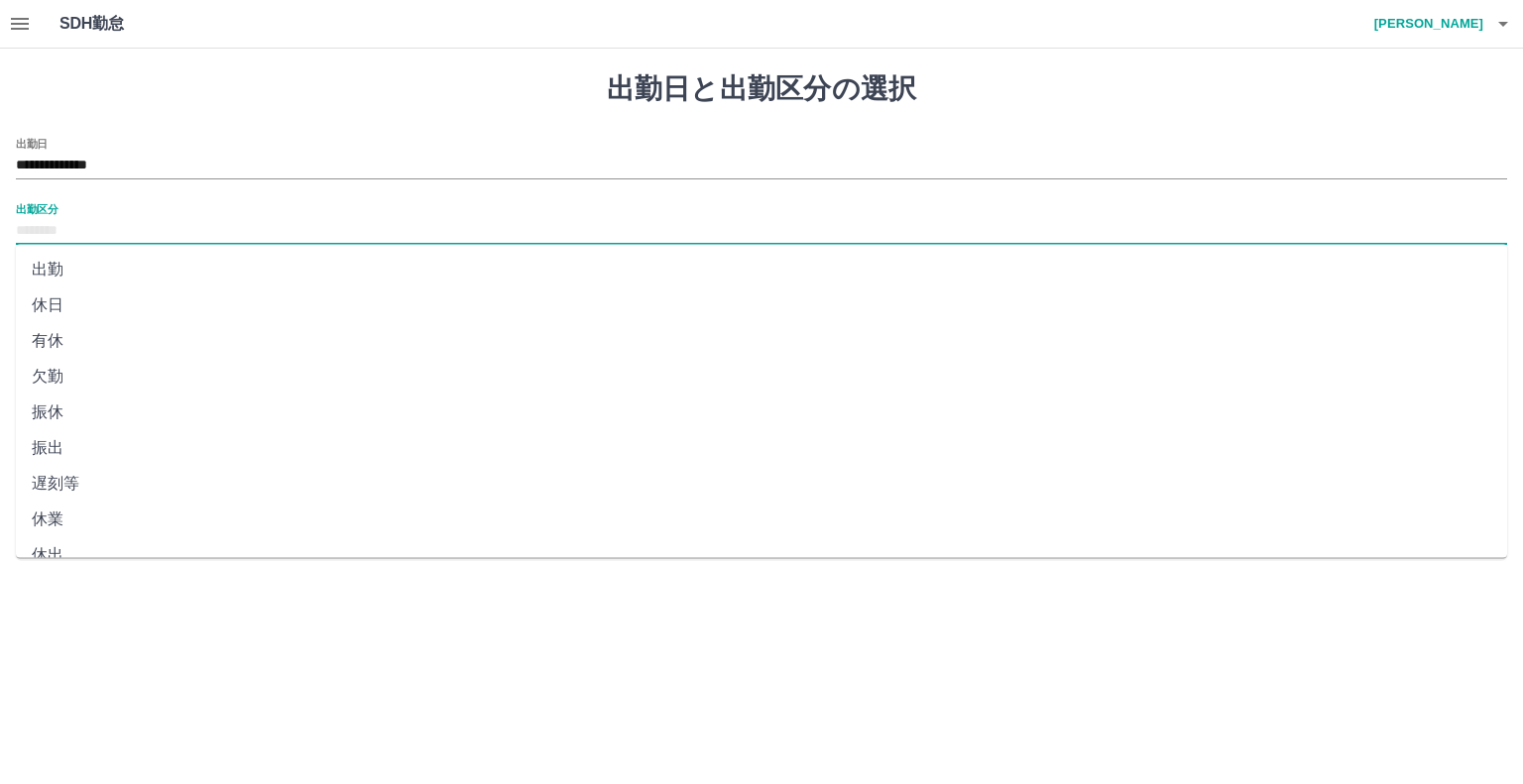 click on "出勤" at bounding box center [762, 270] 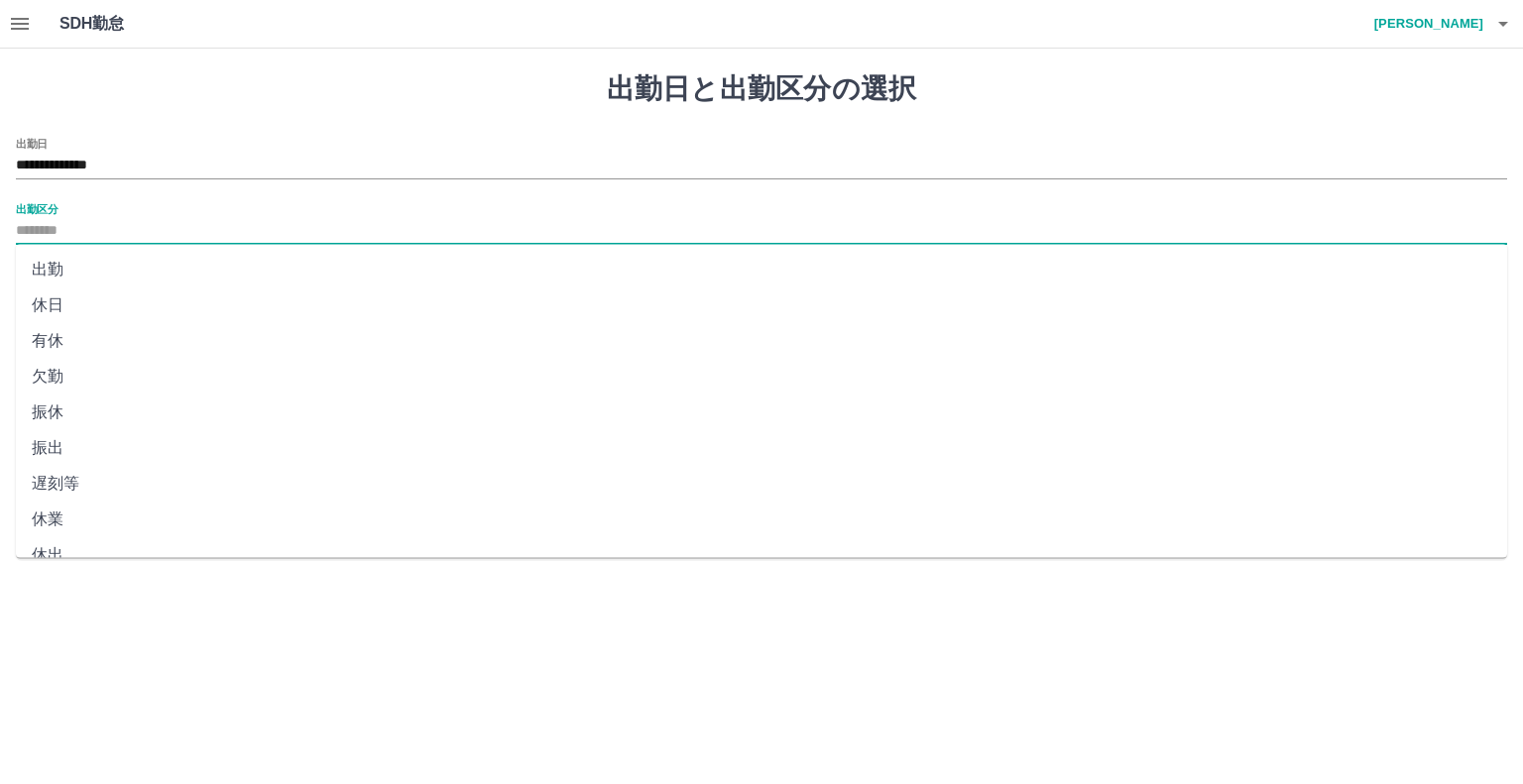 type on "**" 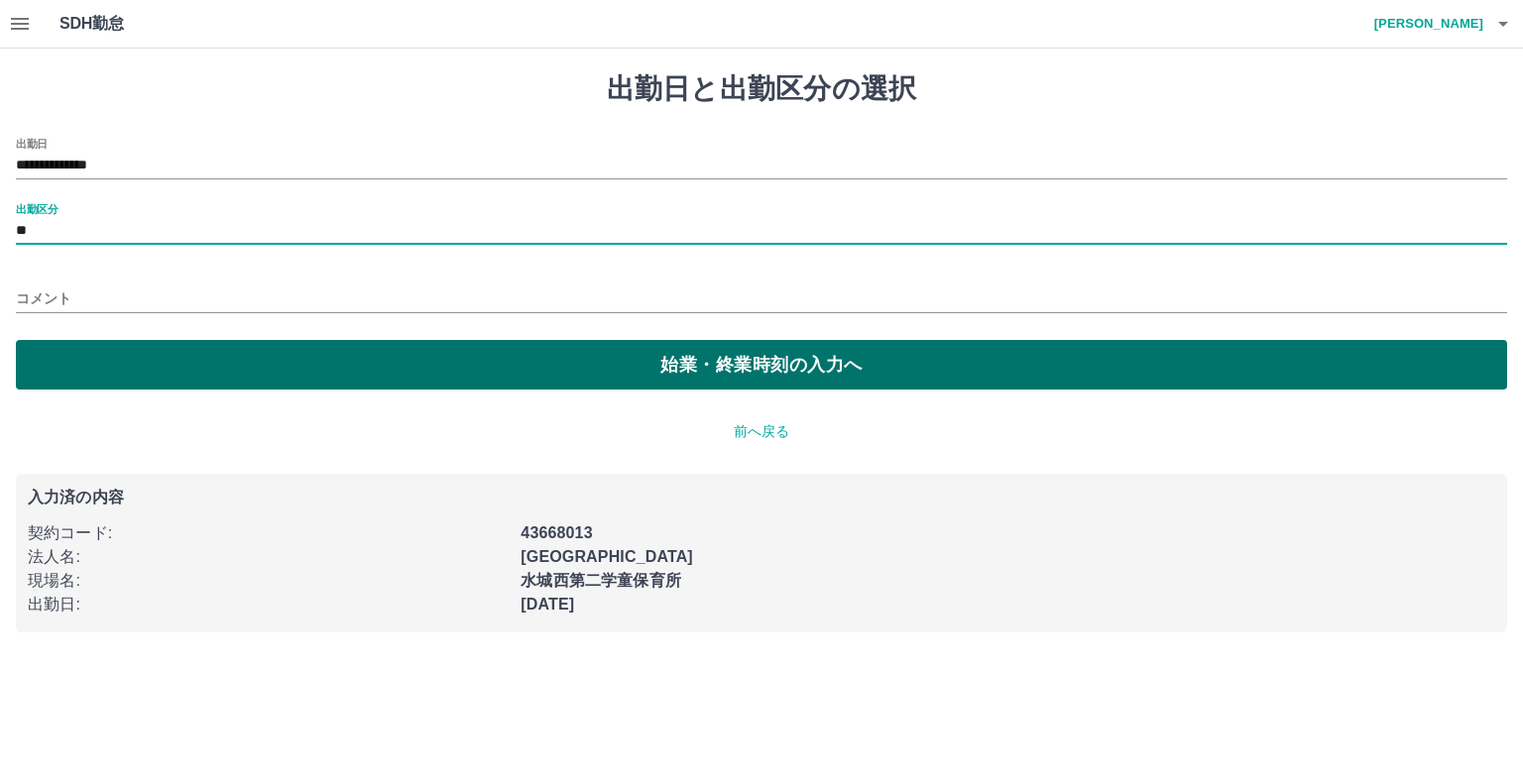 click on "始業・終業時刻の入力へ" at bounding box center (762, 365) 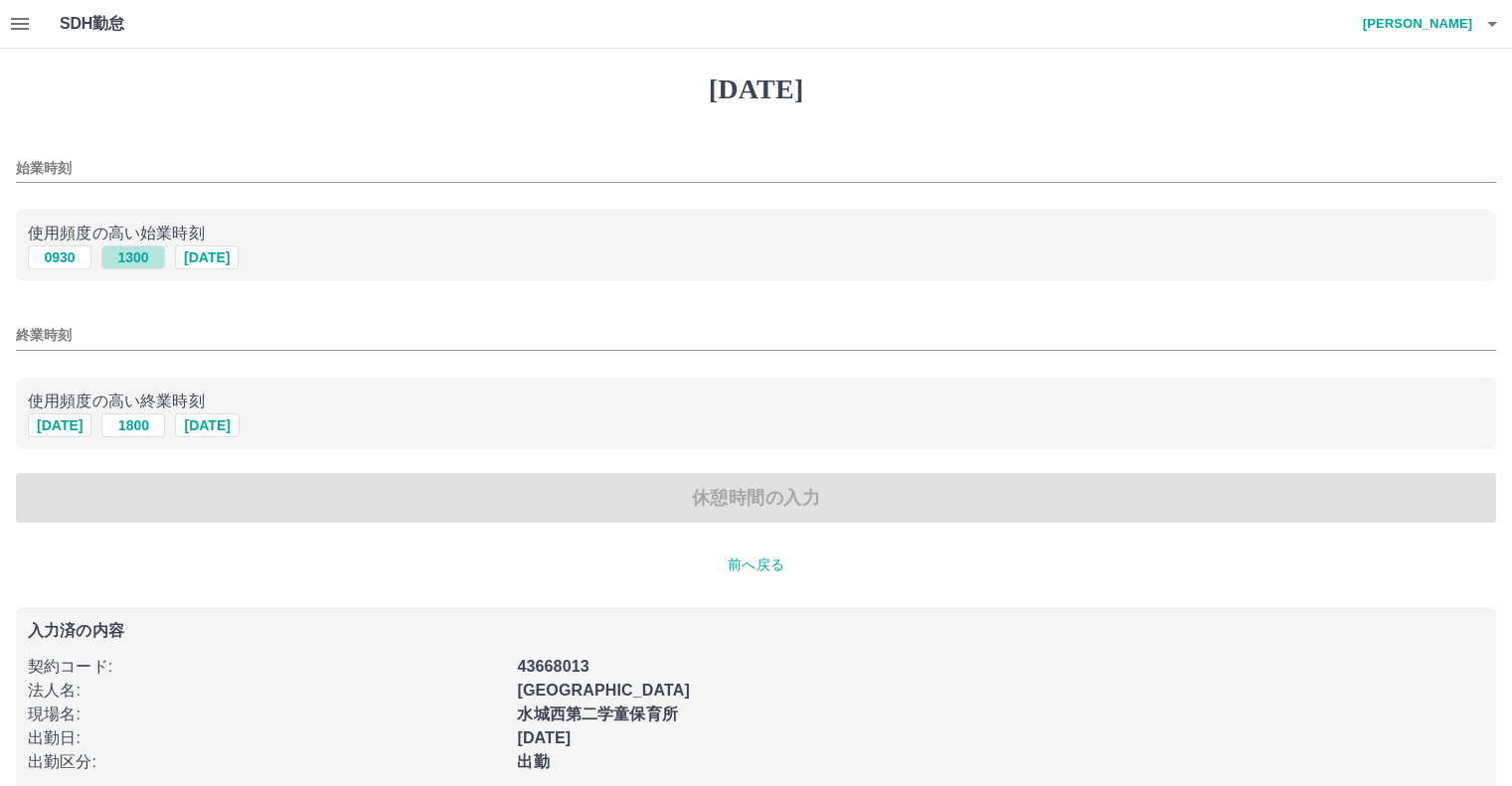 drag, startPoint x: 136, startPoint y: 254, endPoint x: 121, endPoint y: 329, distance: 76.48529 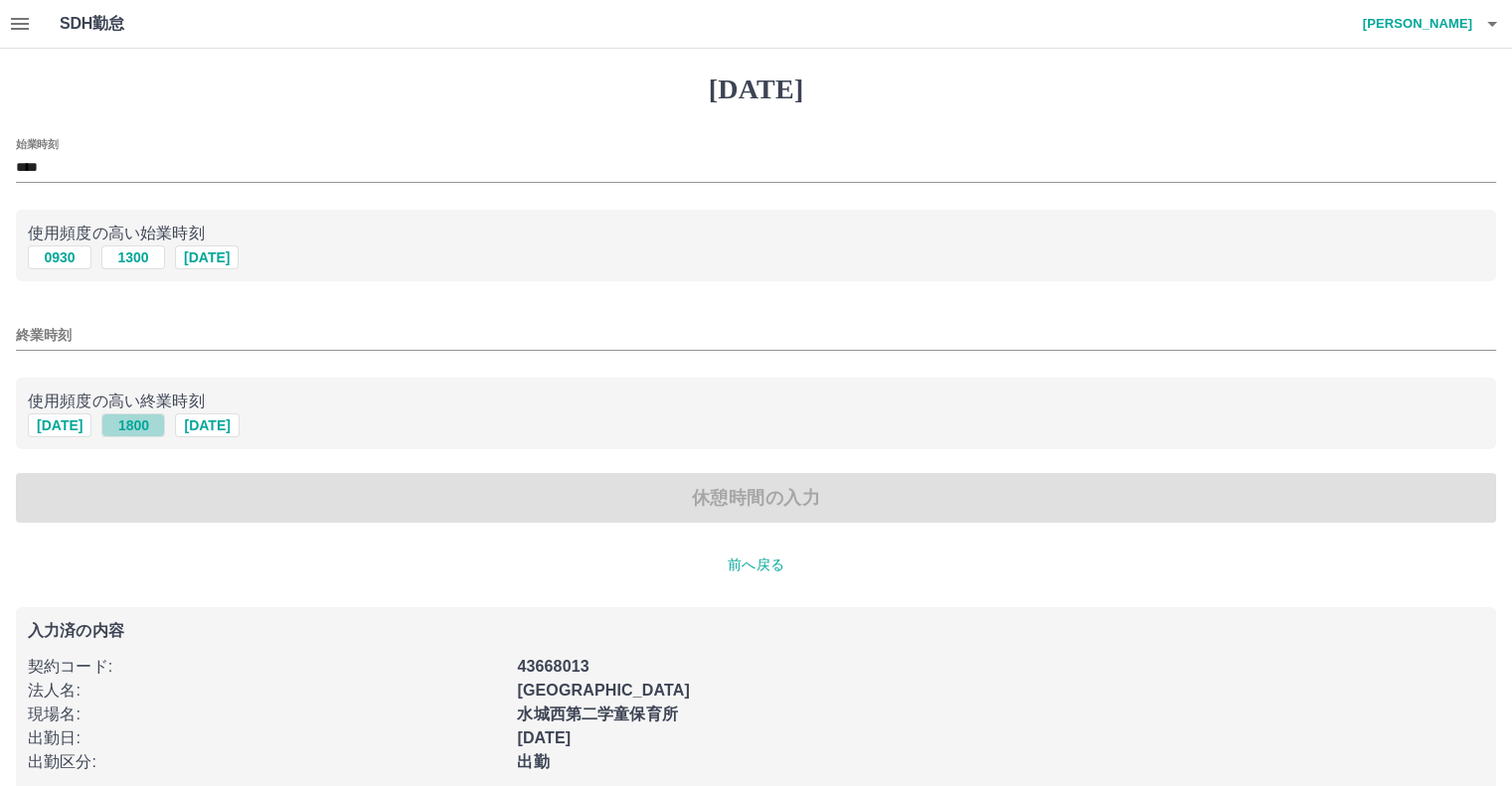click on "1800" at bounding box center (133, 425) 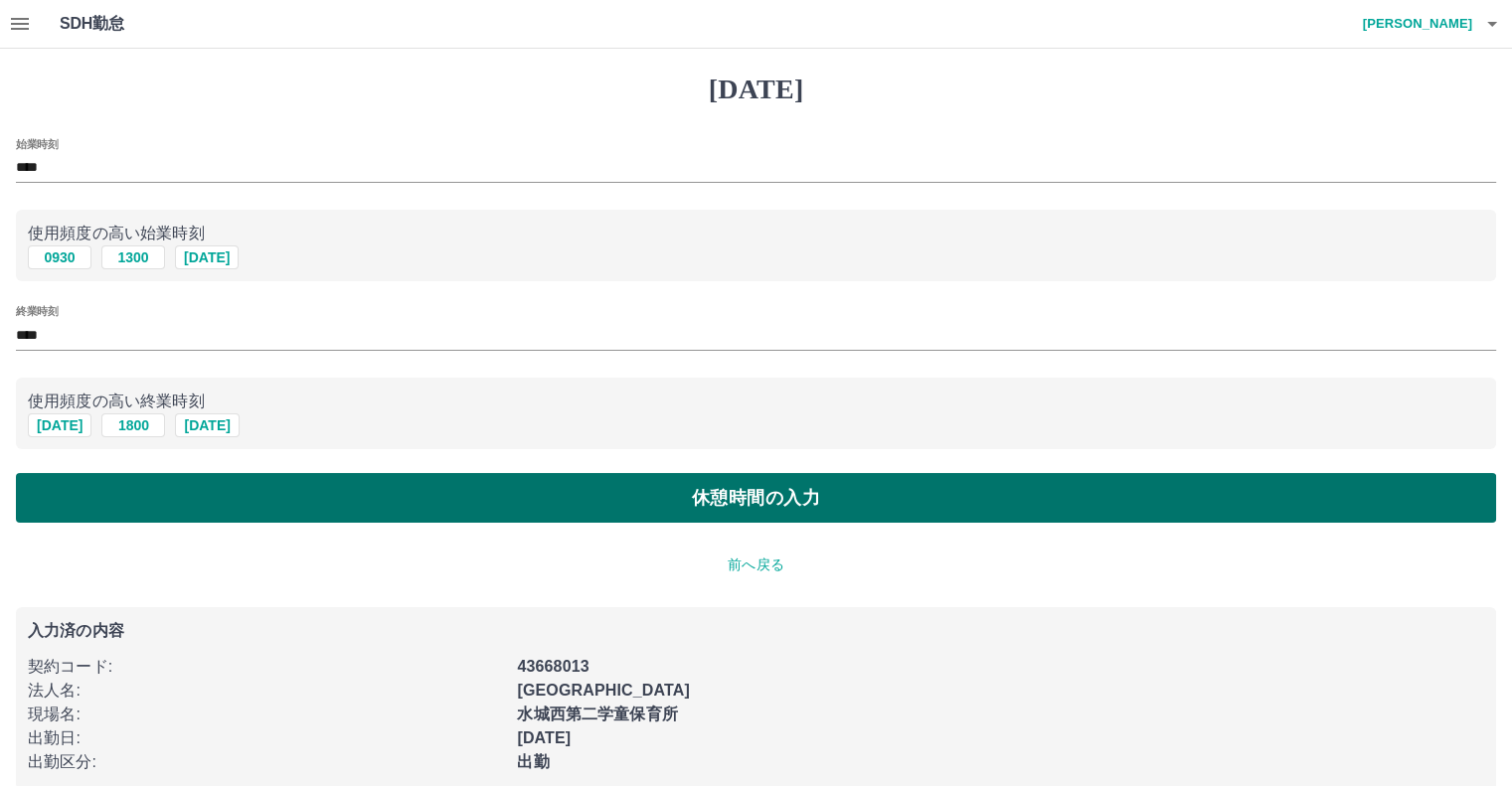click on "休憩時間の入力" at bounding box center (756, 498) 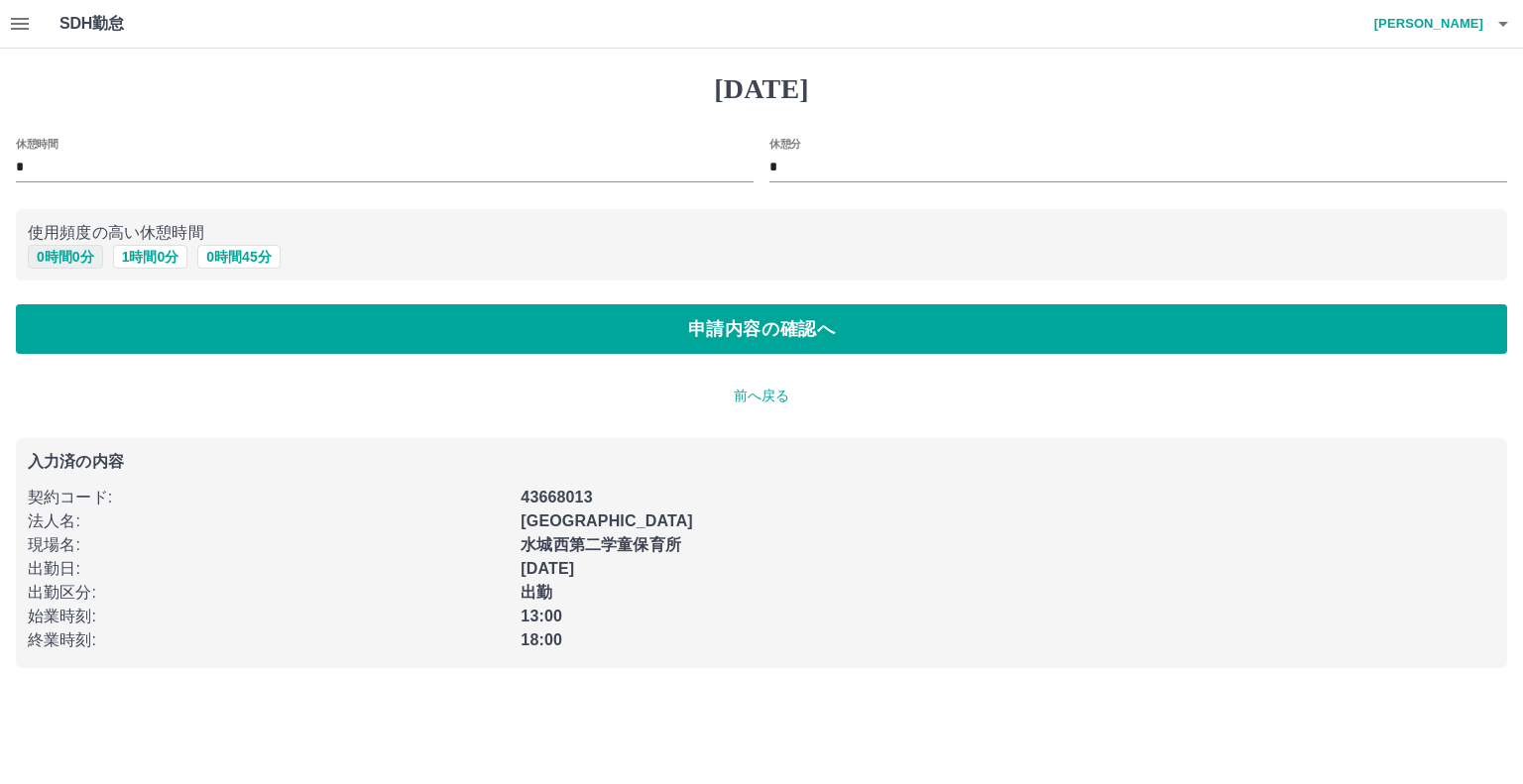 click on "0 時間 0 分" at bounding box center (65, 257) 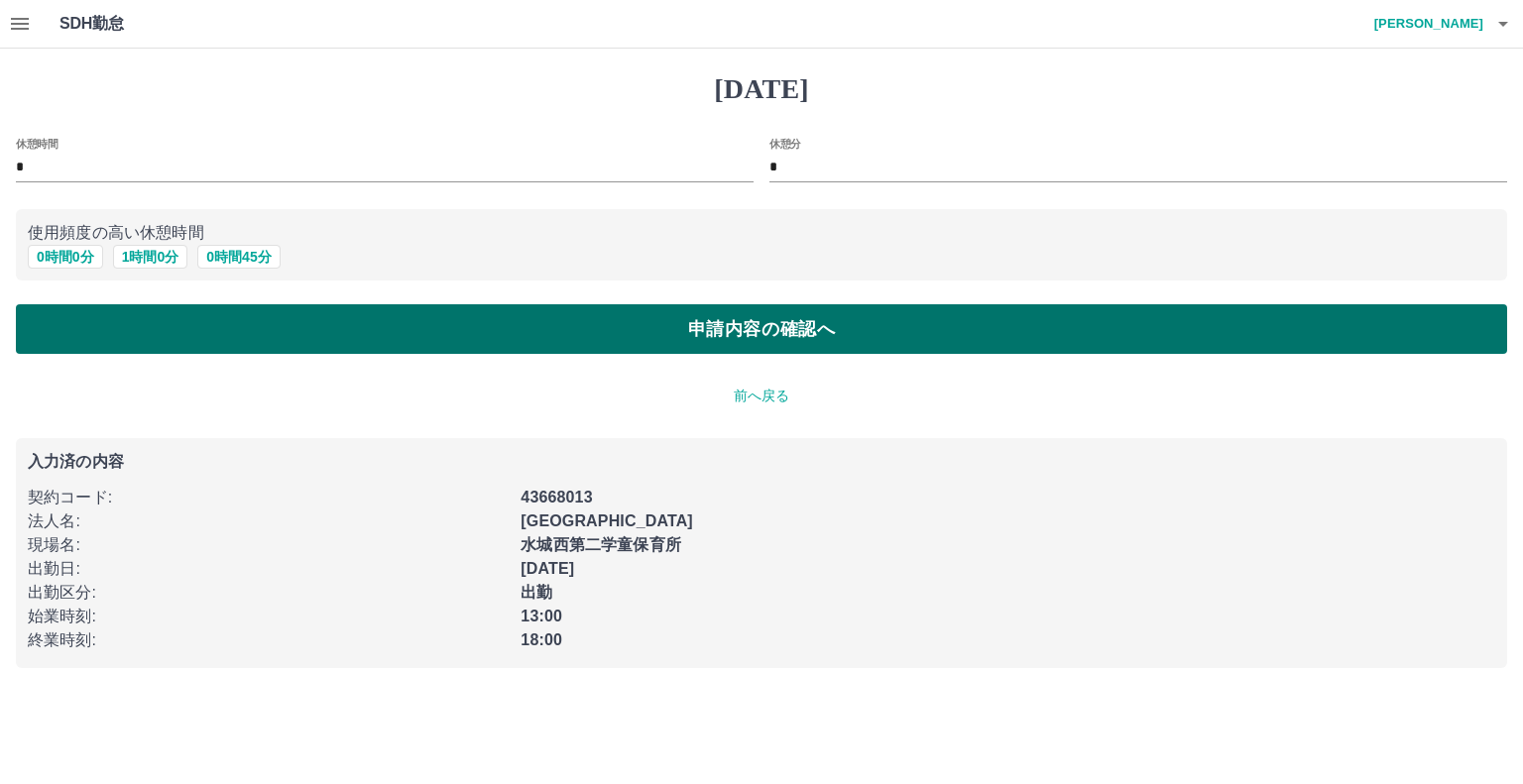click on "申請内容の確認へ" at bounding box center (762, 329) 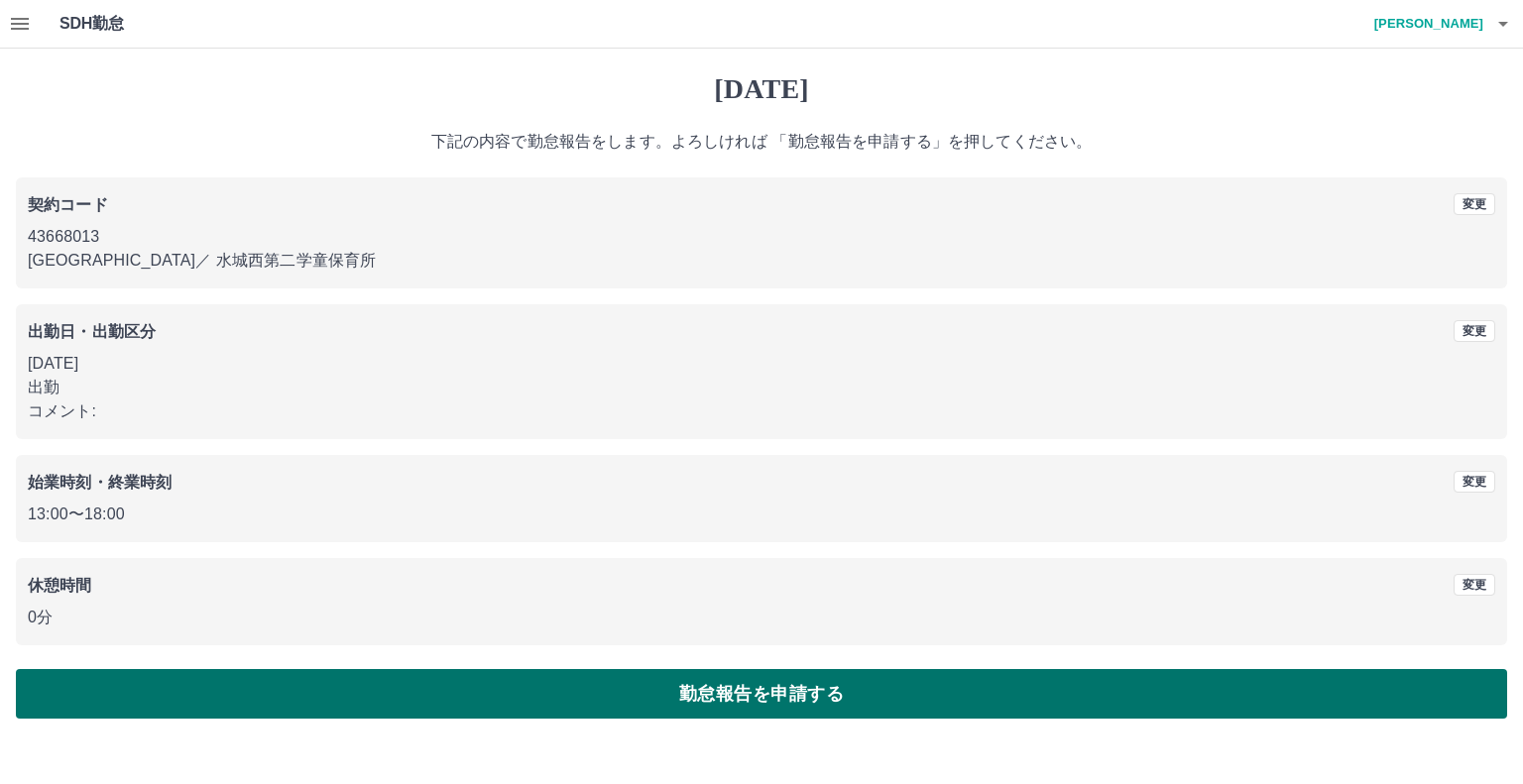 click on "勤怠報告を申請する" at bounding box center (762, 694) 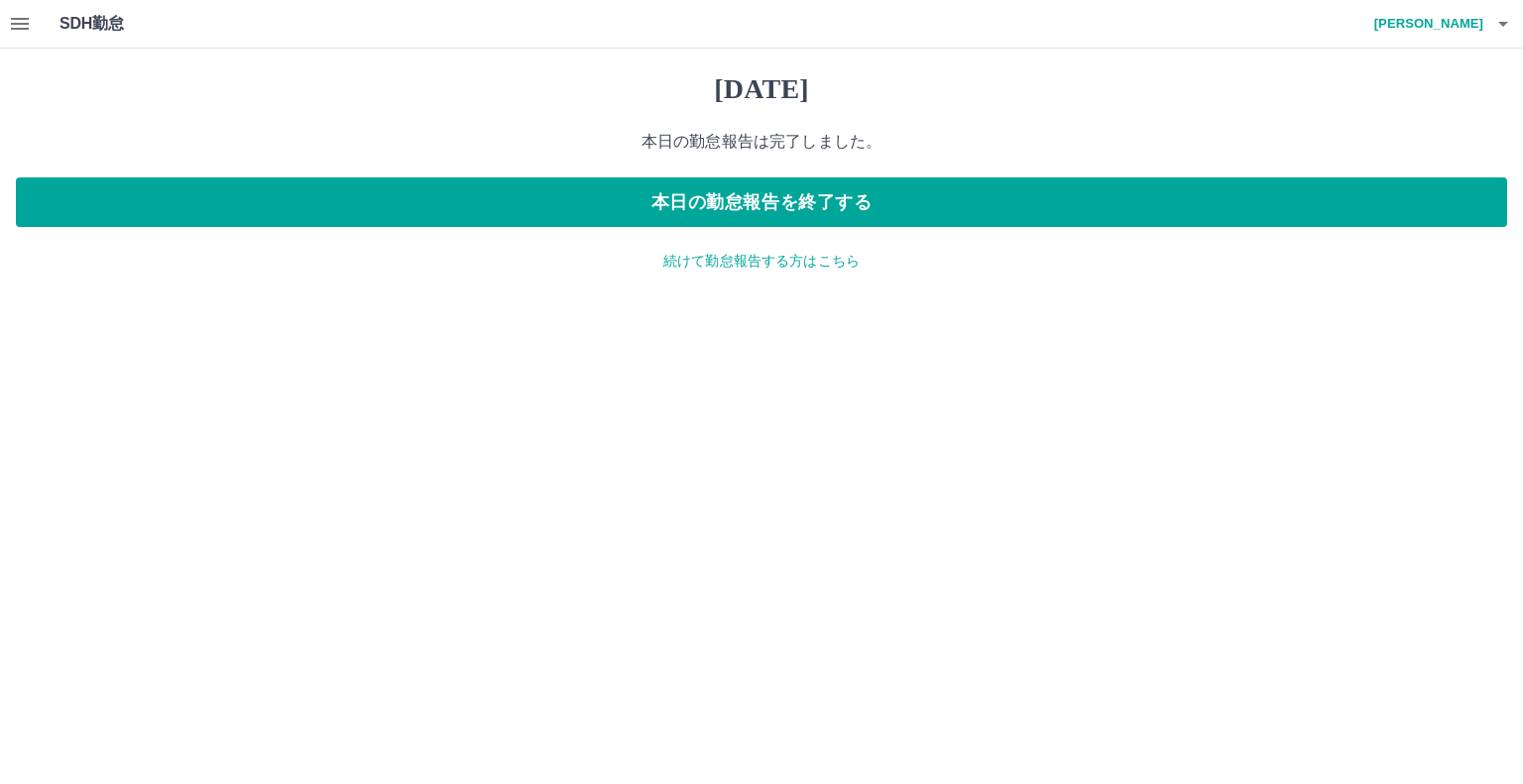 click 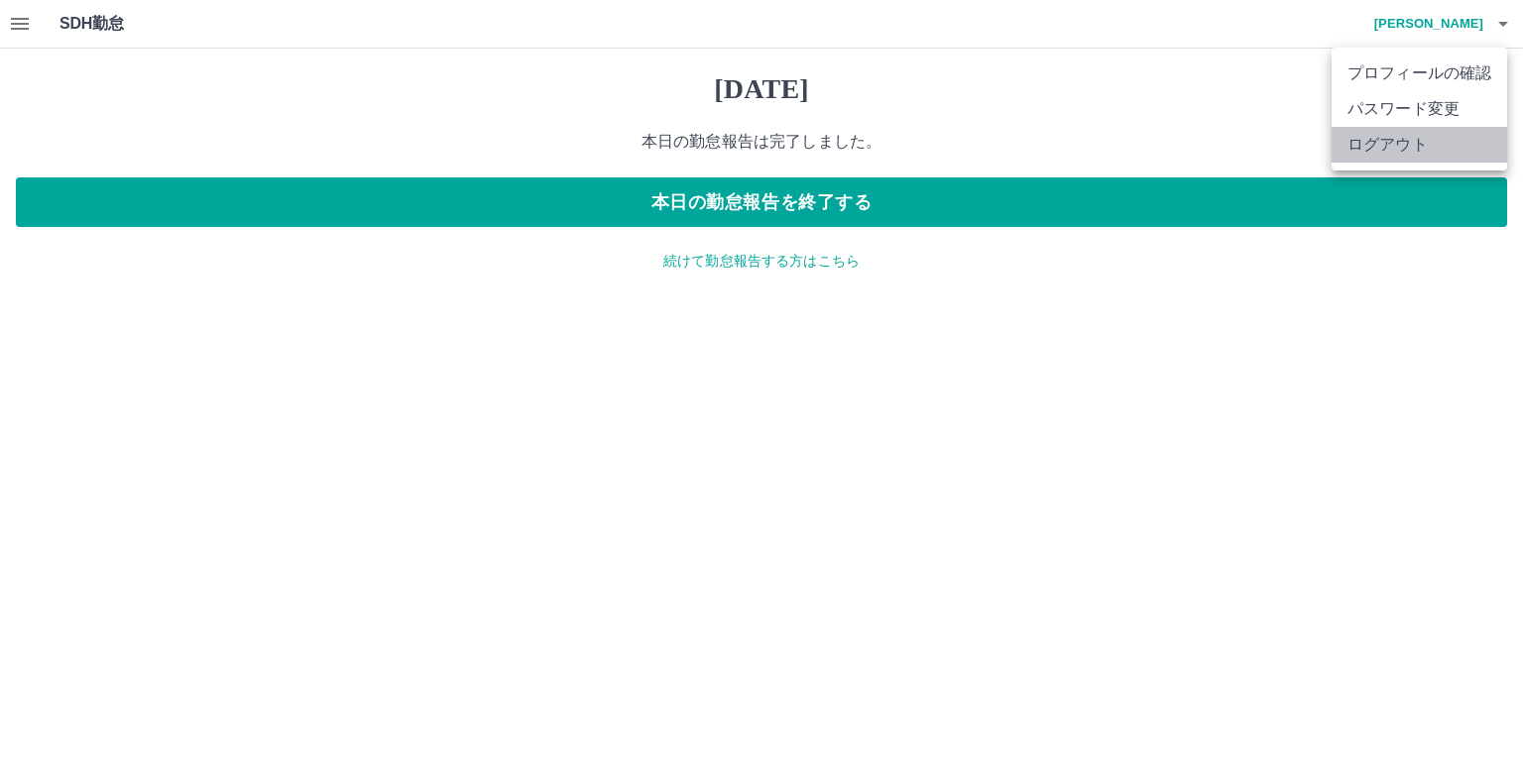 click on "ログアウト" at bounding box center (1419, 145) 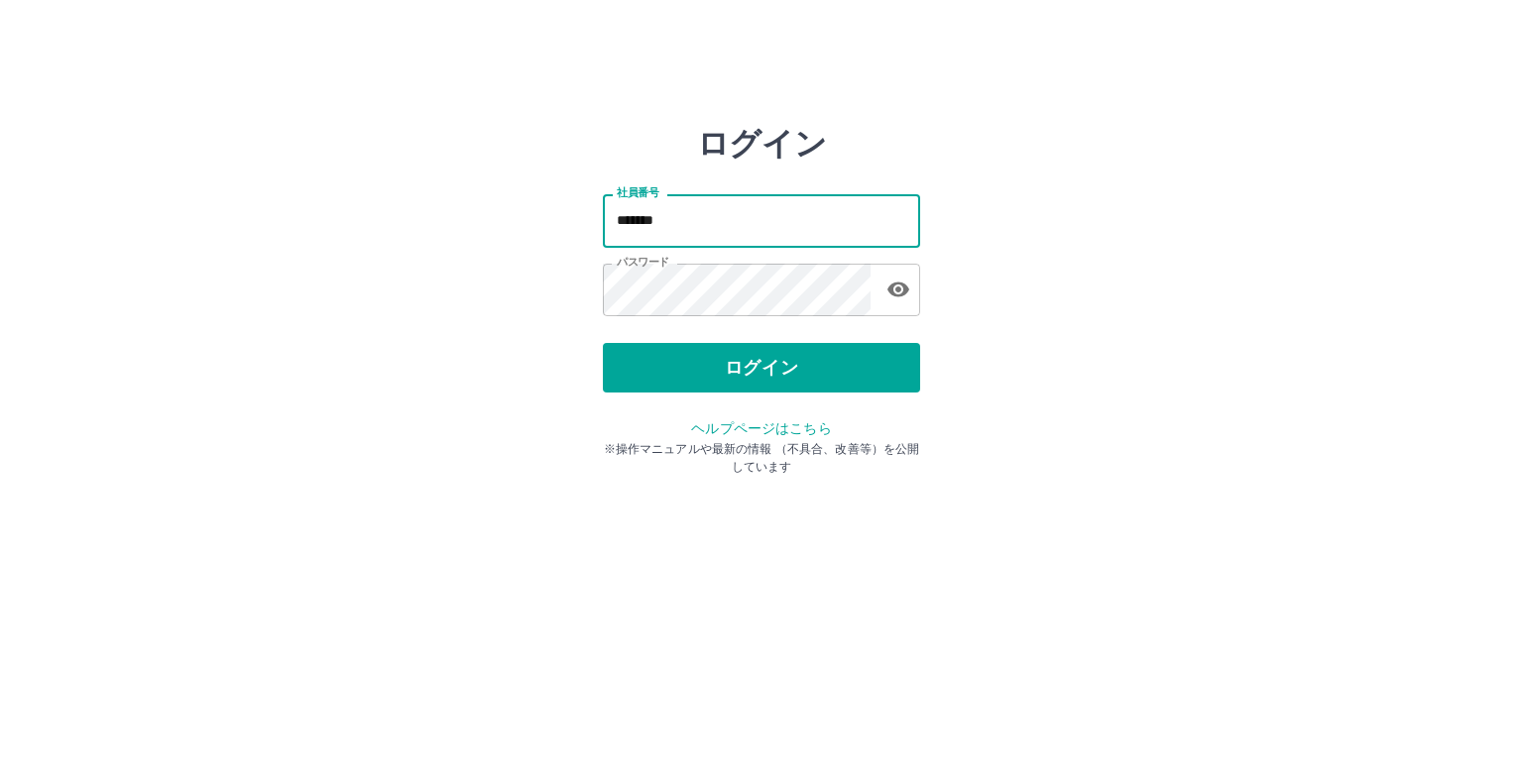 scroll, scrollTop: 0, scrollLeft: 0, axis: both 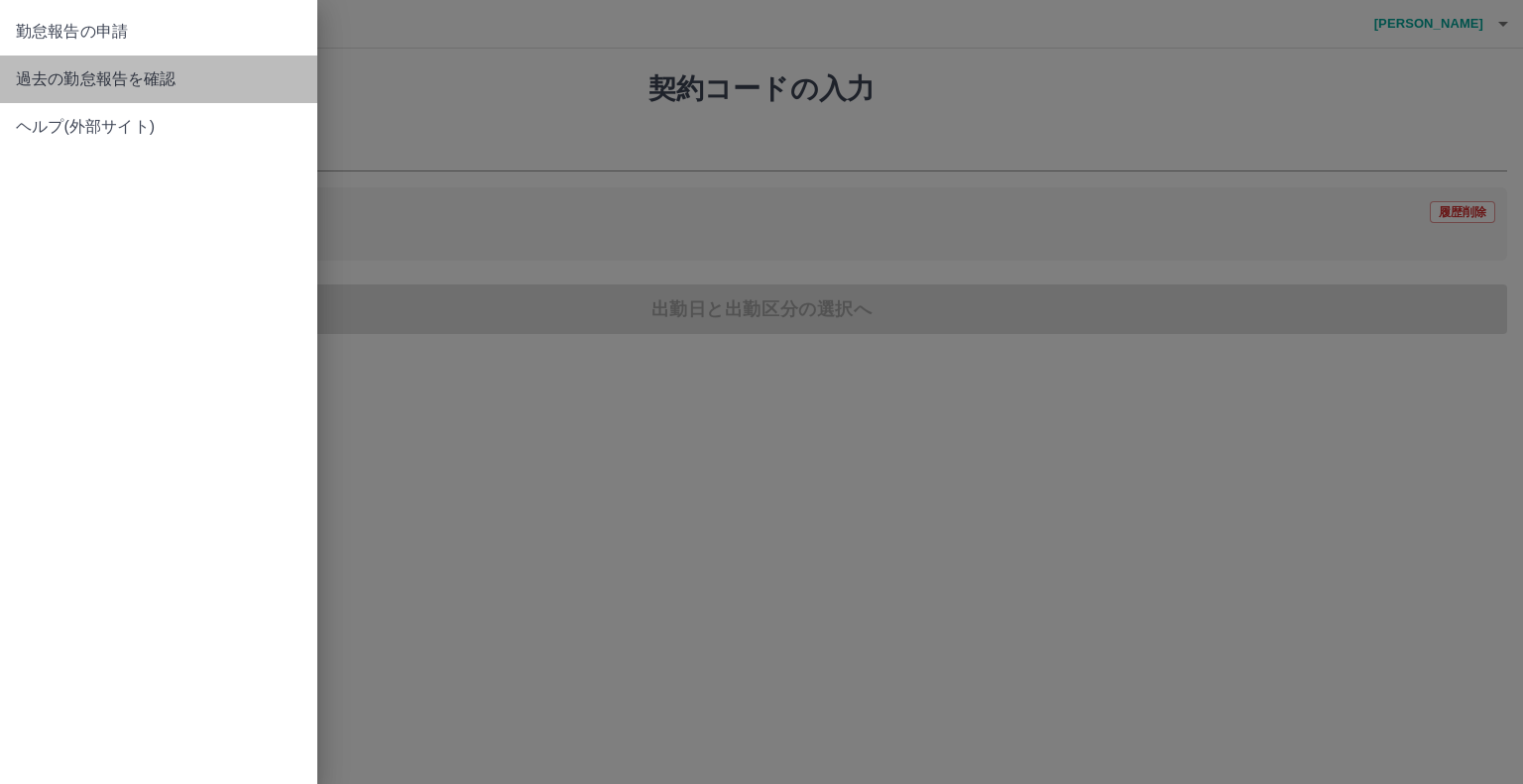 click on "過去の勤怠報告を確認" at bounding box center (159, 79) 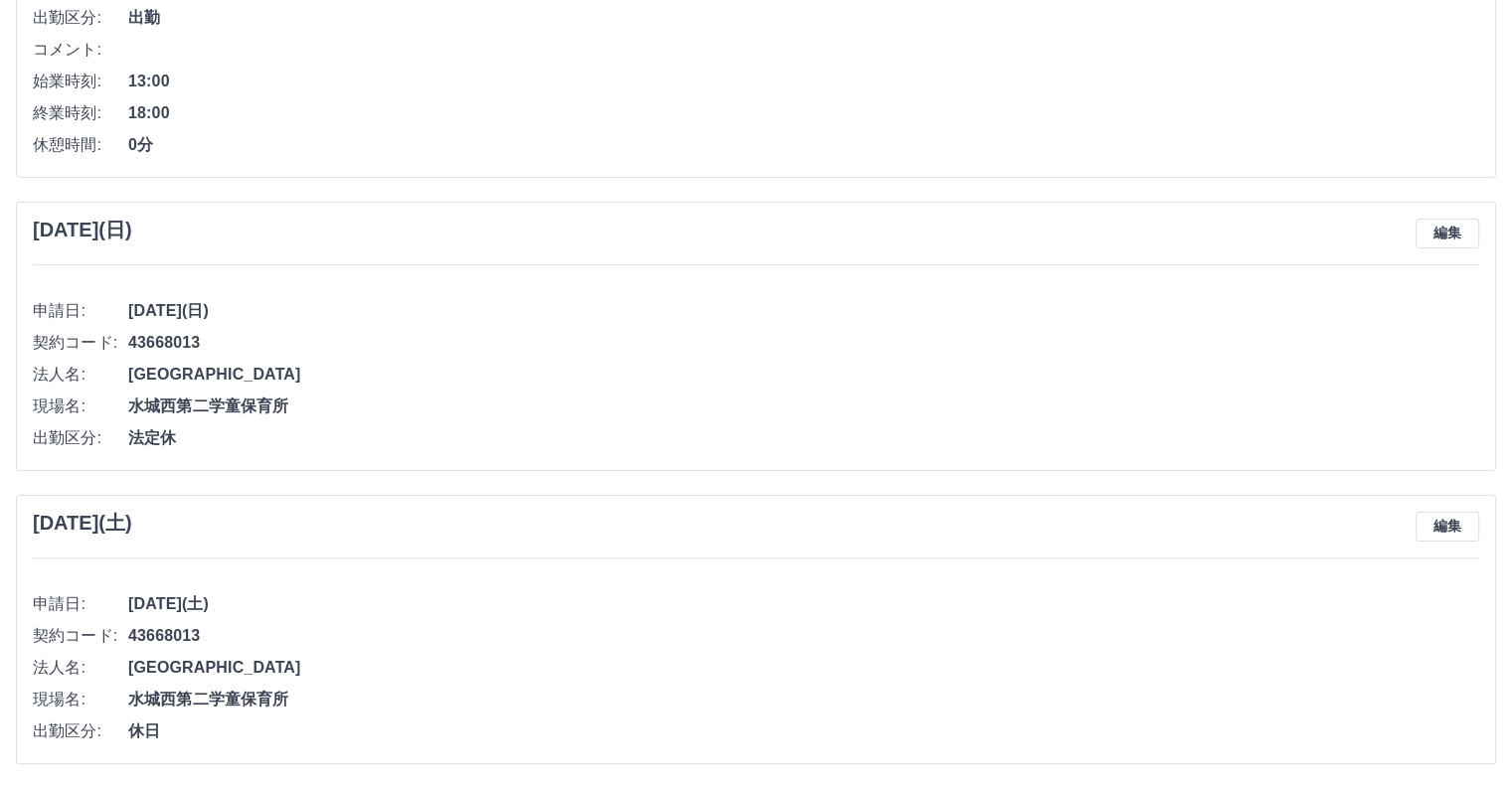 scroll, scrollTop: 401, scrollLeft: 0, axis: vertical 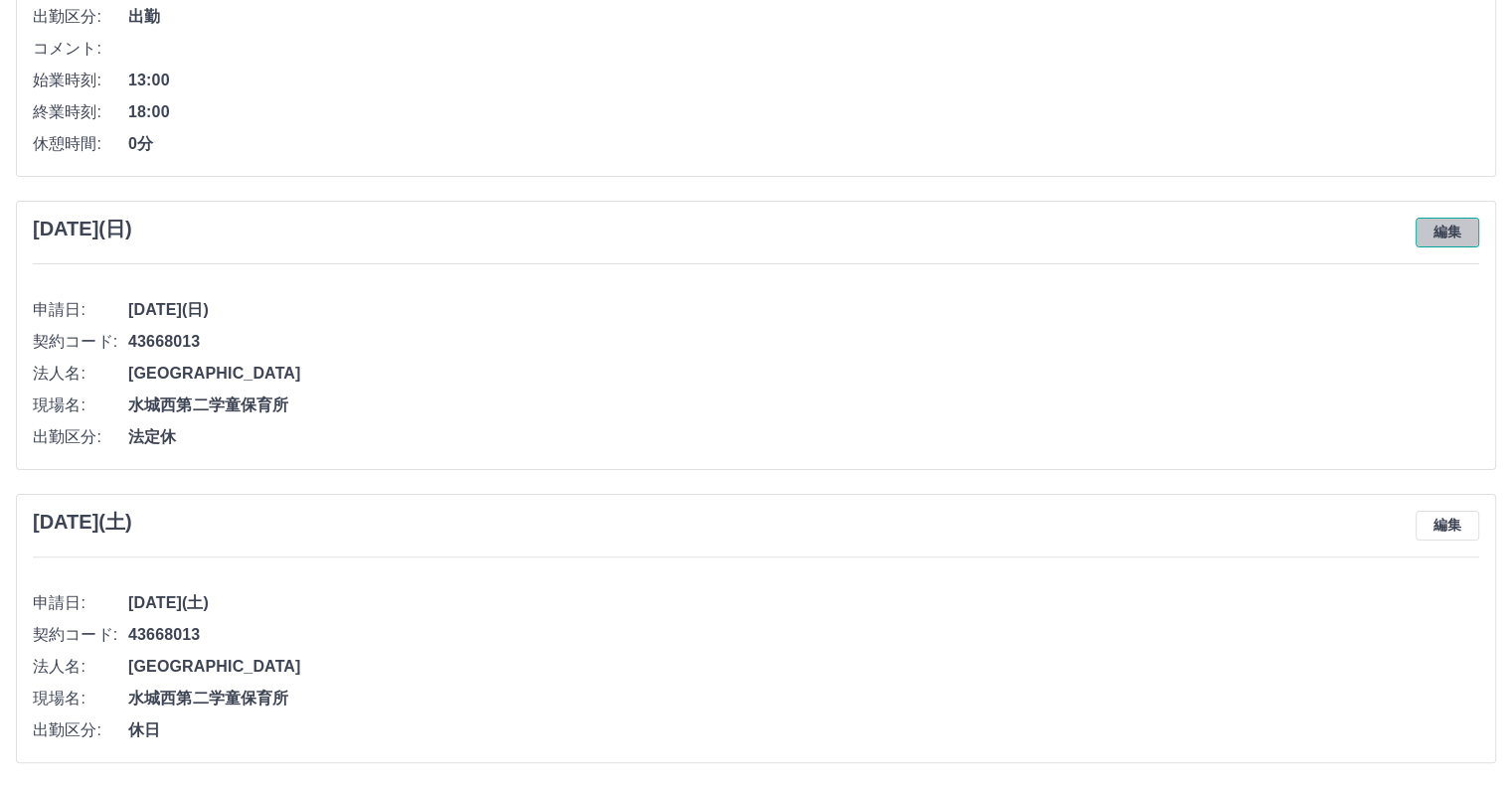 click on "編集" at bounding box center (1447, 233) 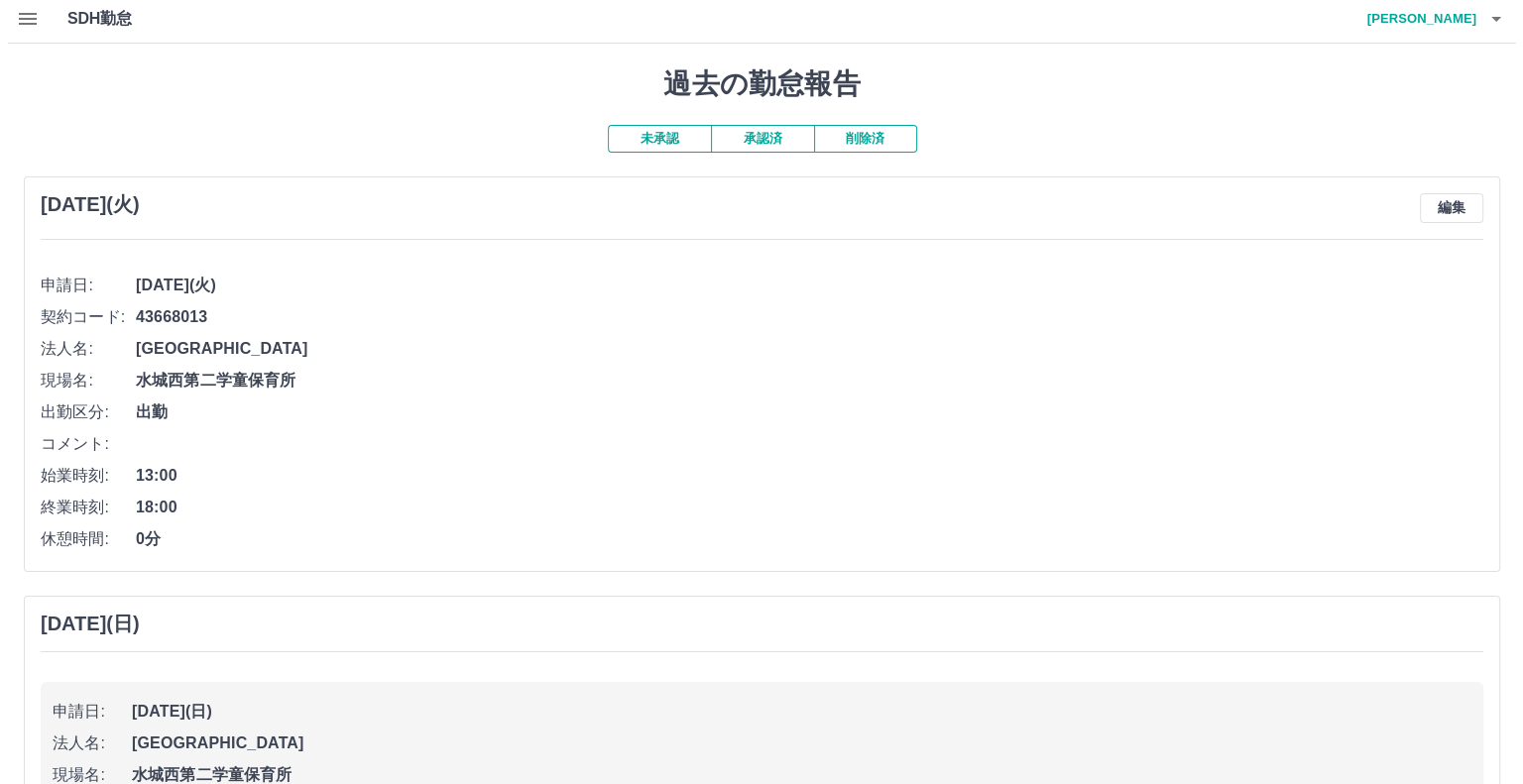 scroll, scrollTop: 0, scrollLeft: 0, axis: both 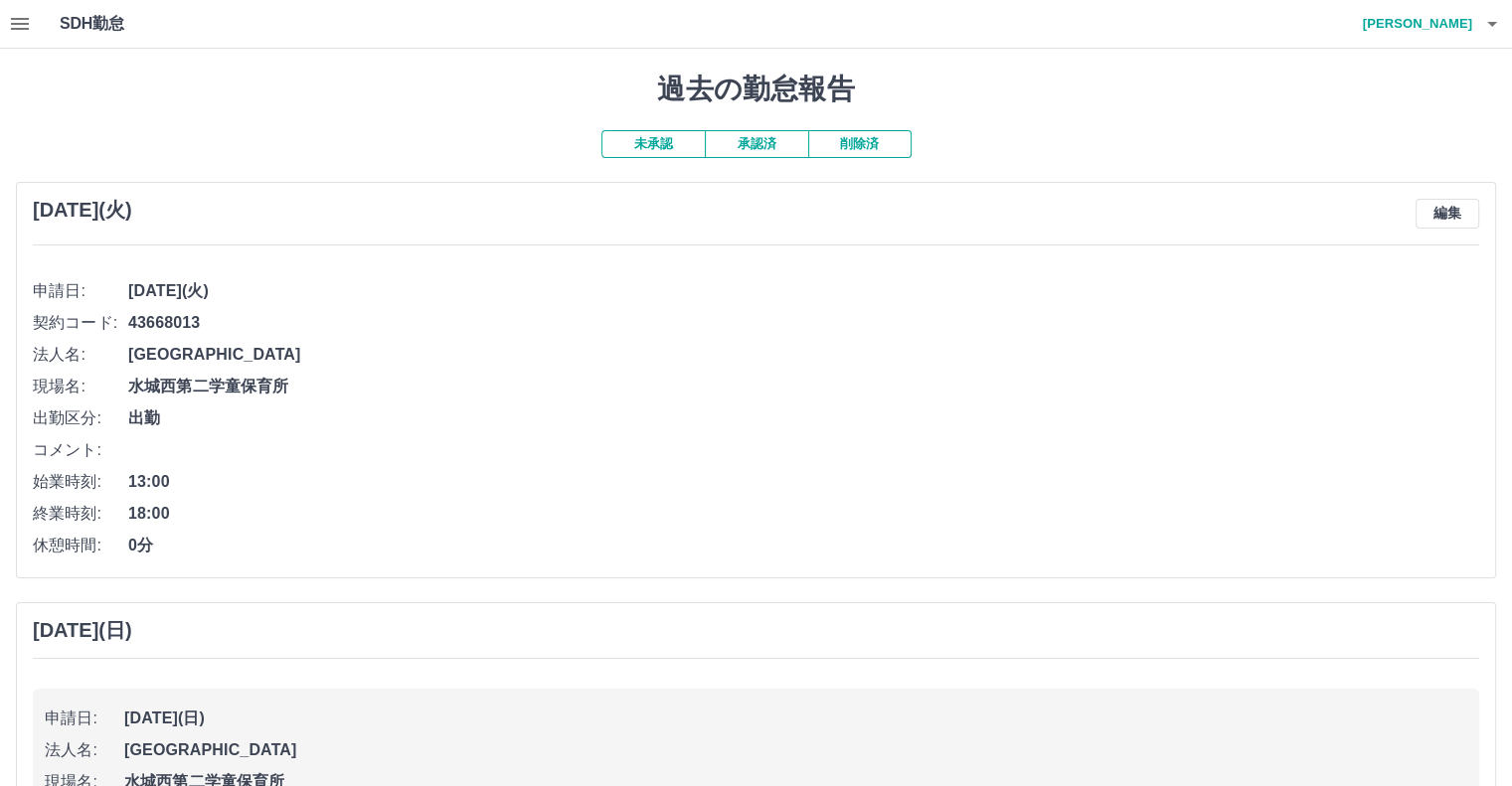 click 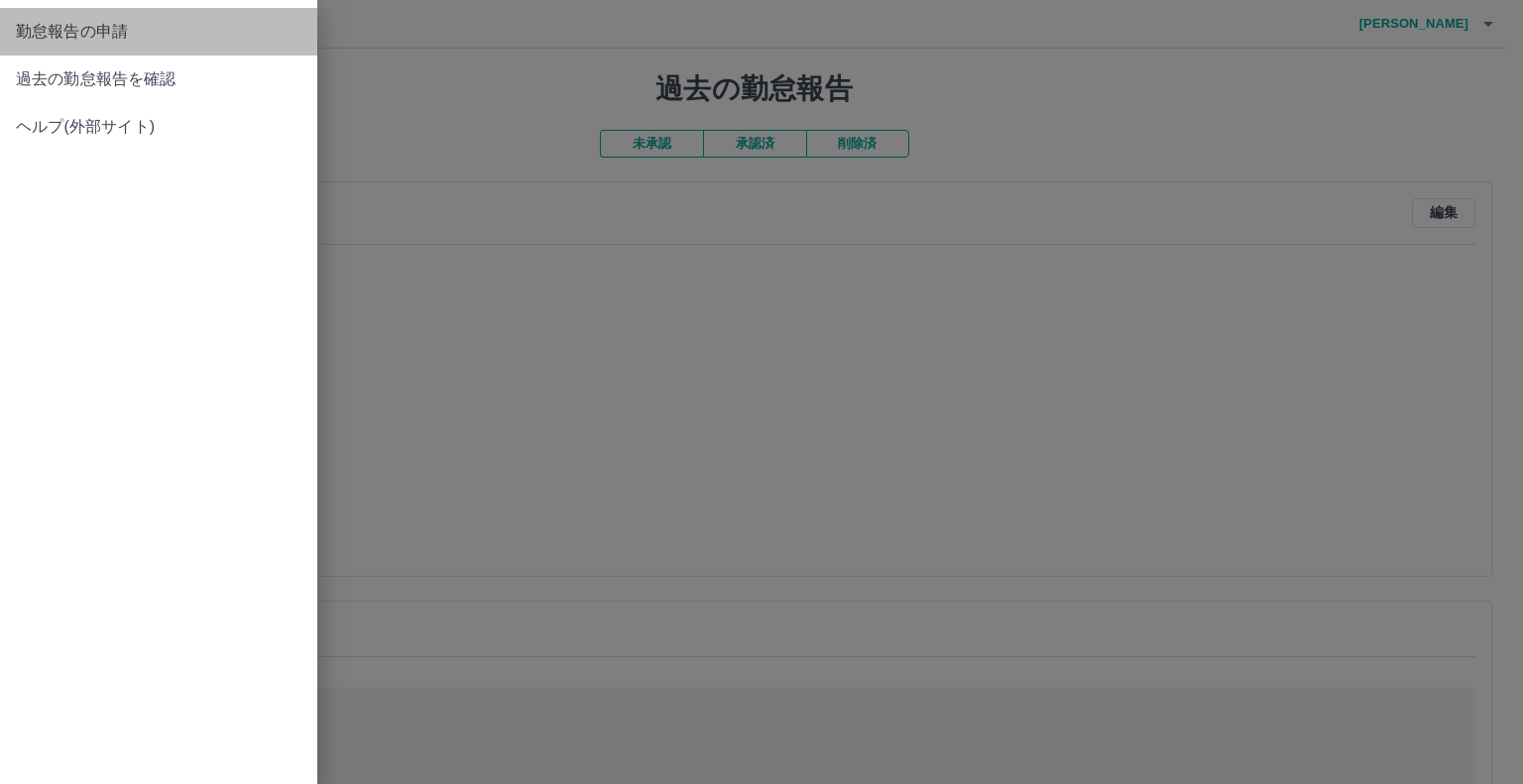 click on "勤怠報告の申請" at bounding box center (159, 32) 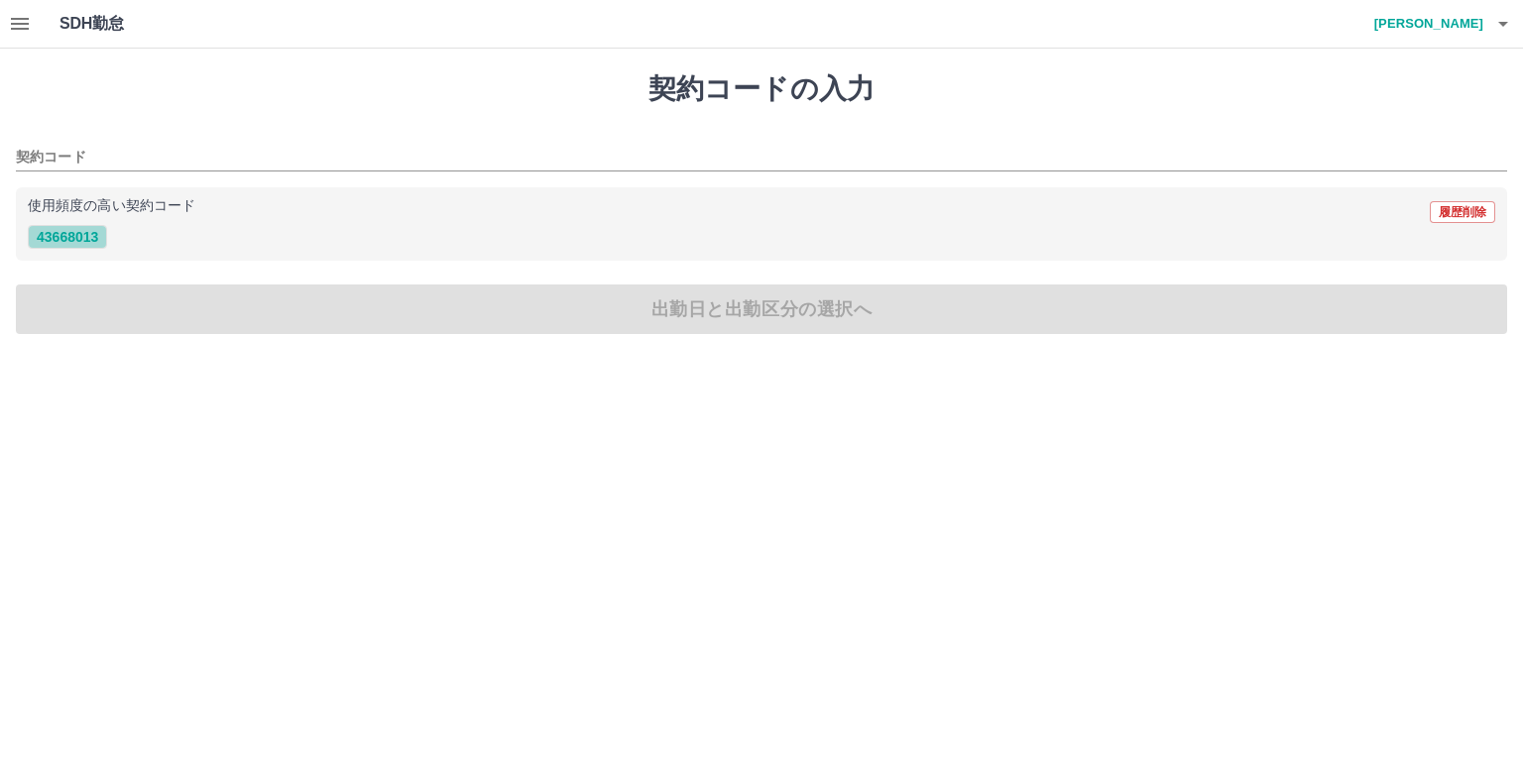click on "43668013" at bounding box center [67, 237] 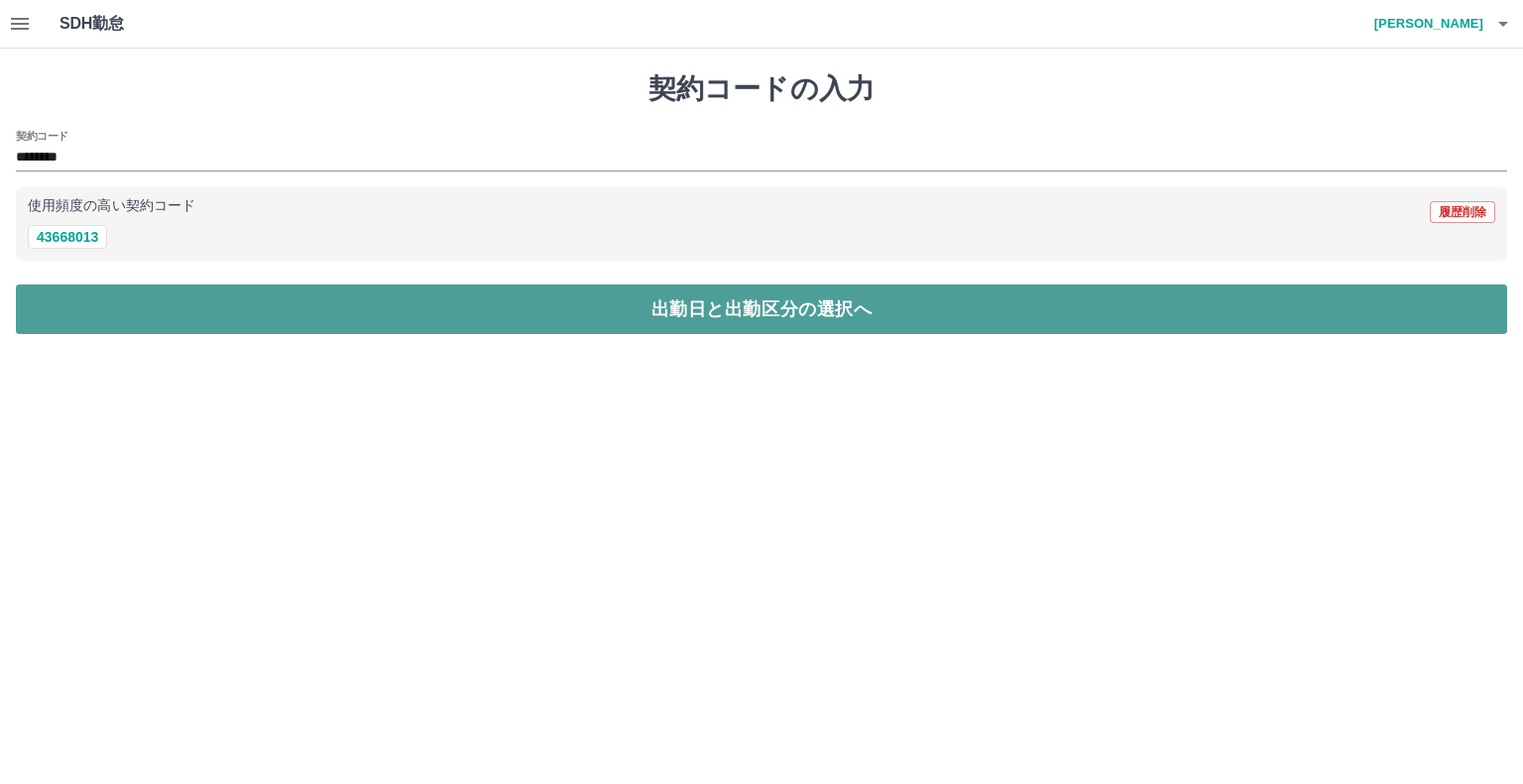 click on "出勤日と出勤区分の選択へ" at bounding box center (762, 309) 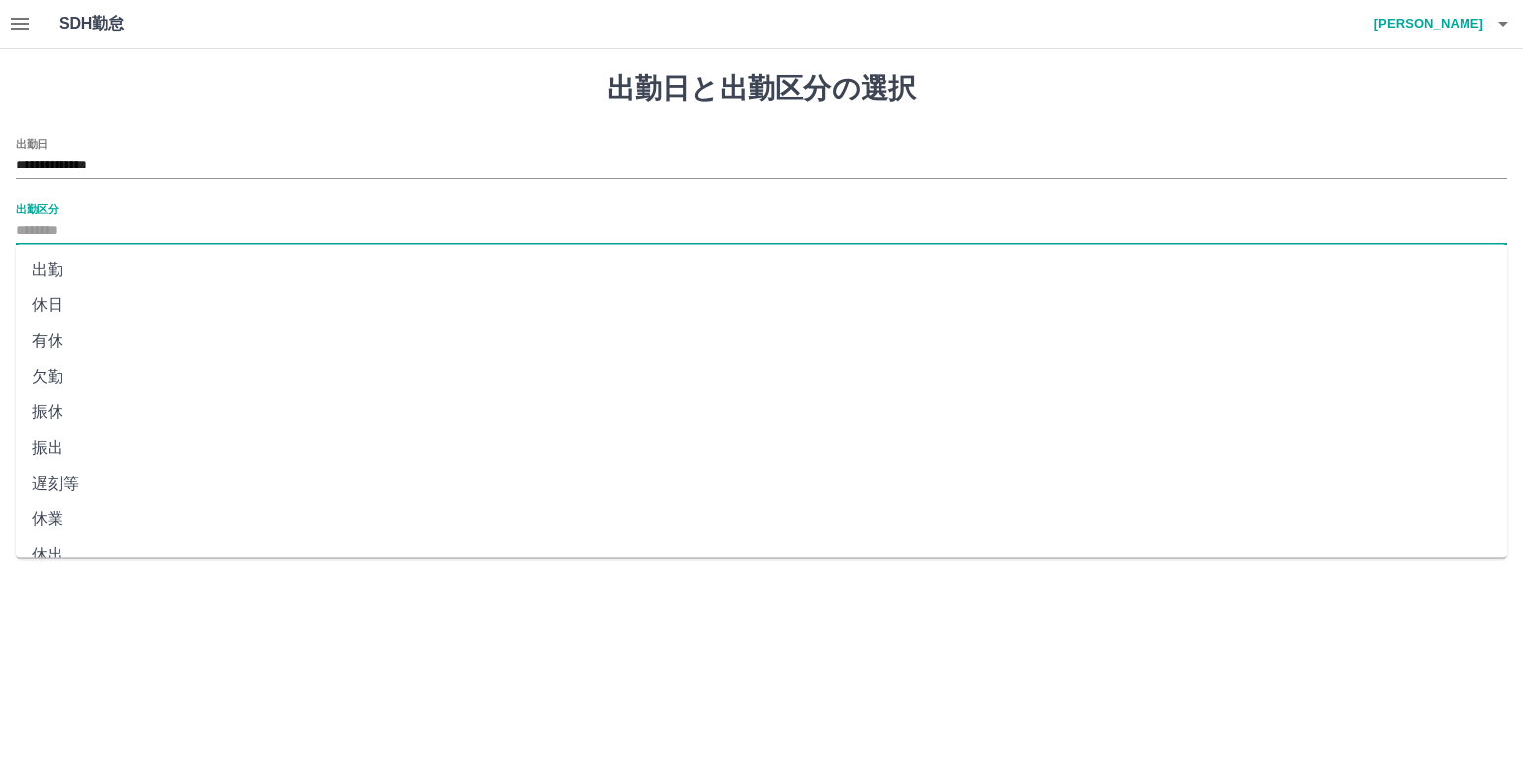 click on "出勤区分" at bounding box center (762, 231) 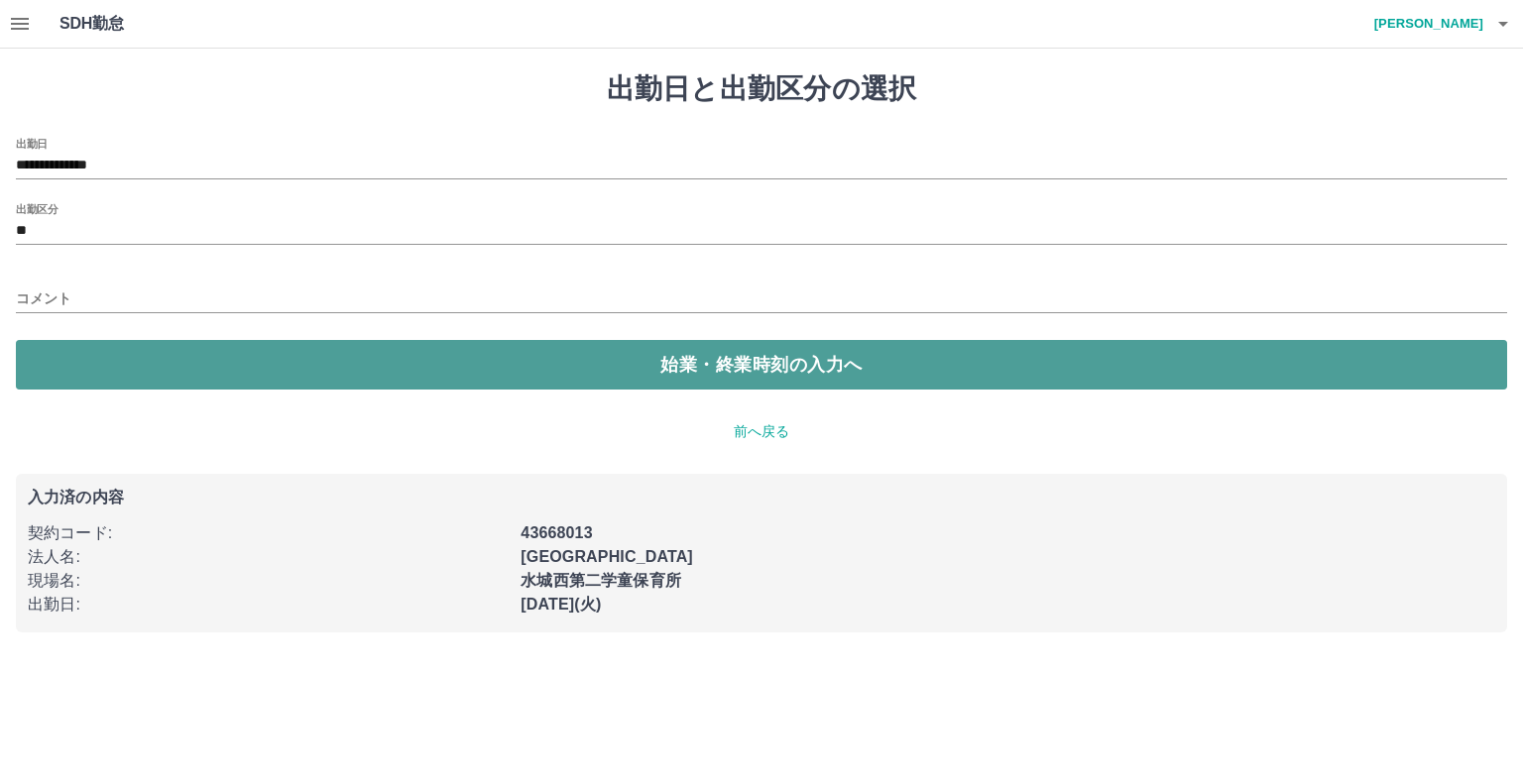 click on "始業・終業時刻の入力へ" at bounding box center (762, 365) 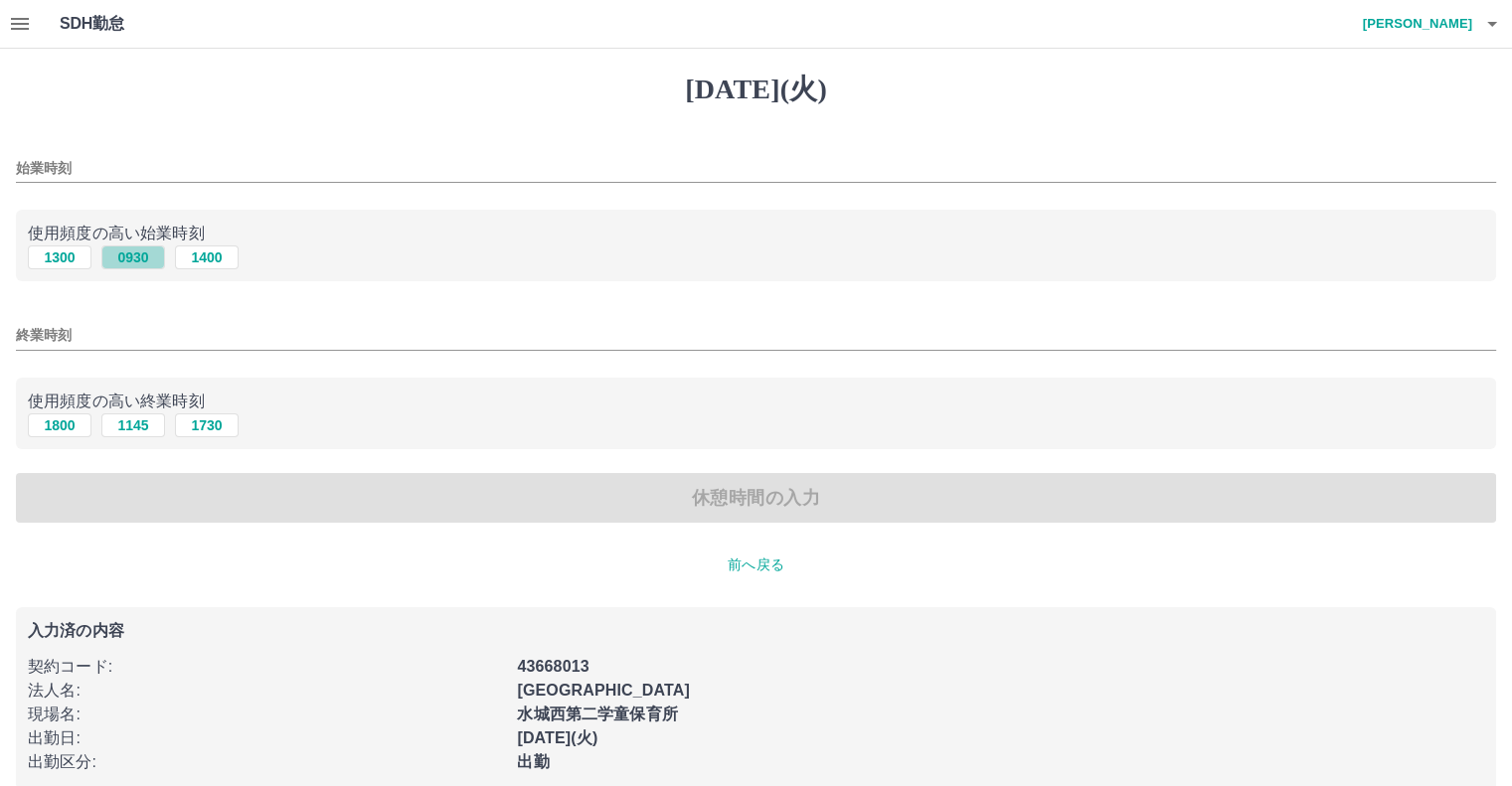 click on "0930" at bounding box center [133, 257] 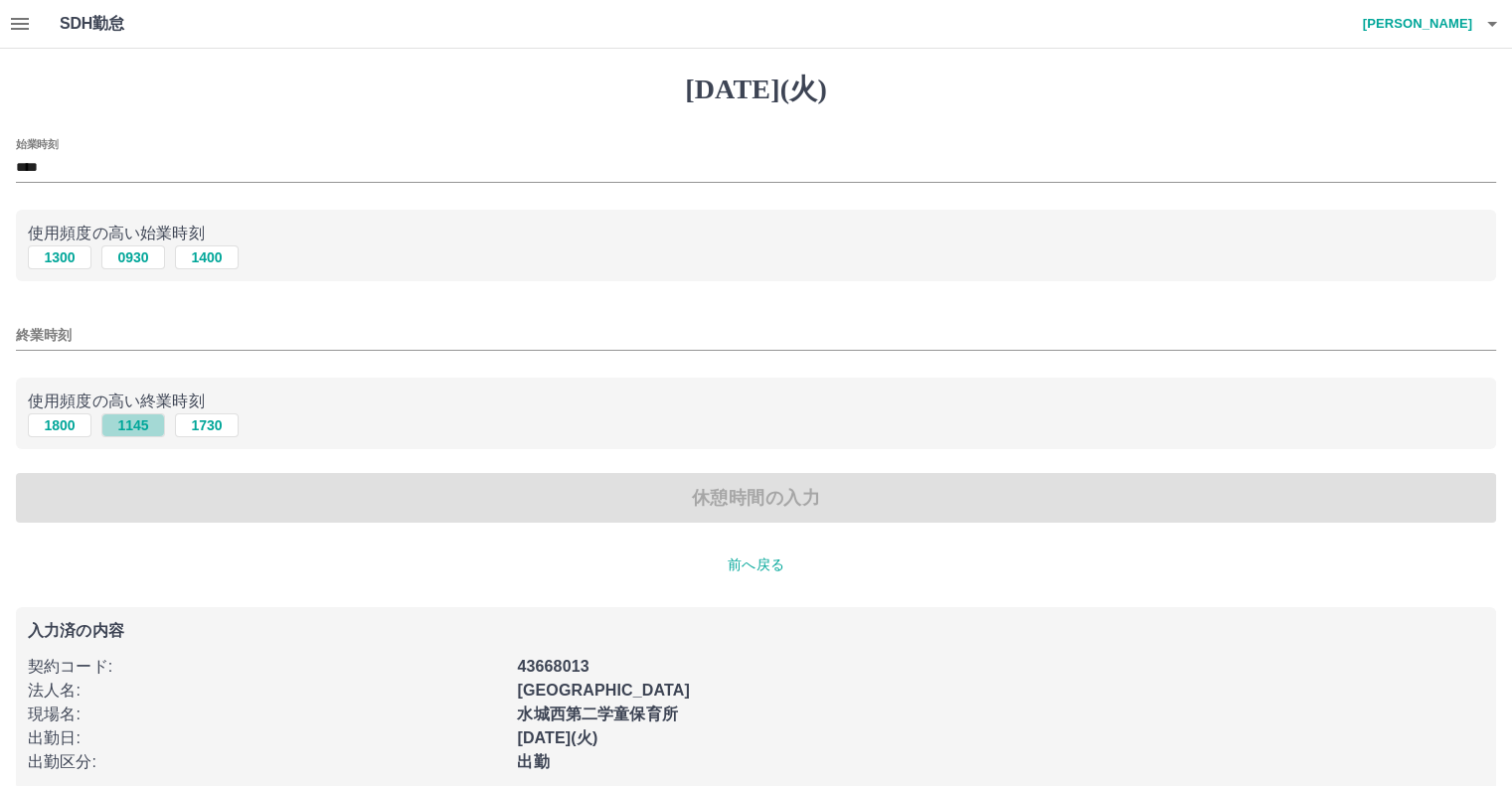 click on "1145" at bounding box center [133, 425] 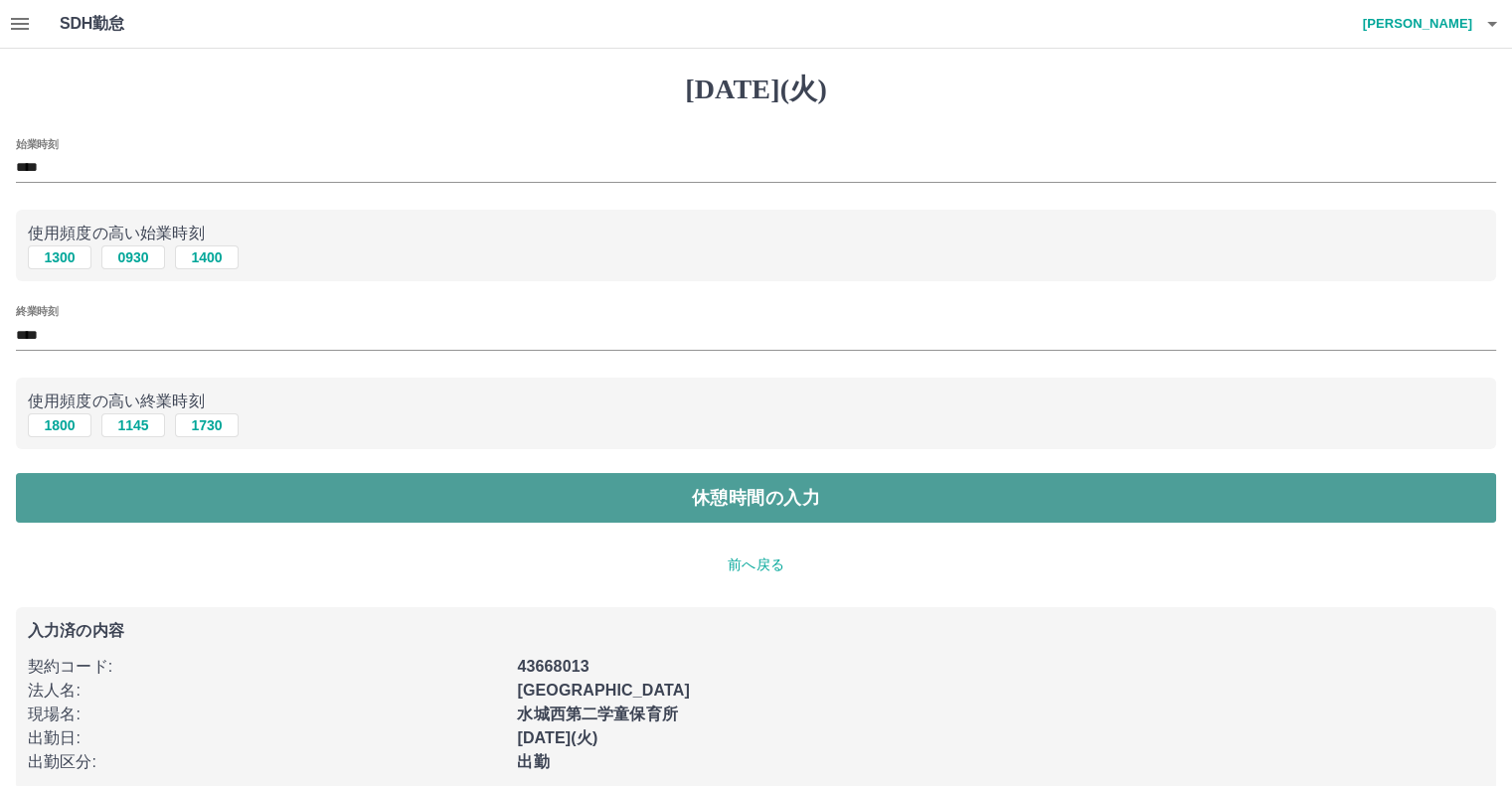 click on "休憩時間の入力" at bounding box center (756, 498) 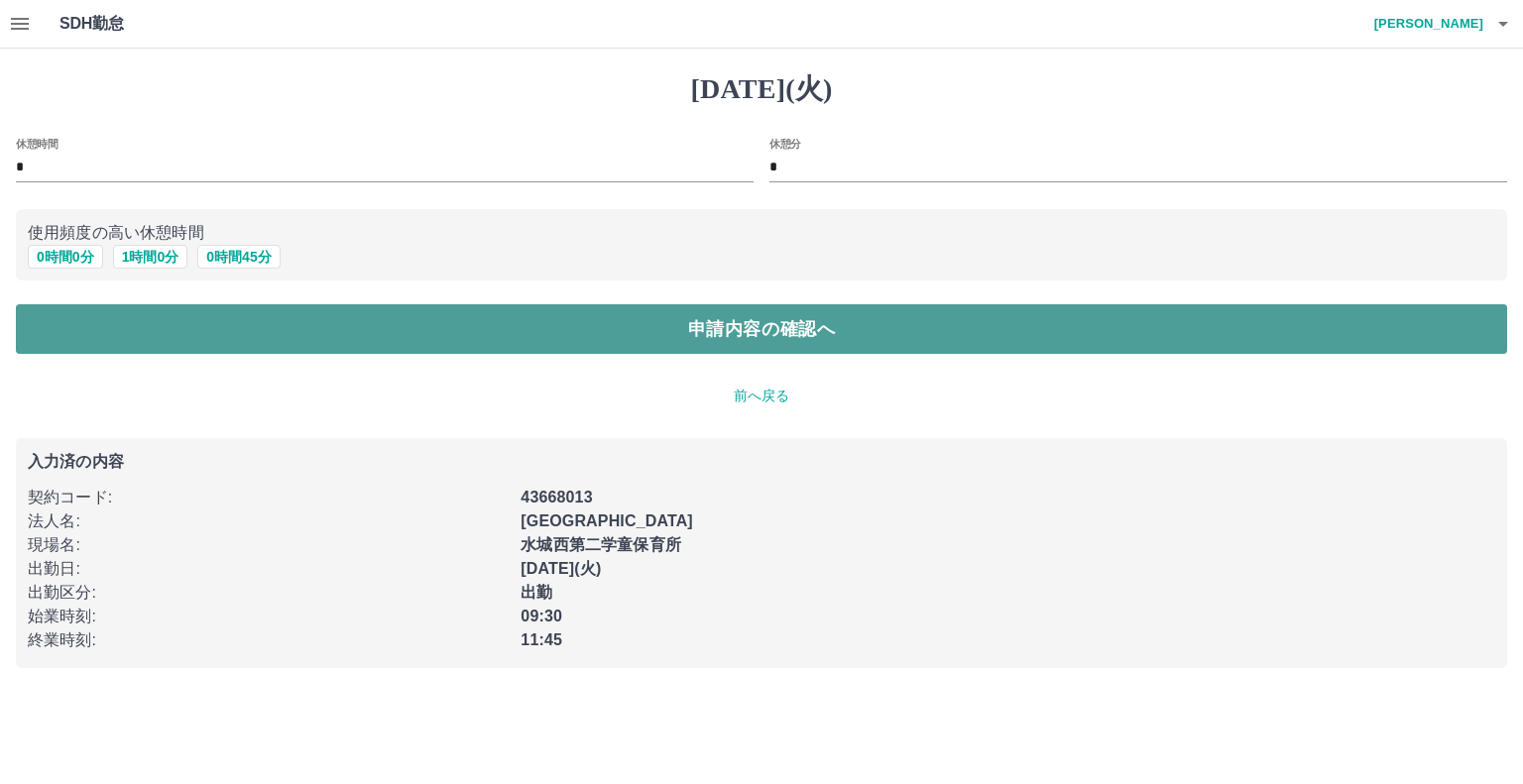 click on "申請内容の確認へ" at bounding box center [762, 329] 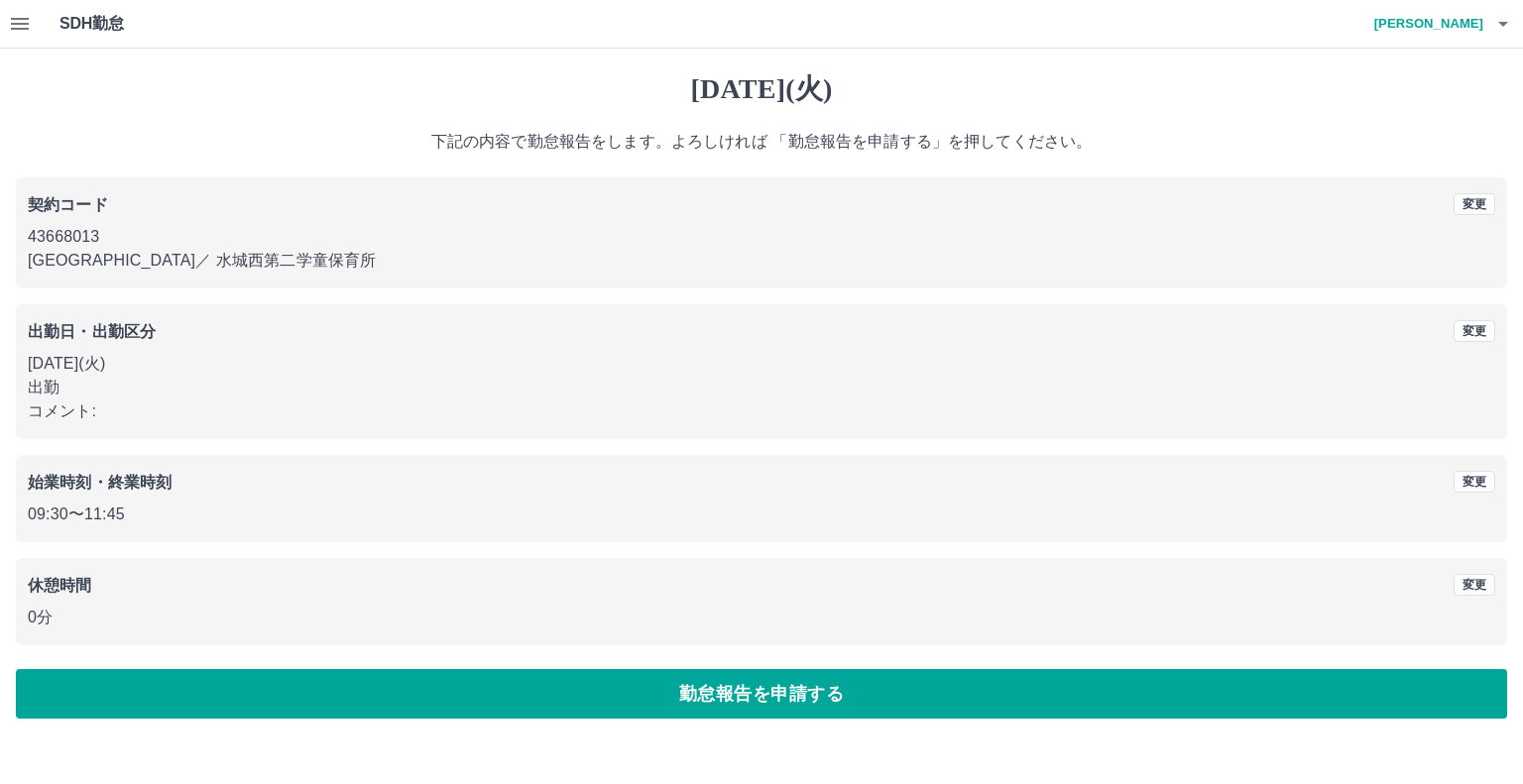 click on "勤怠報告を申請する" at bounding box center [762, 694] 